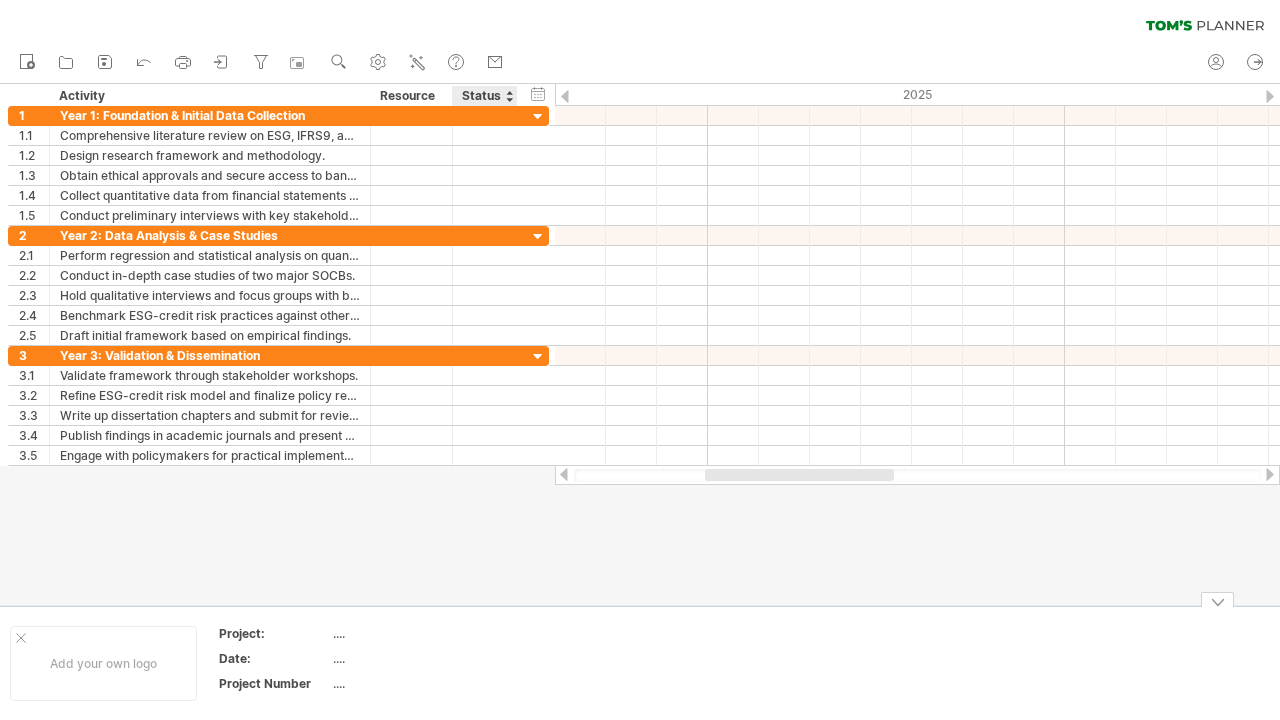 scroll, scrollTop: 0, scrollLeft: 0, axis: both 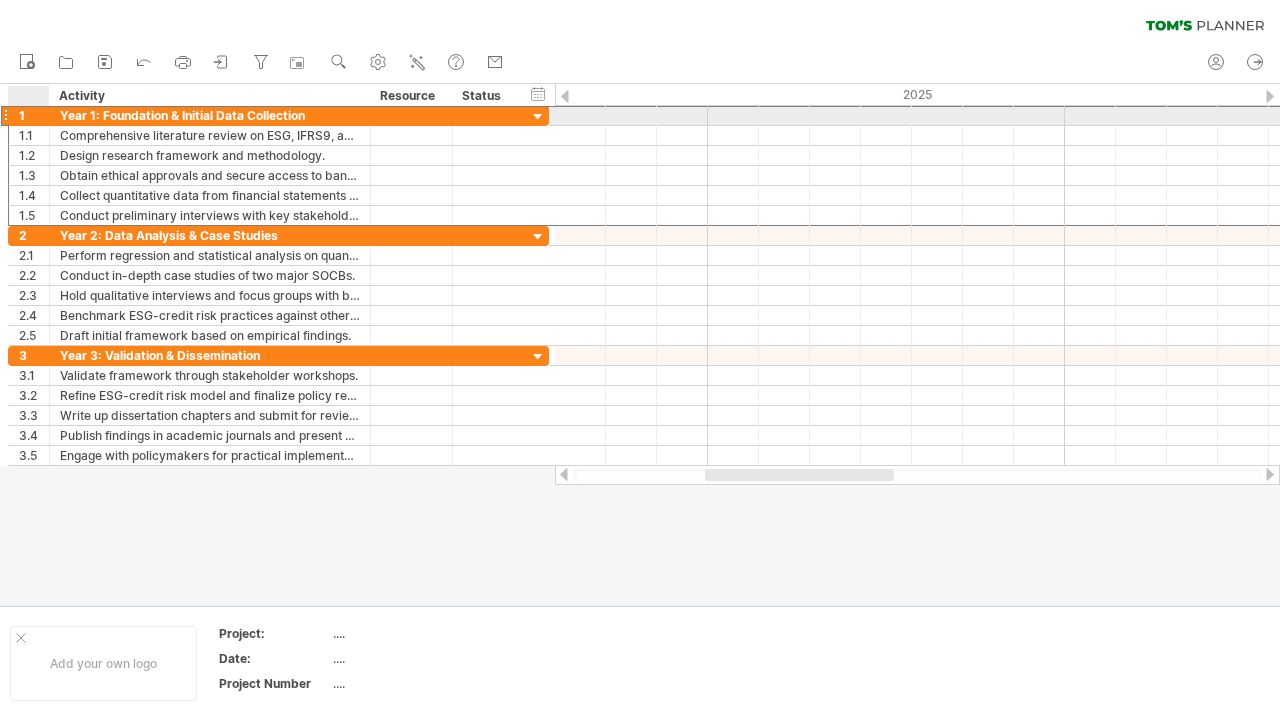 click on "1" at bounding box center (34, 115) 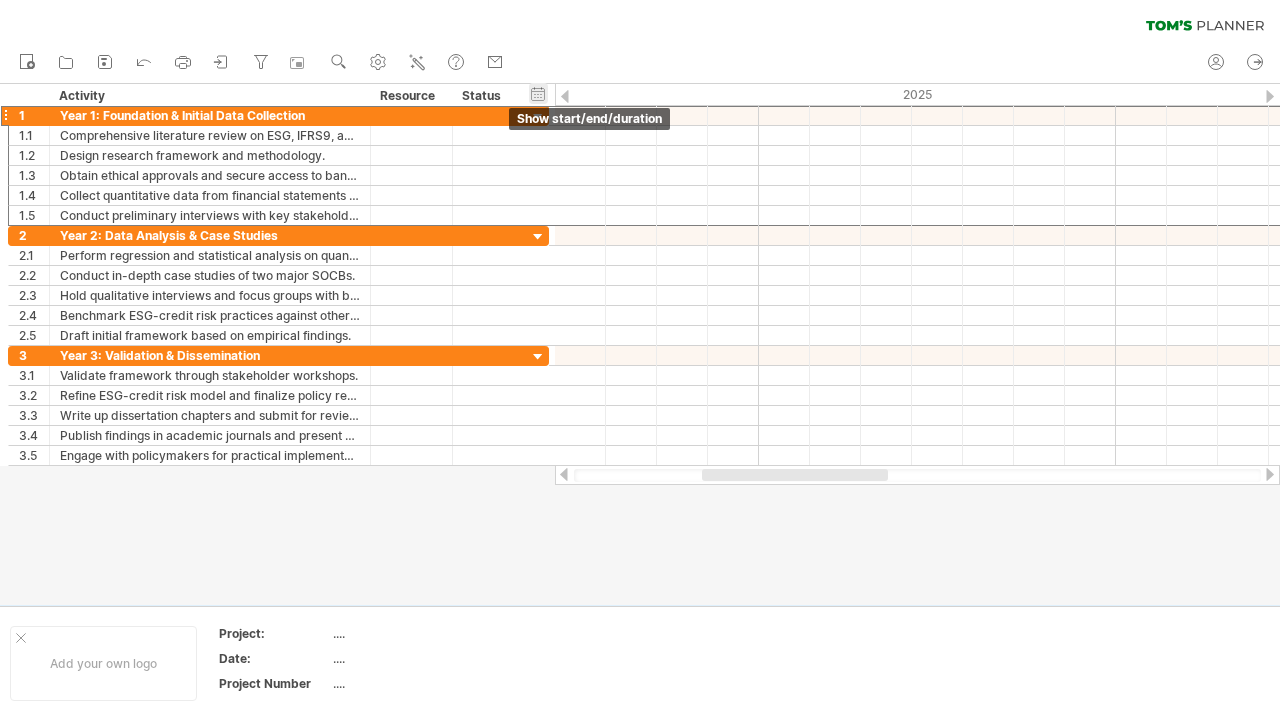 click on "hide start/end/duration show start/end/duration" at bounding box center (538, 93) 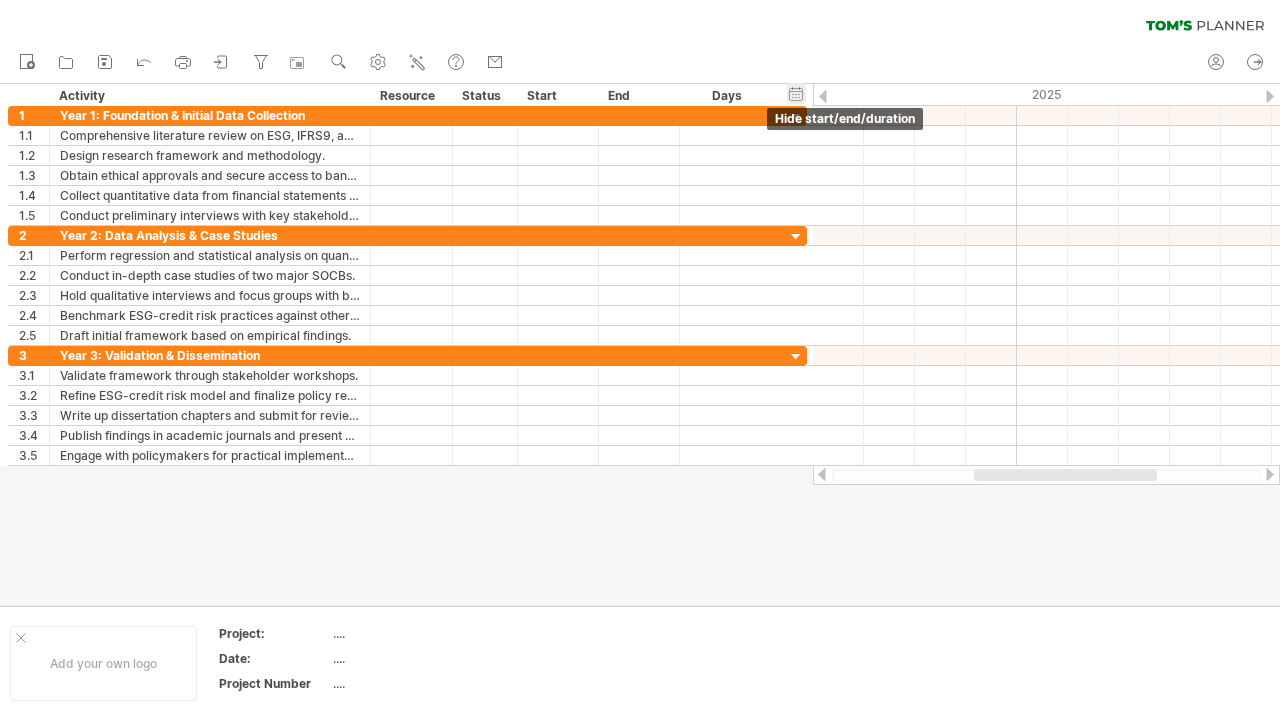 click on "hide start/end/duration show start/end/duration" at bounding box center [796, 93] 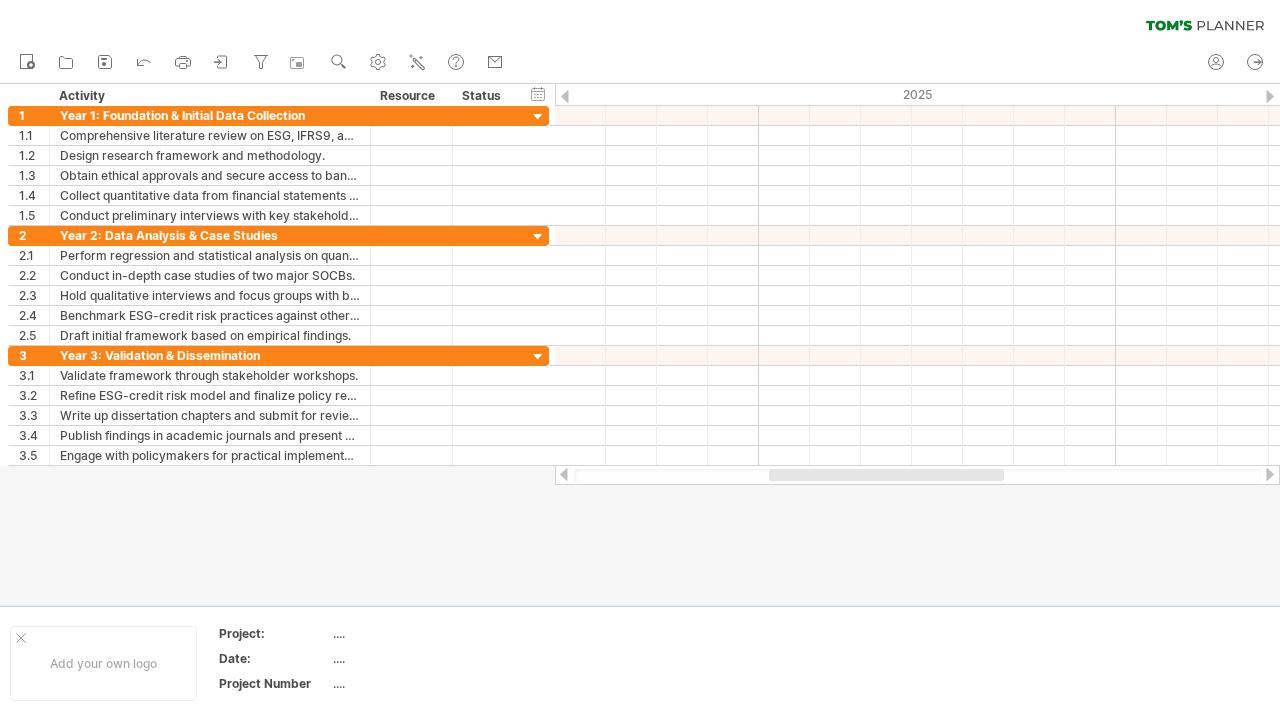 click at bounding box center (565, 96) 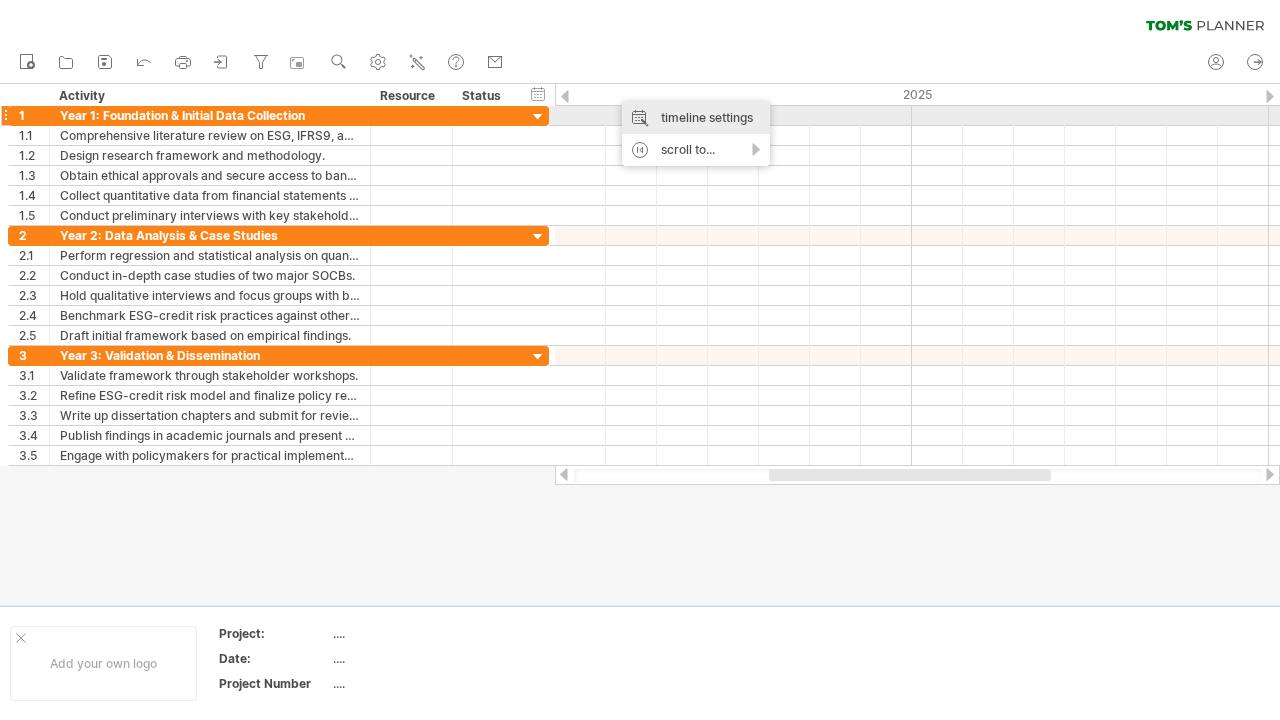 click on "timeline settings" at bounding box center (696, 118) 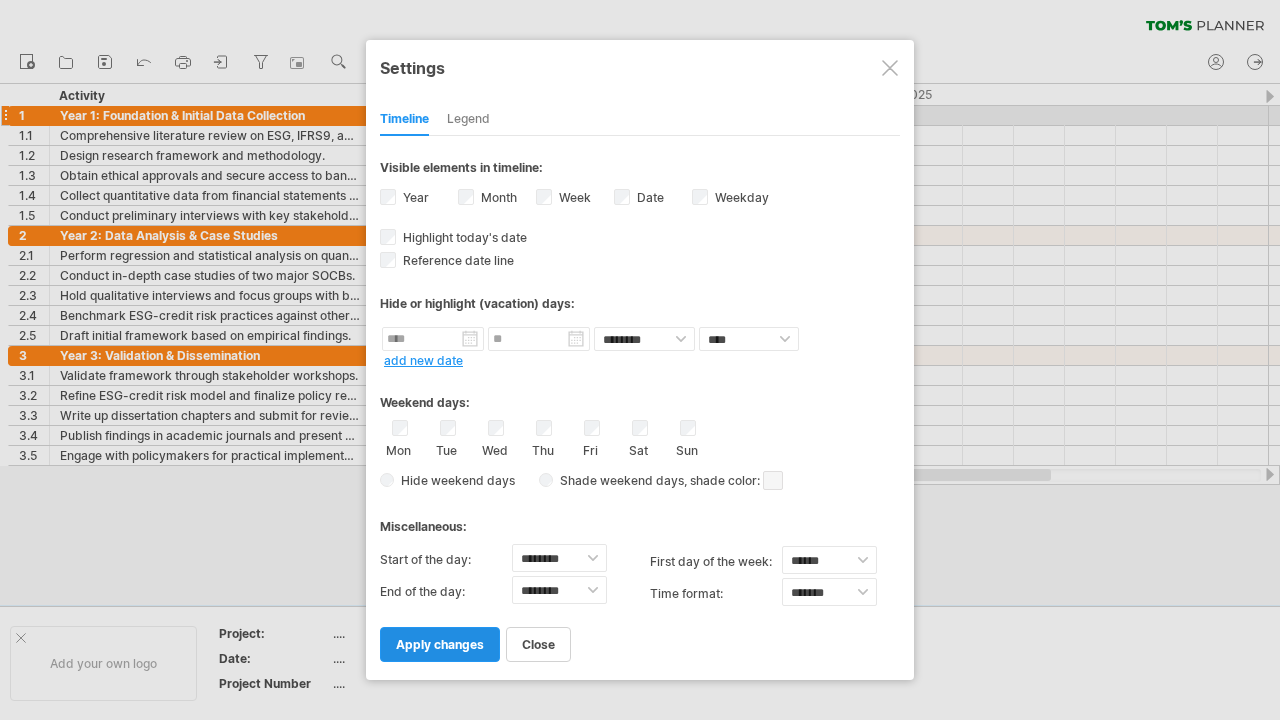 click on "apply changes" at bounding box center (440, 644) 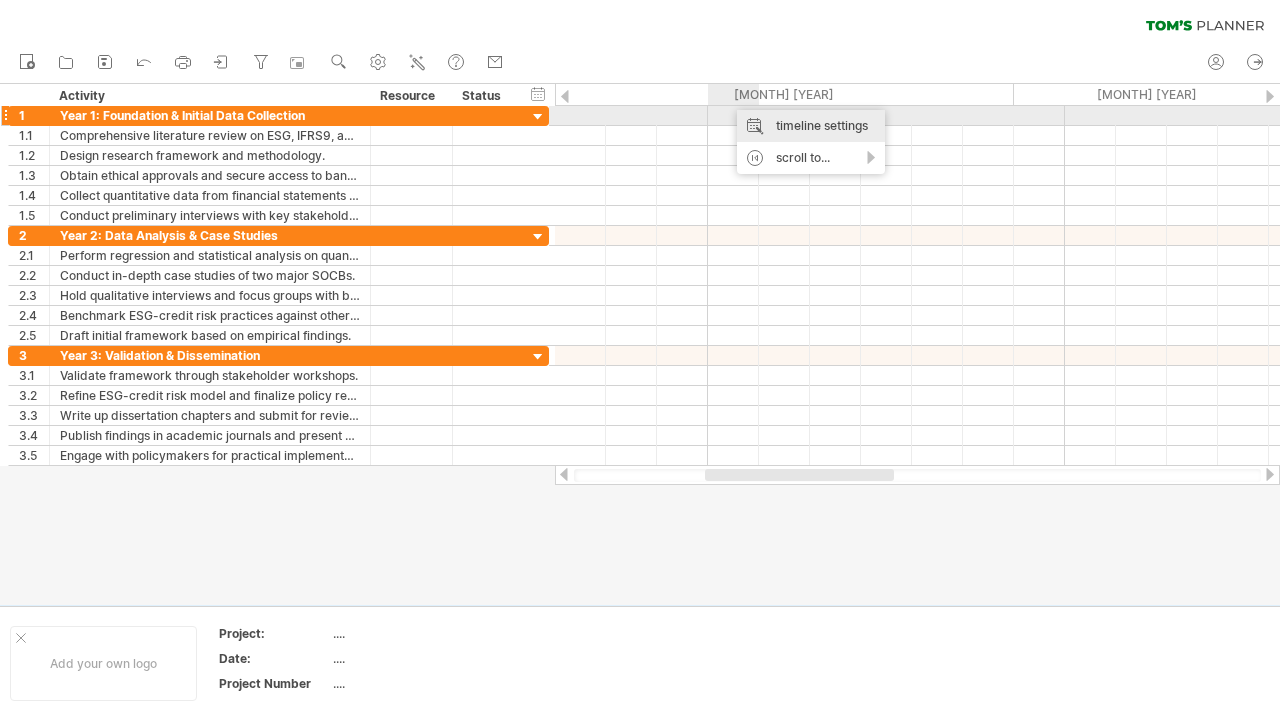 click on "timeline settings" at bounding box center (811, 126) 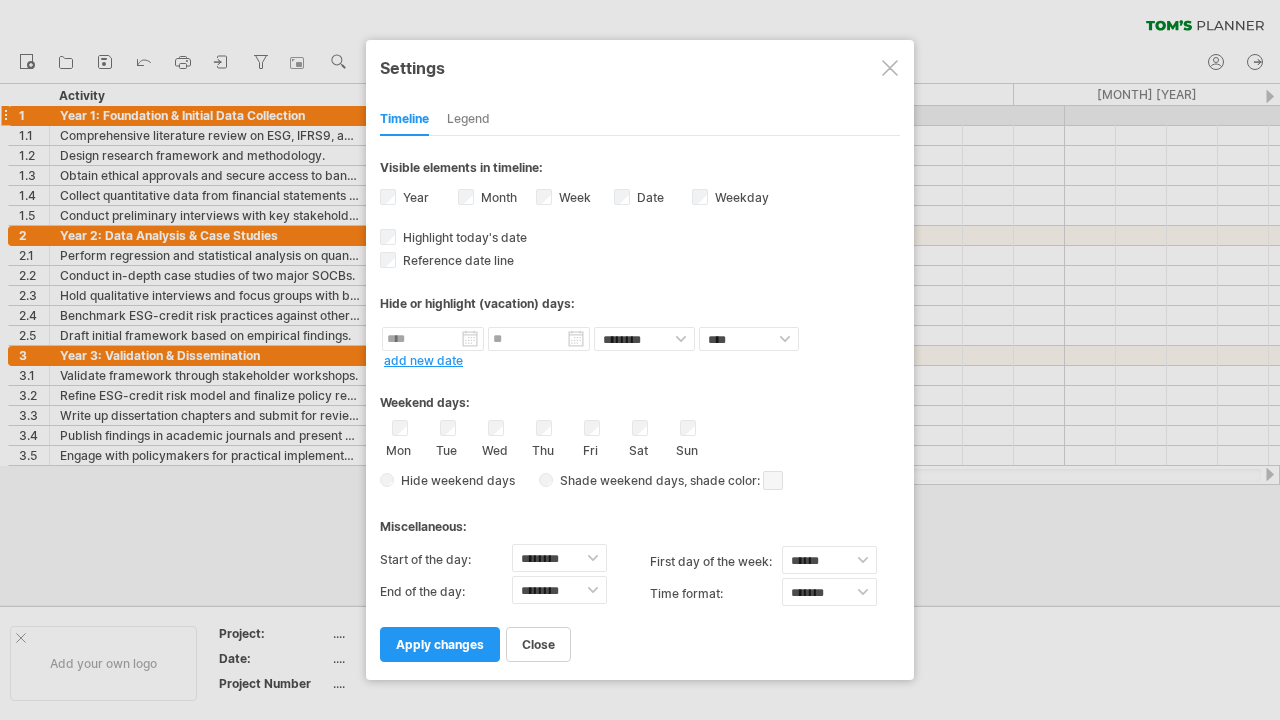 click on "Year" at bounding box center [419, 199] 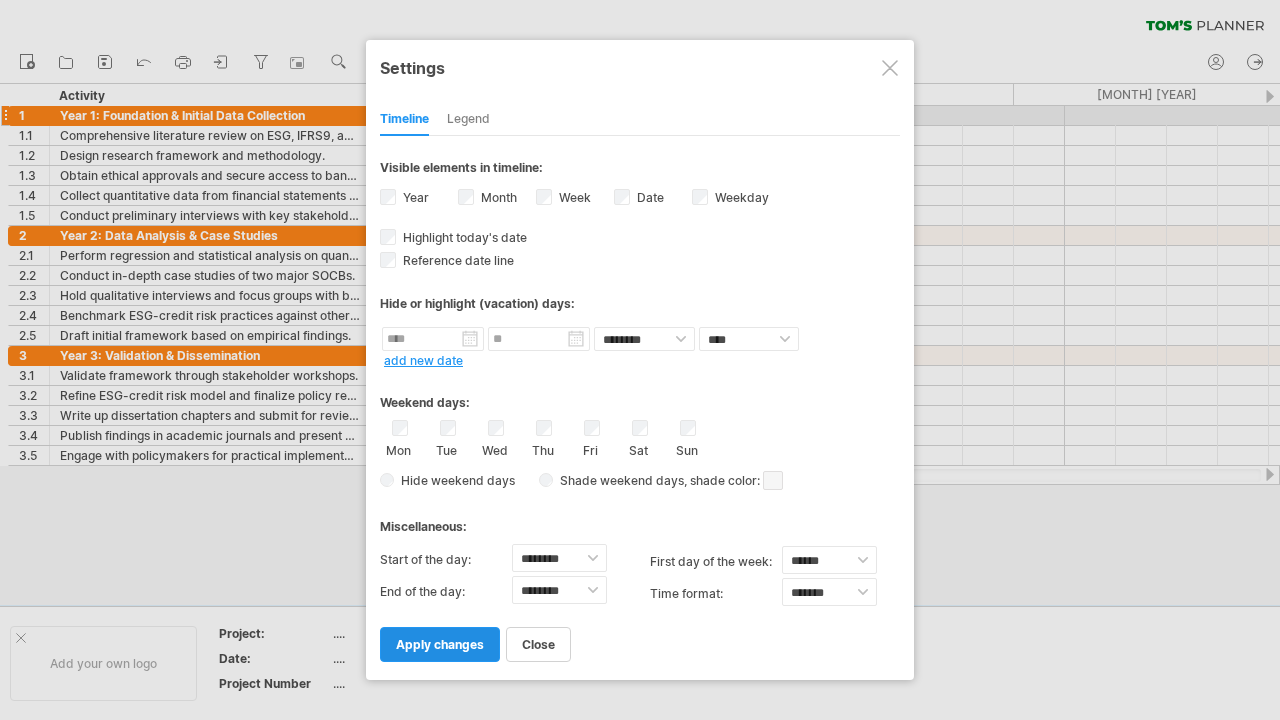 click on "apply changes" at bounding box center [440, 644] 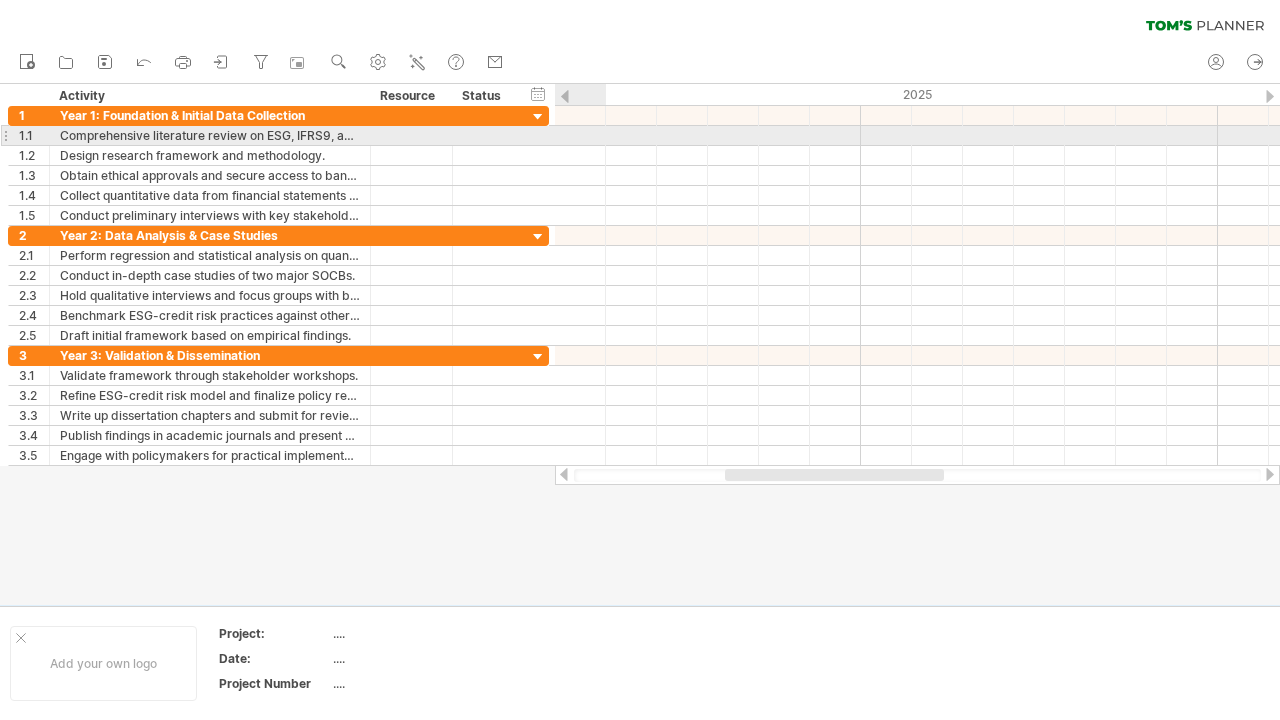 click at bounding box center (917, 136) 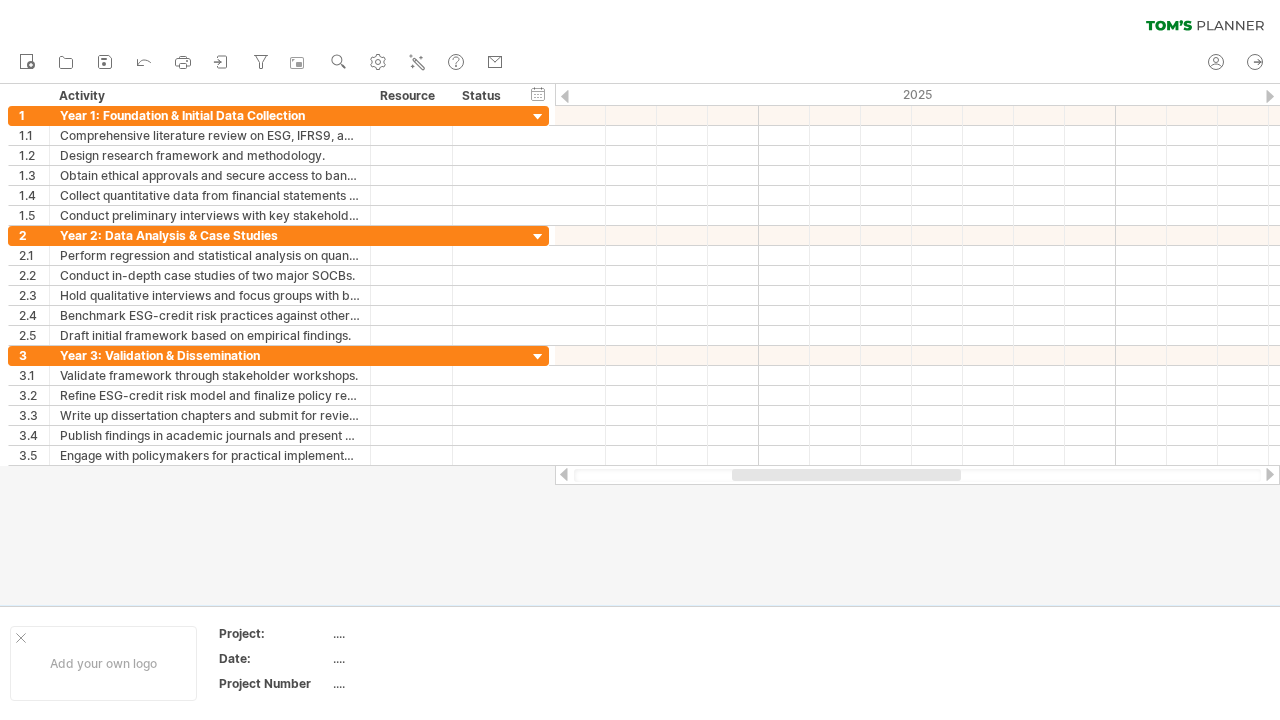 click at bounding box center (565, 96) 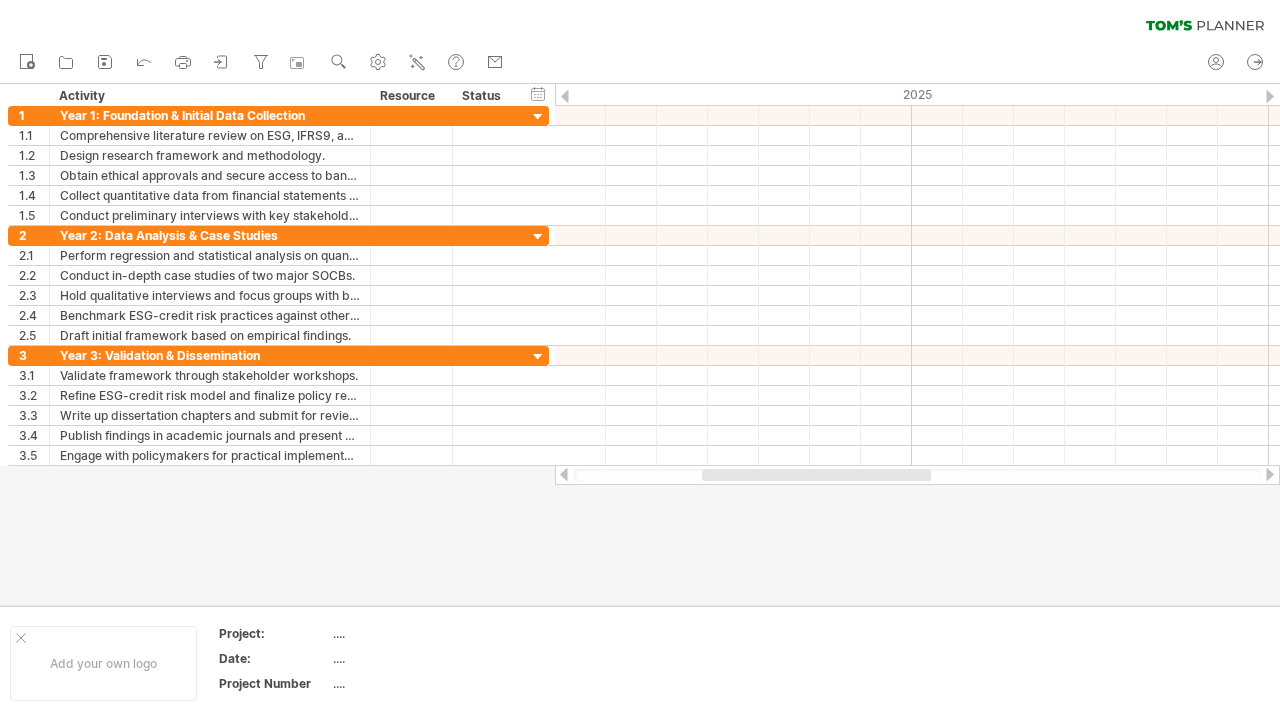 click at bounding box center (565, 96) 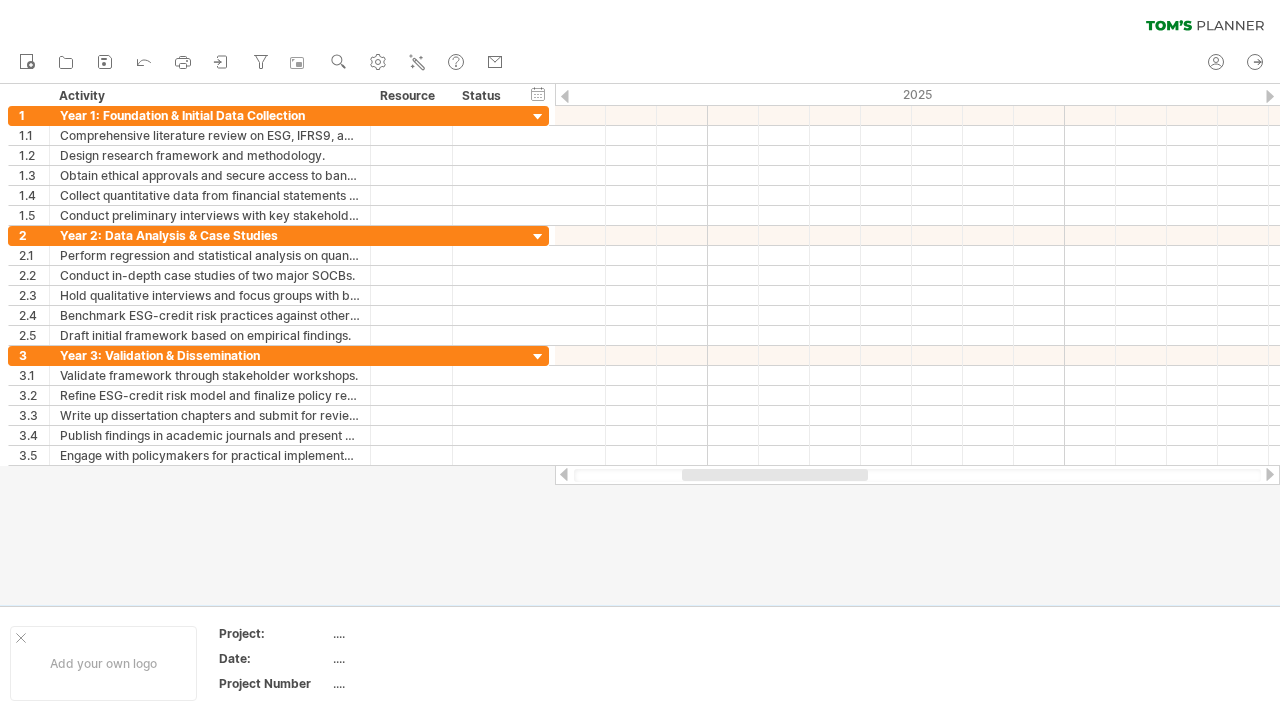 click at bounding box center [565, 96] 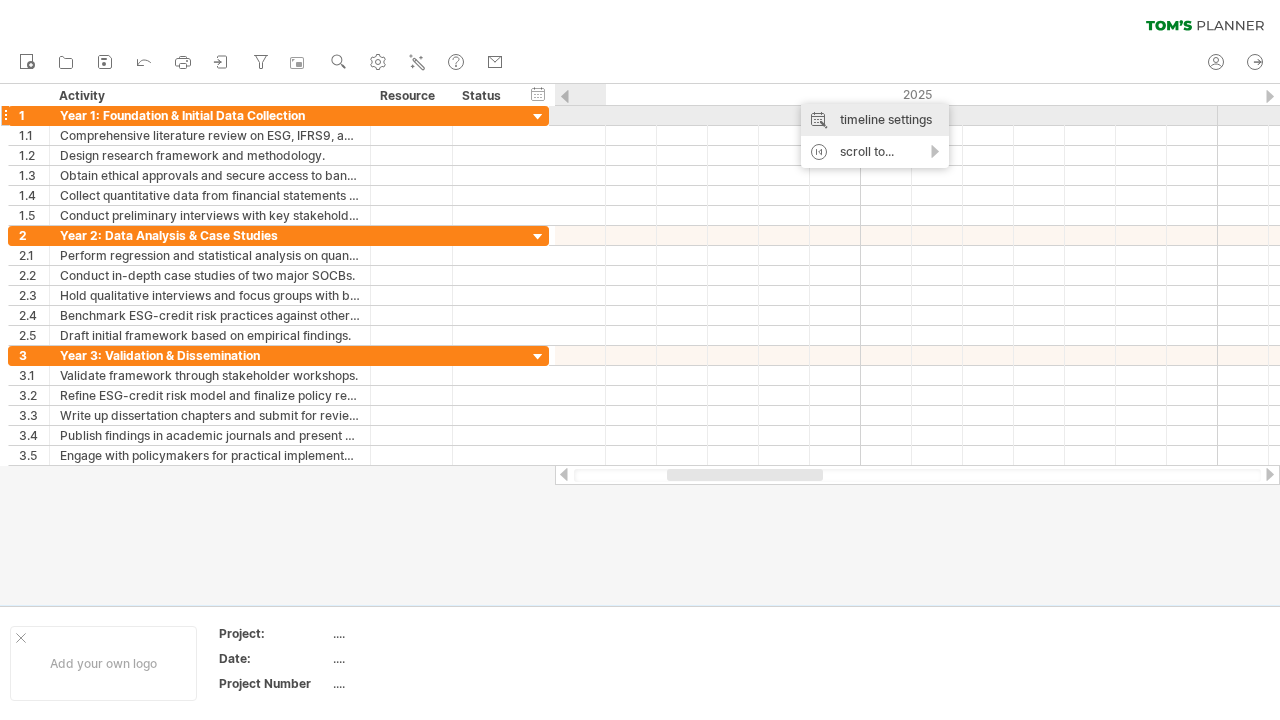 click on "timeline settings" at bounding box center [875, 120] 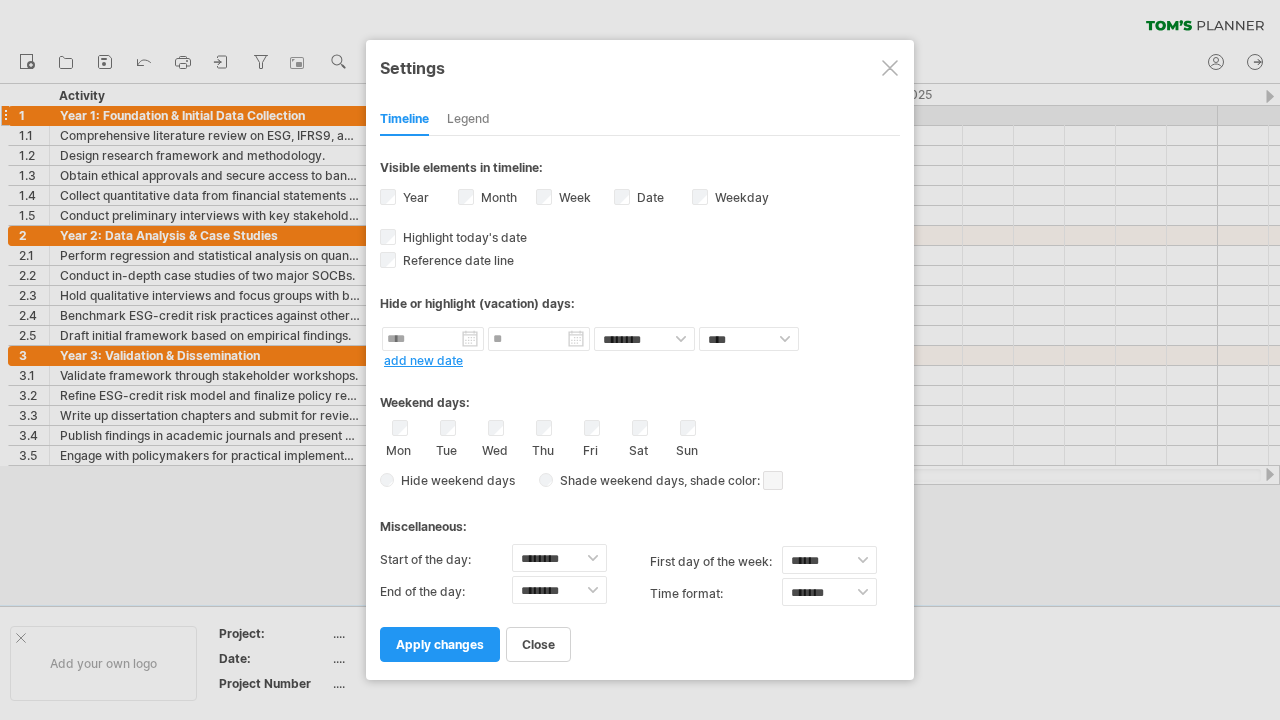 click on "Year" at bounding box center [419, 199] 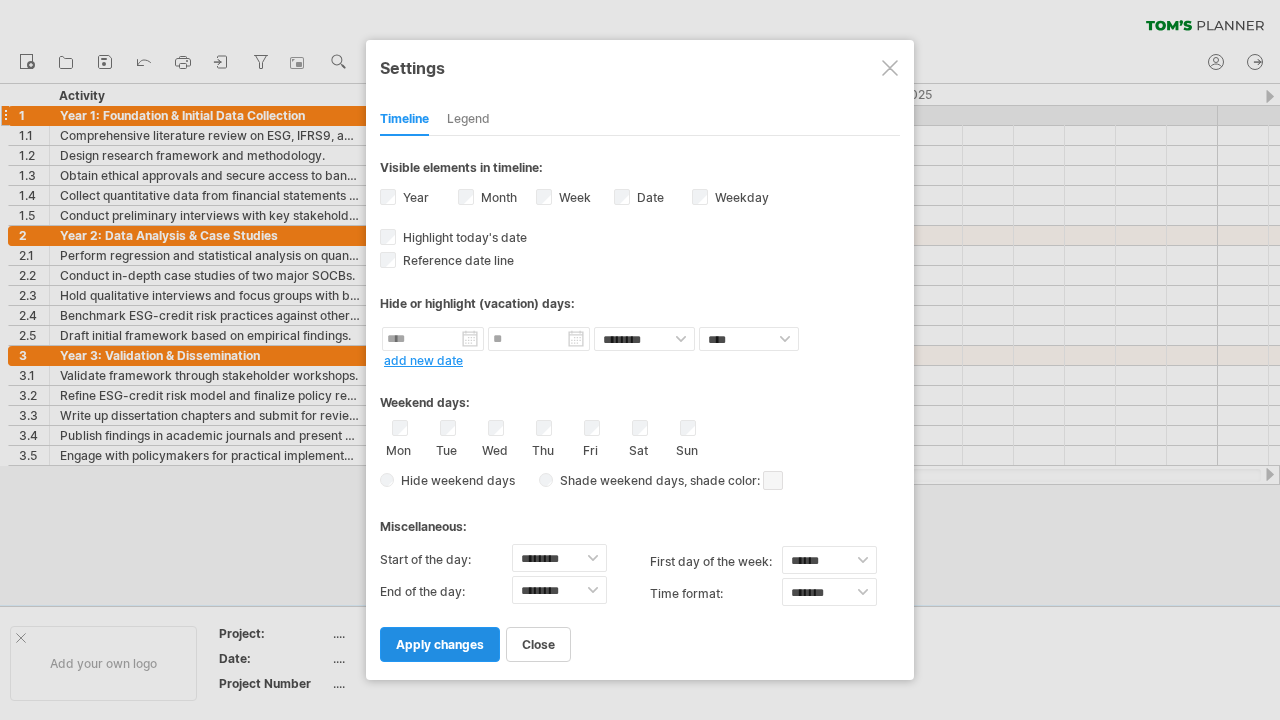 click on "apply changes" at bounding box center (440, 644) 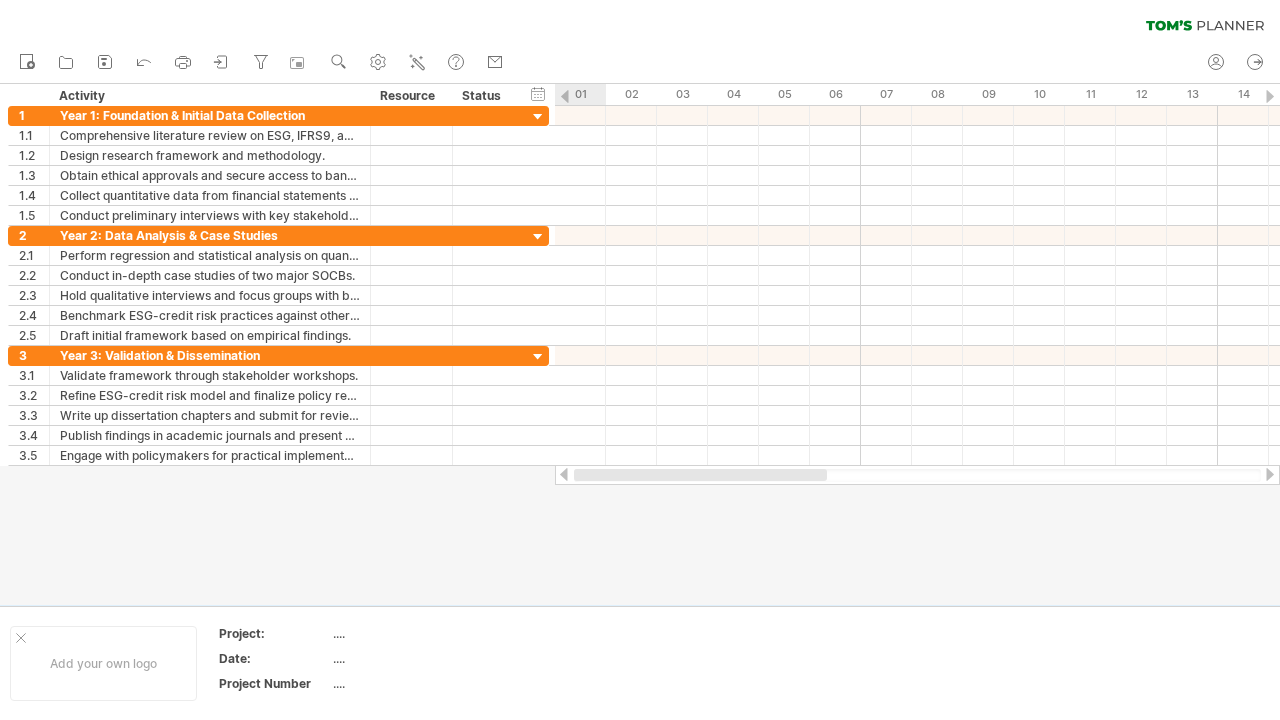 drag, startPoint x: 823, startPoint y: 478, endPoint x: 591, endPoint y: 490, distance: 232.31013 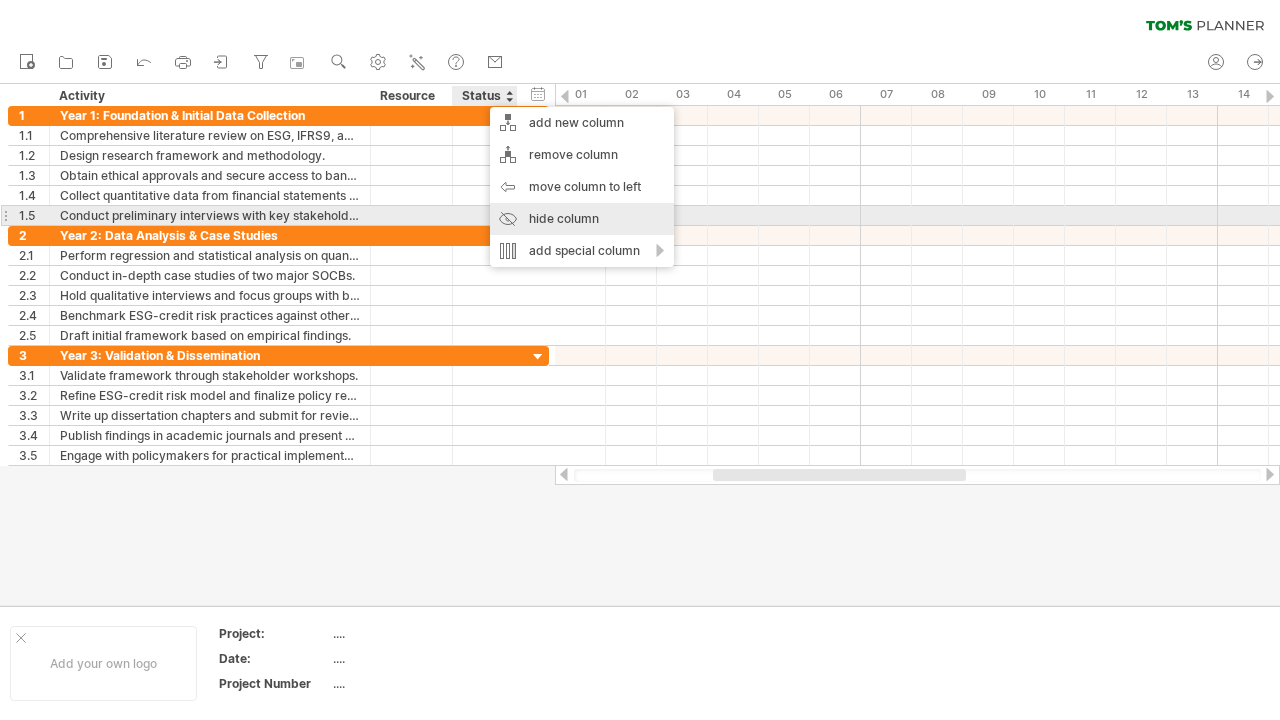 click on "hide column" at bounding box center (582, 219) 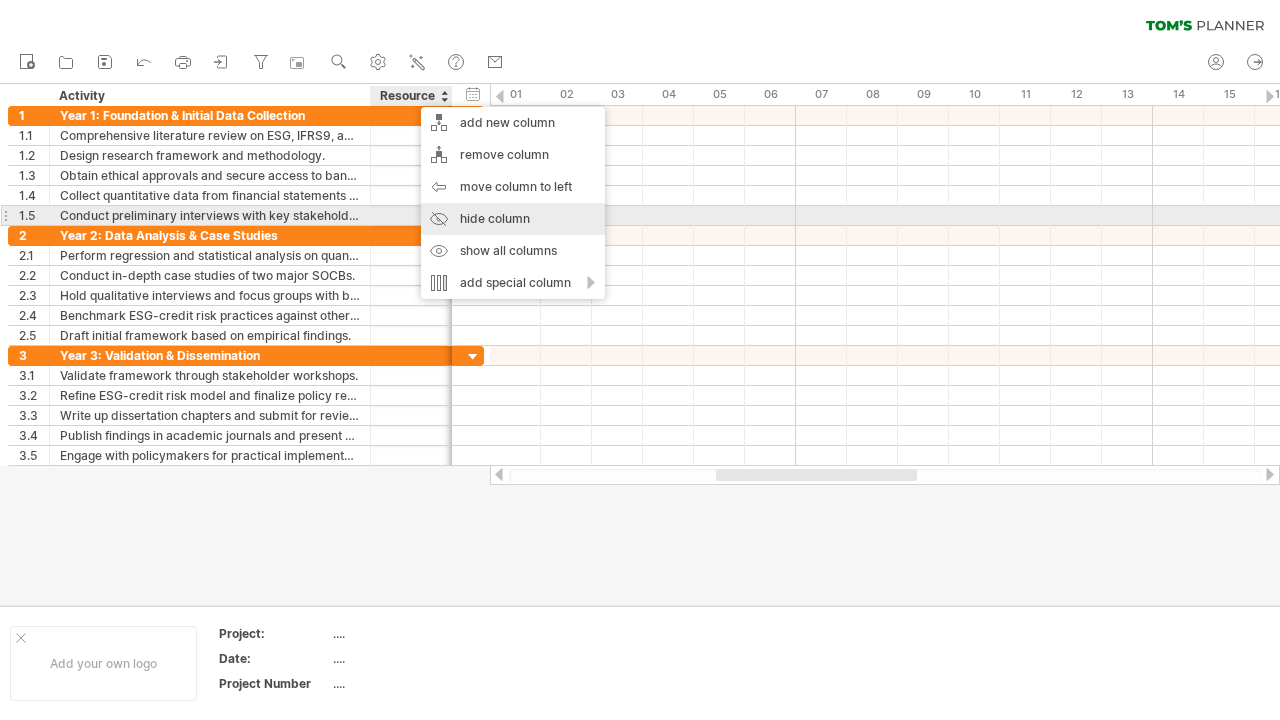 click on "hide column" at bounding box center (513, 219) 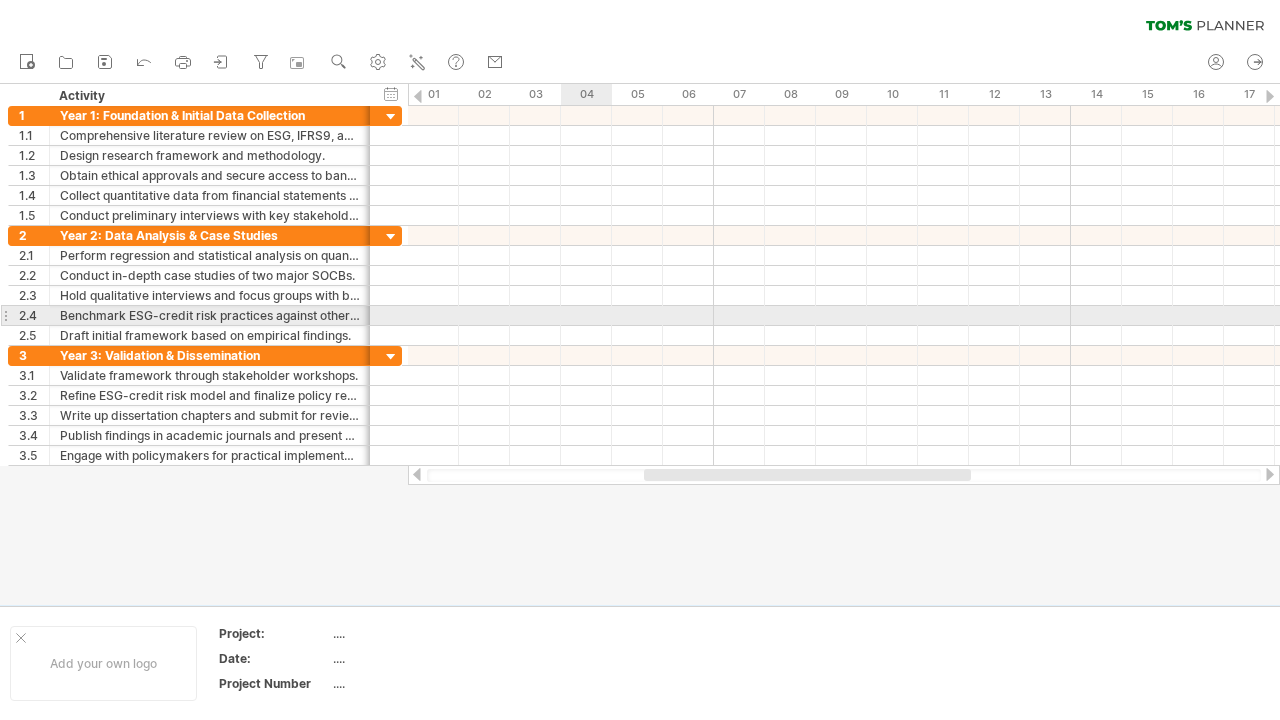click at bounding box center (844, 316) 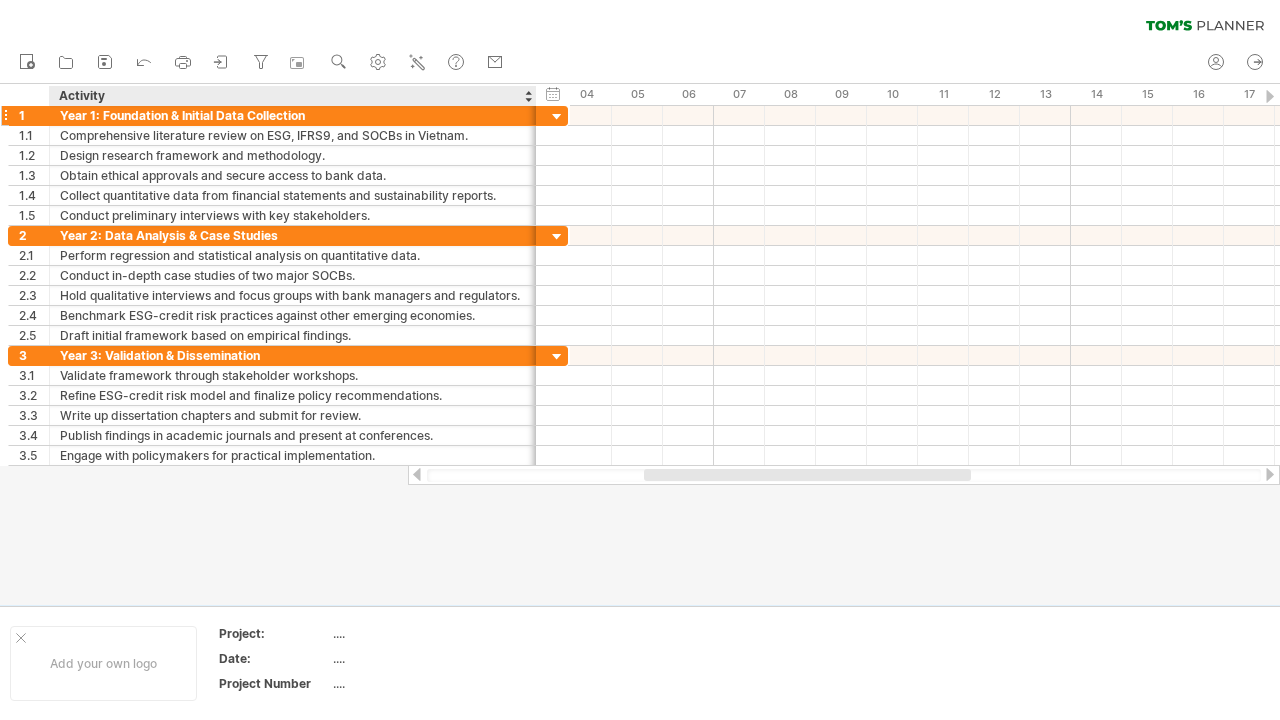 drag, startPoint x: 367, startPoint y: 89, endPoint x: 533, endPoint y: 122, distance: 169.24834 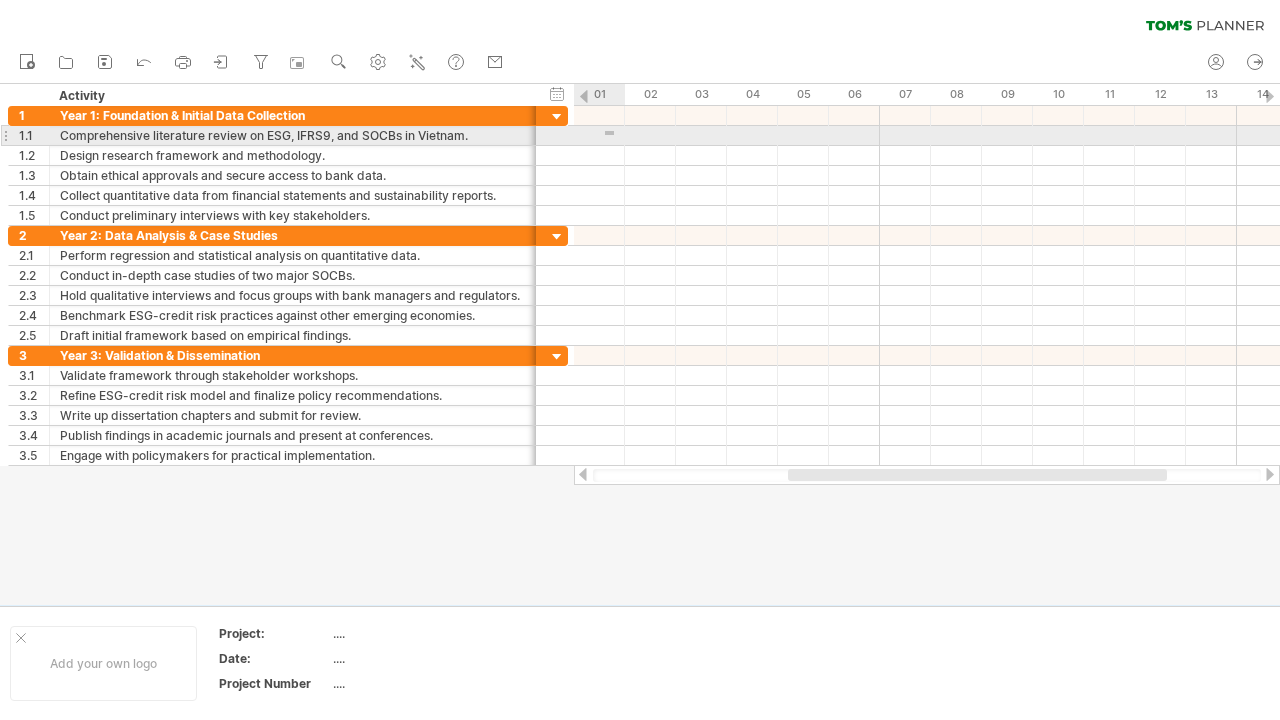 click at bounding box center [927, 136] 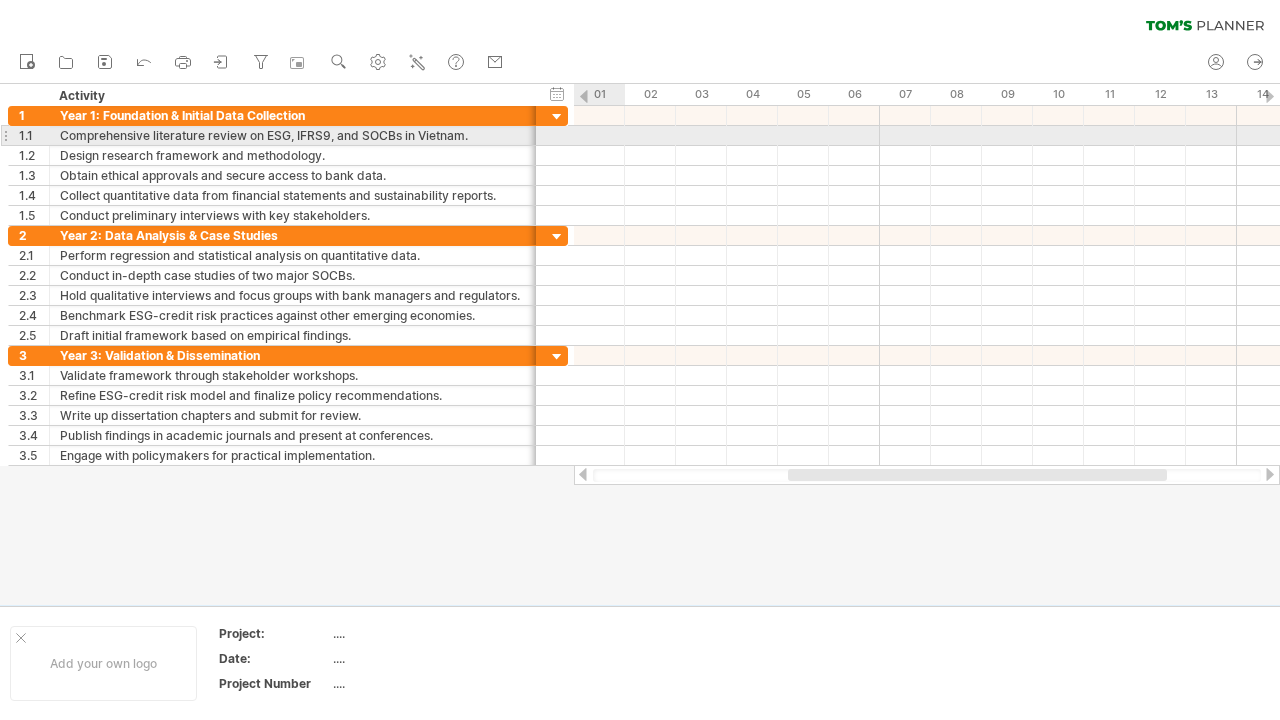 click at bounding box center [927, 136] 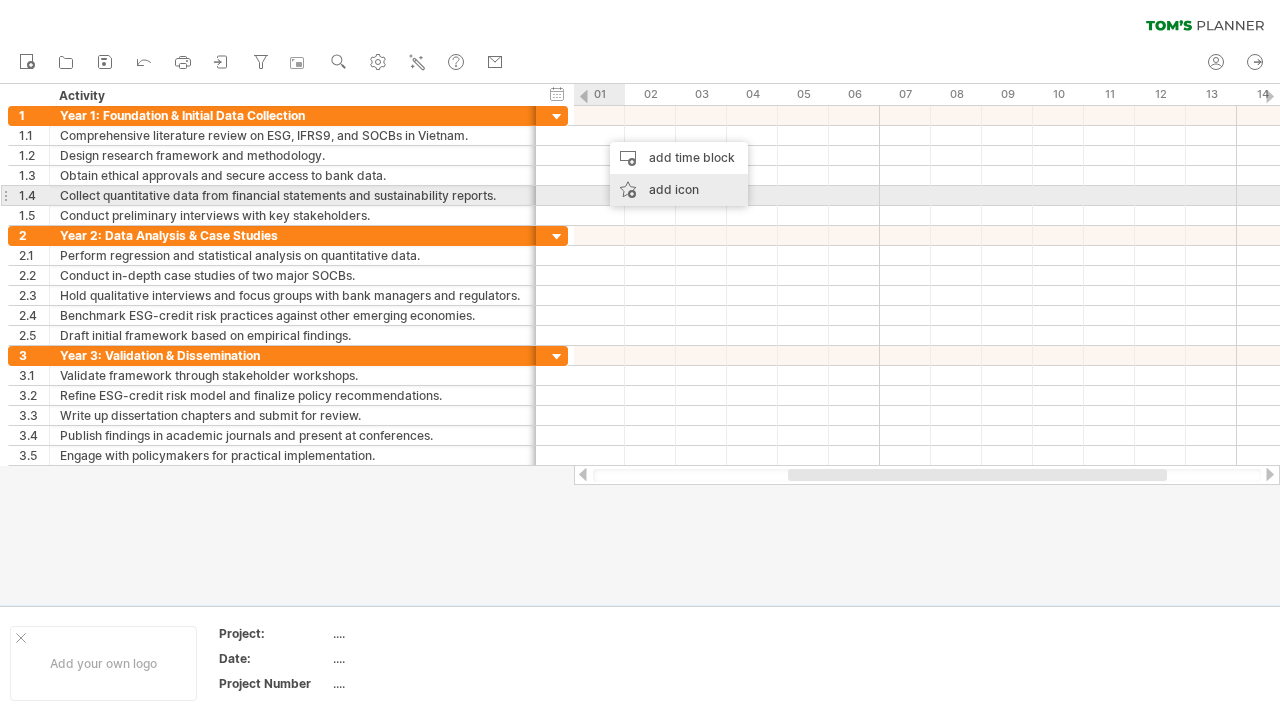 click on "add icon" at bounding box center (679, 190) 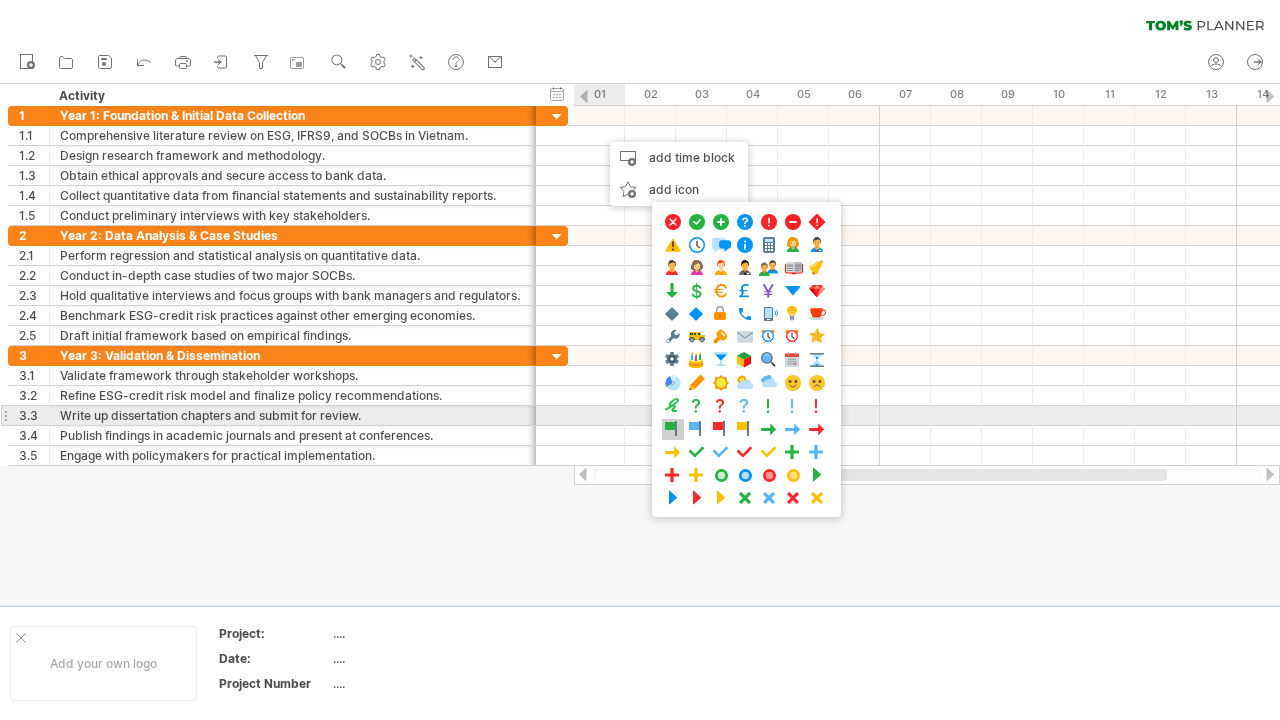 click at bounding box center (673, 429) 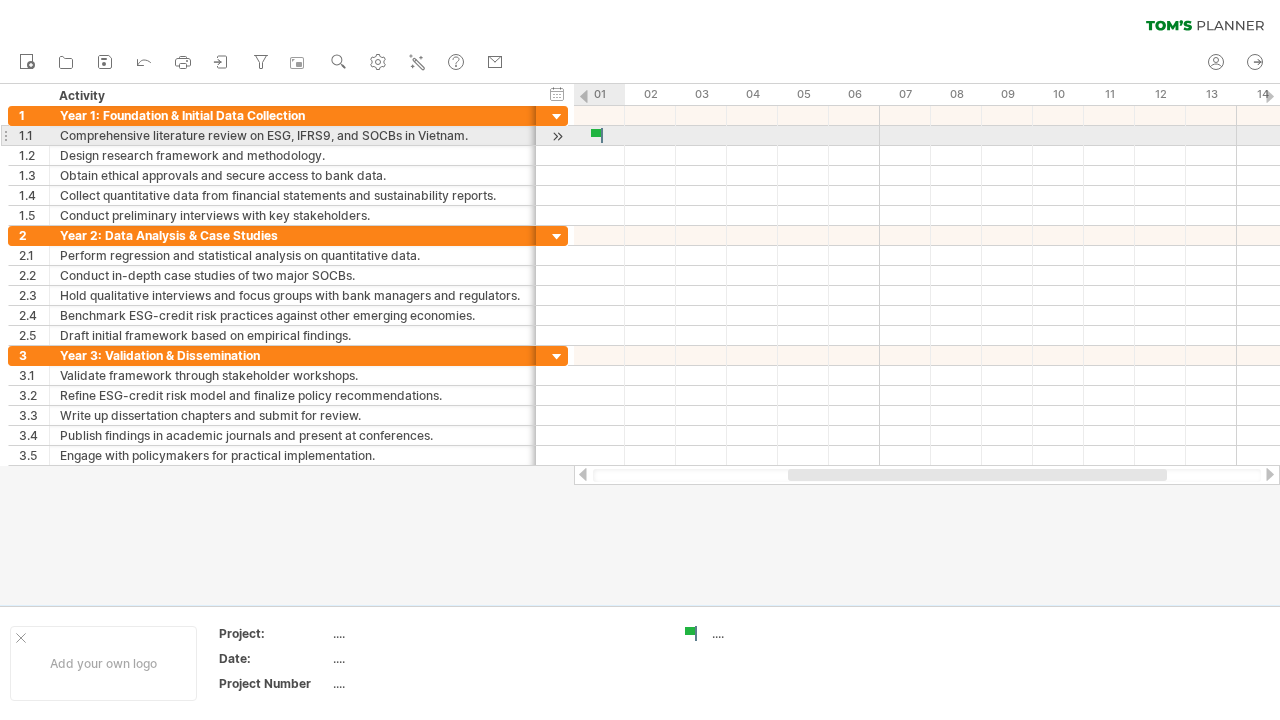 click at bounding box center [599, 135] 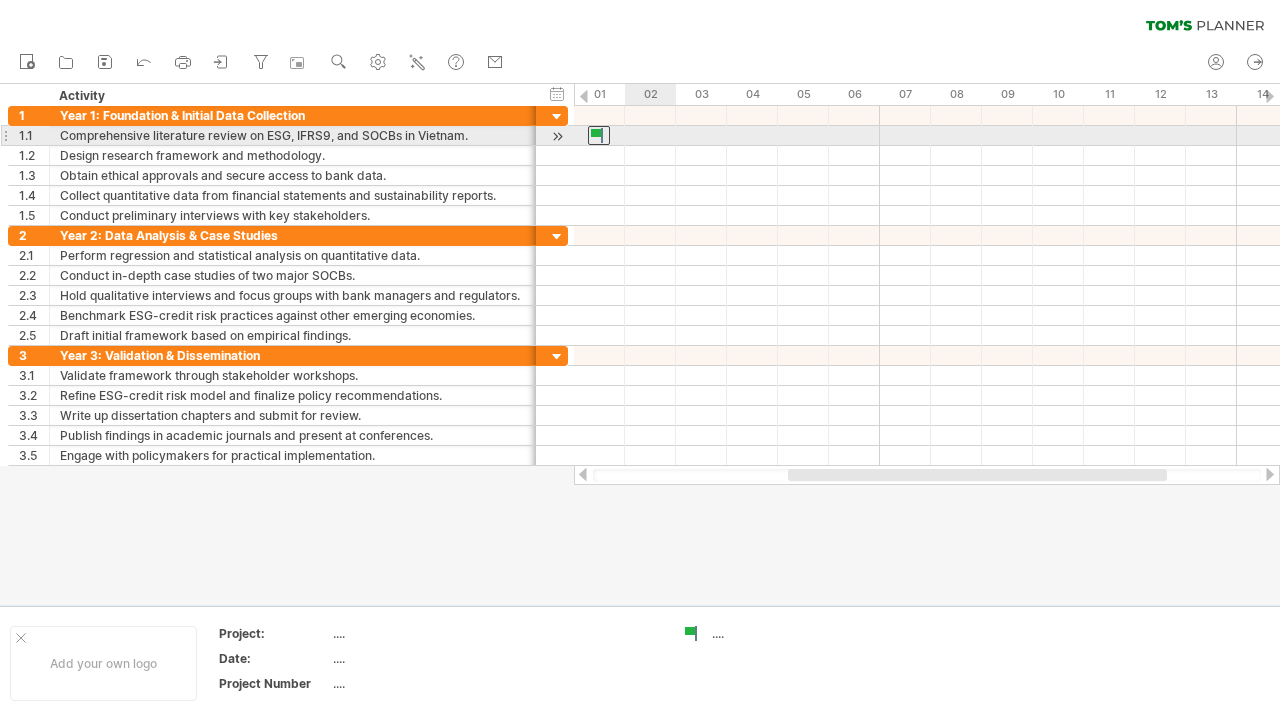 click at bounding box center [927, 136] 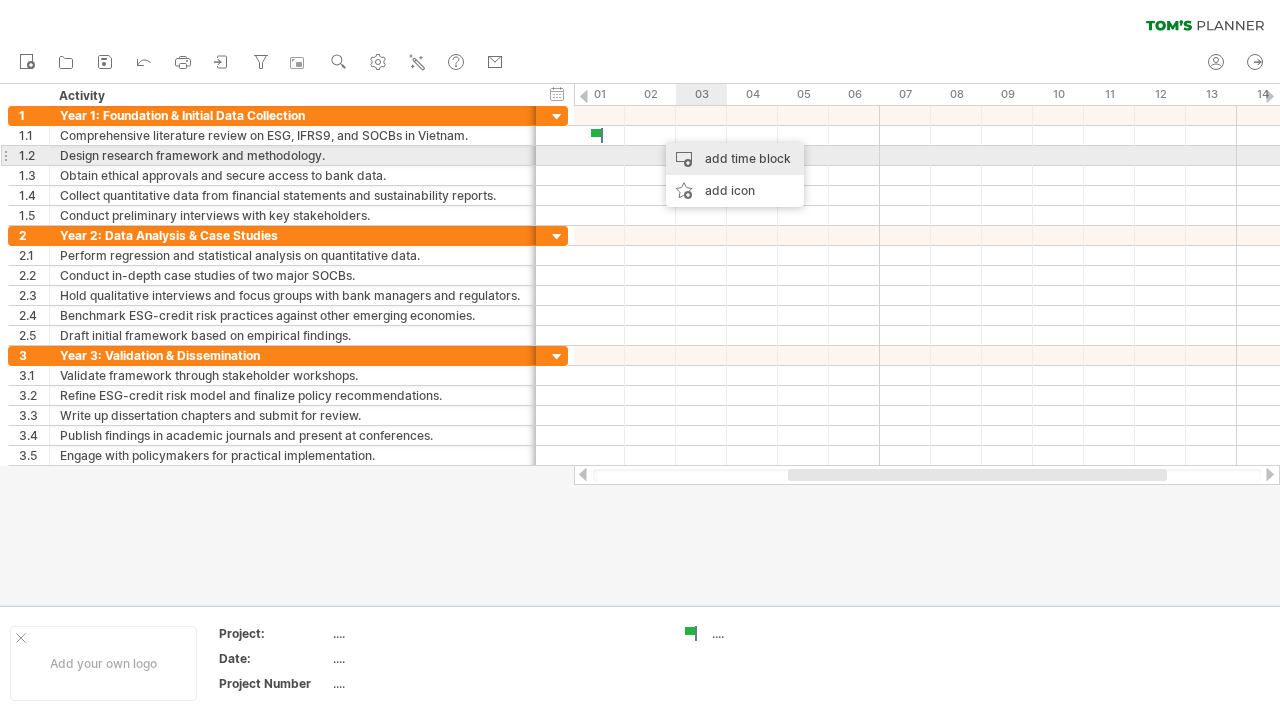 click on "add time block" at bounding box center (735, 159) 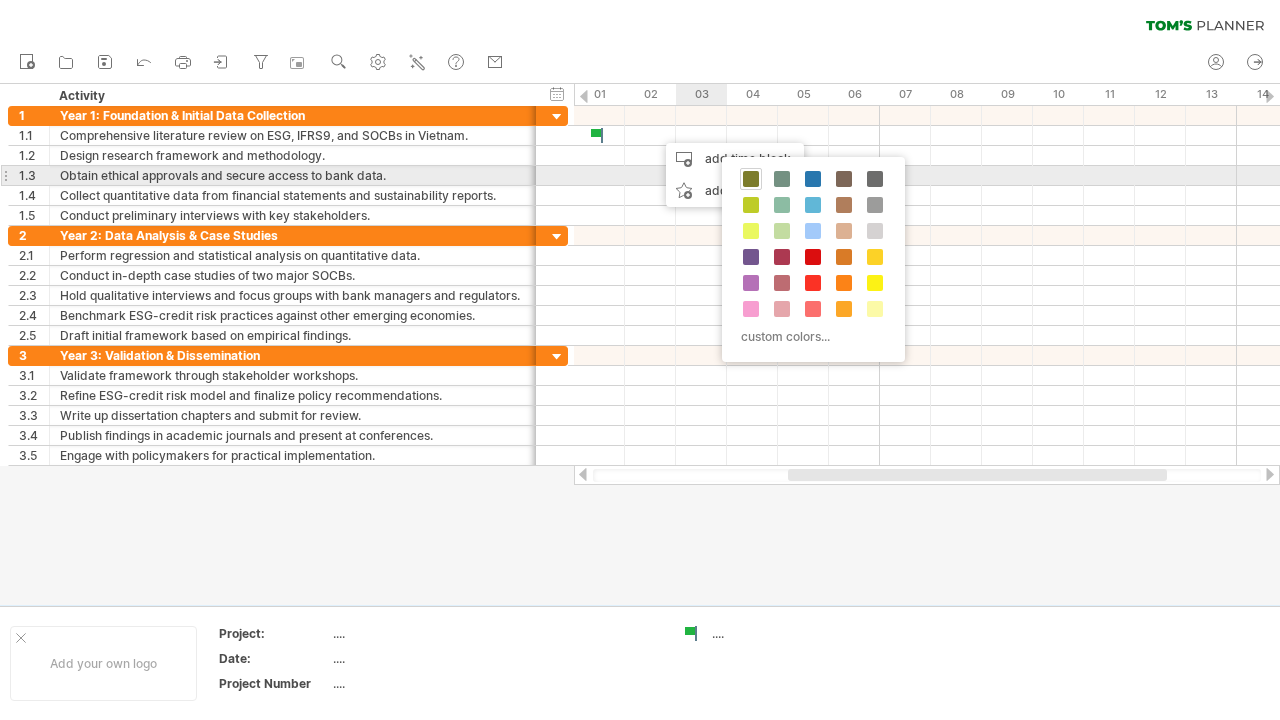 click at bounding box center (751, 179) 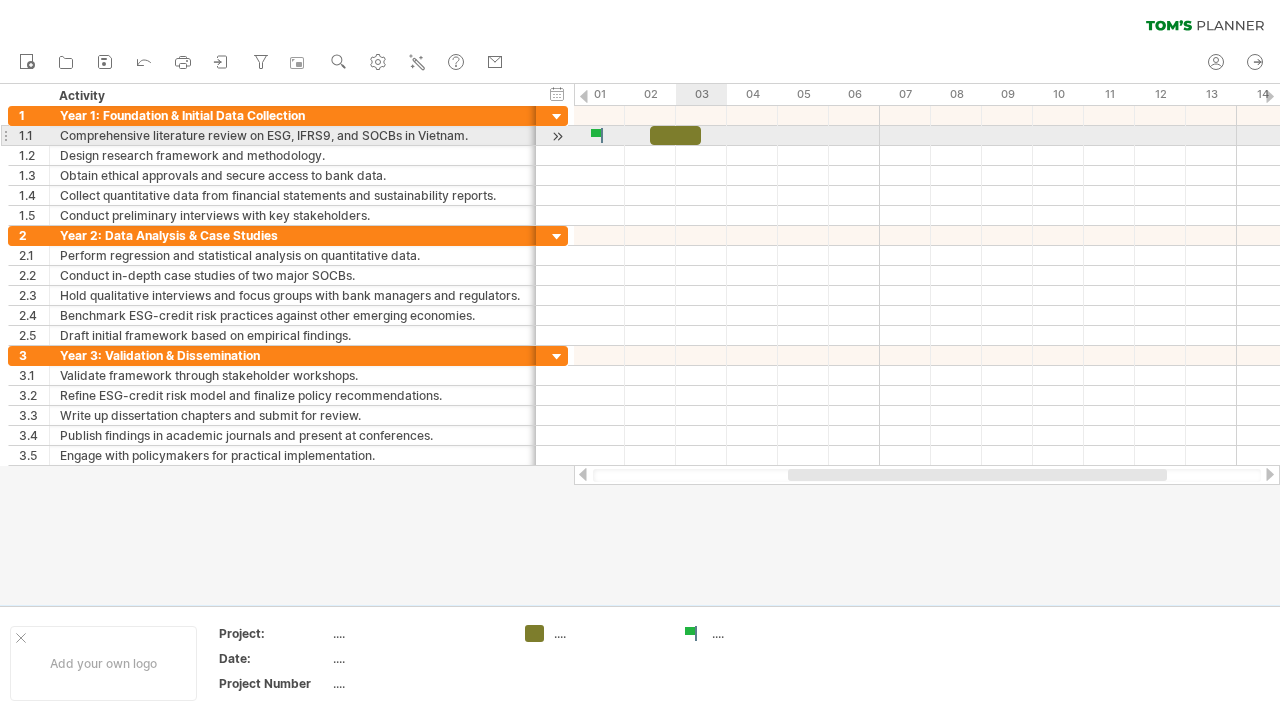 click at bounding box center (675, 135) 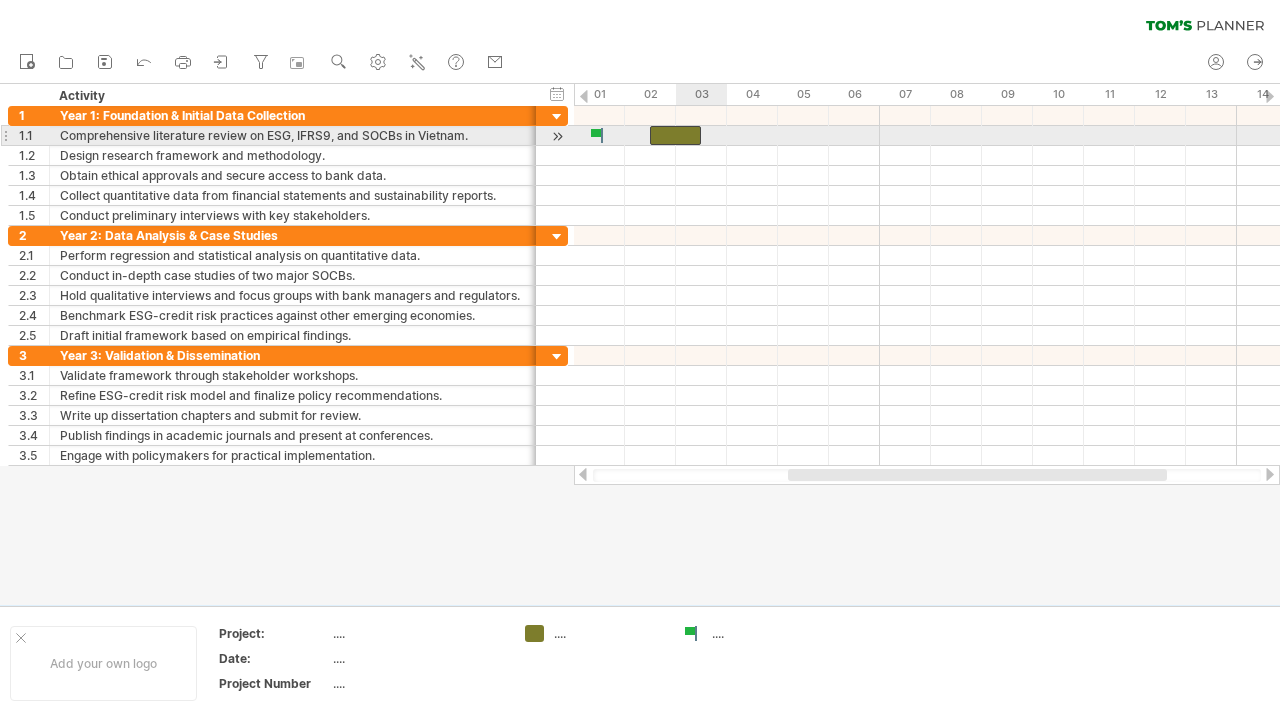 click at bounding box center (701, 135) 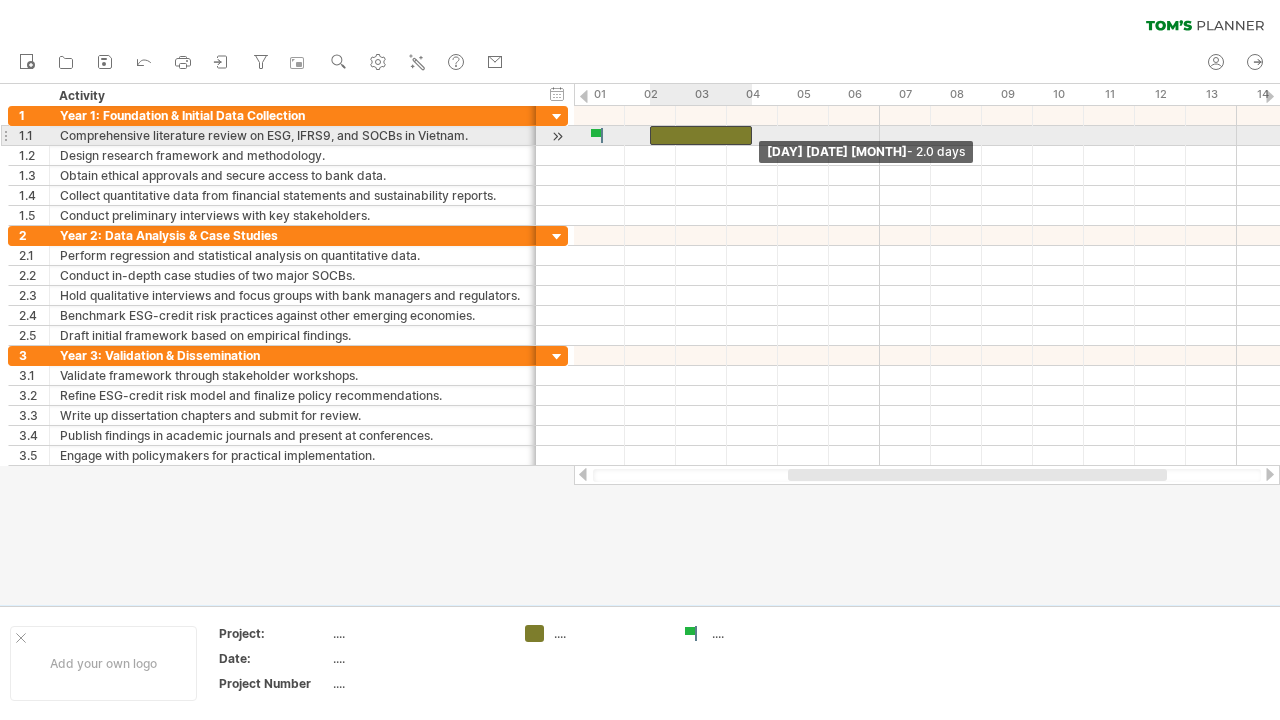 drag, startPoint x: 699, startPoint y: 135, endPoint x: 751, endPoint y: 135, distance: 52 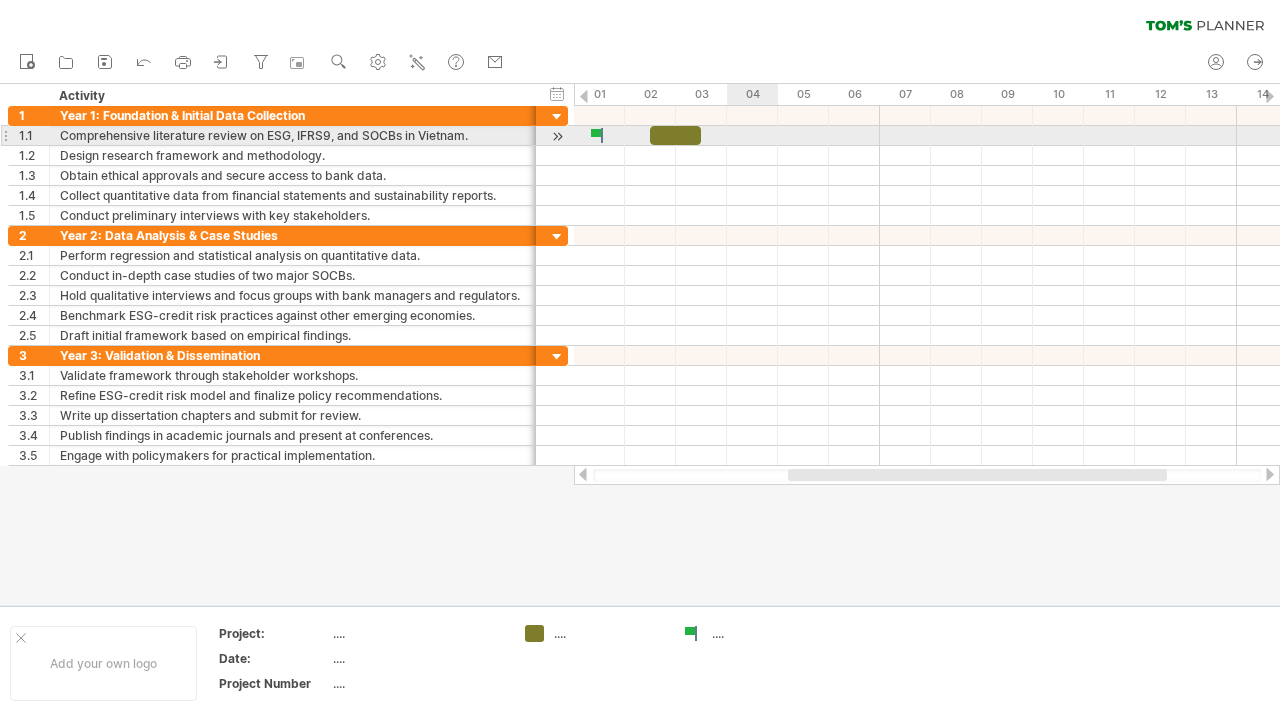 click at bounding box center (599, 135) 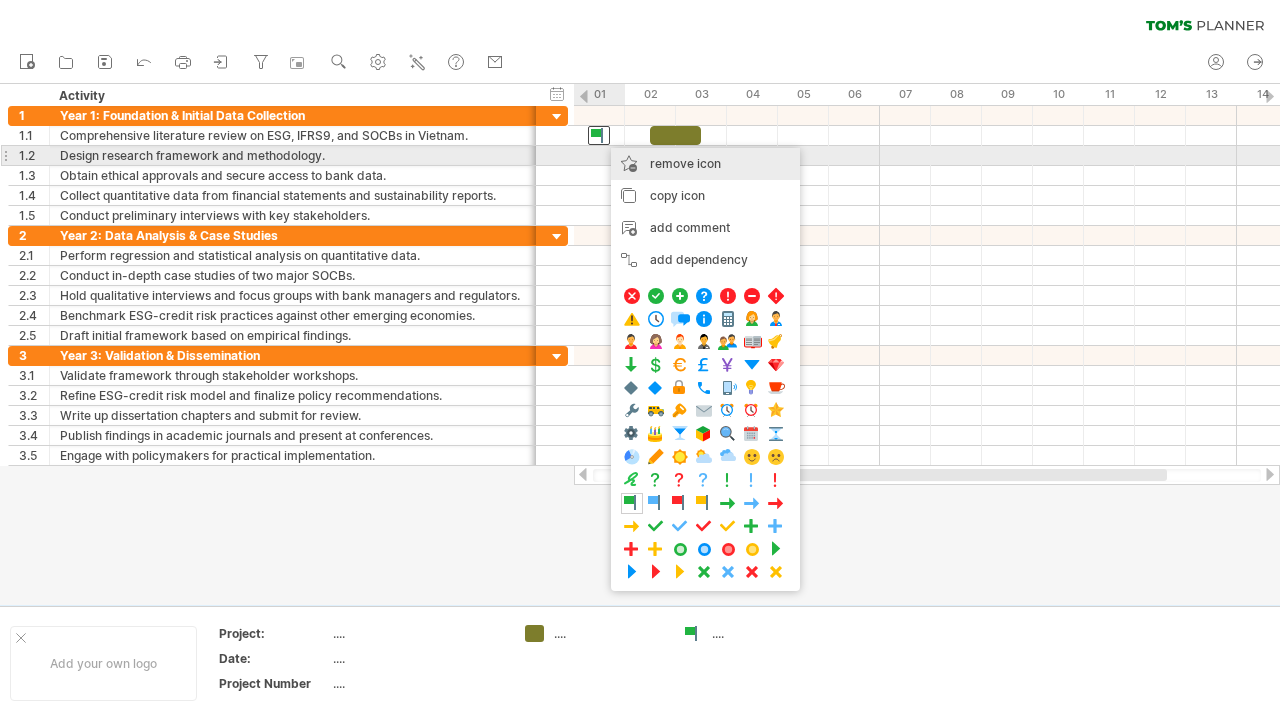 click on "remove icon" at bounding box center [685, 163] 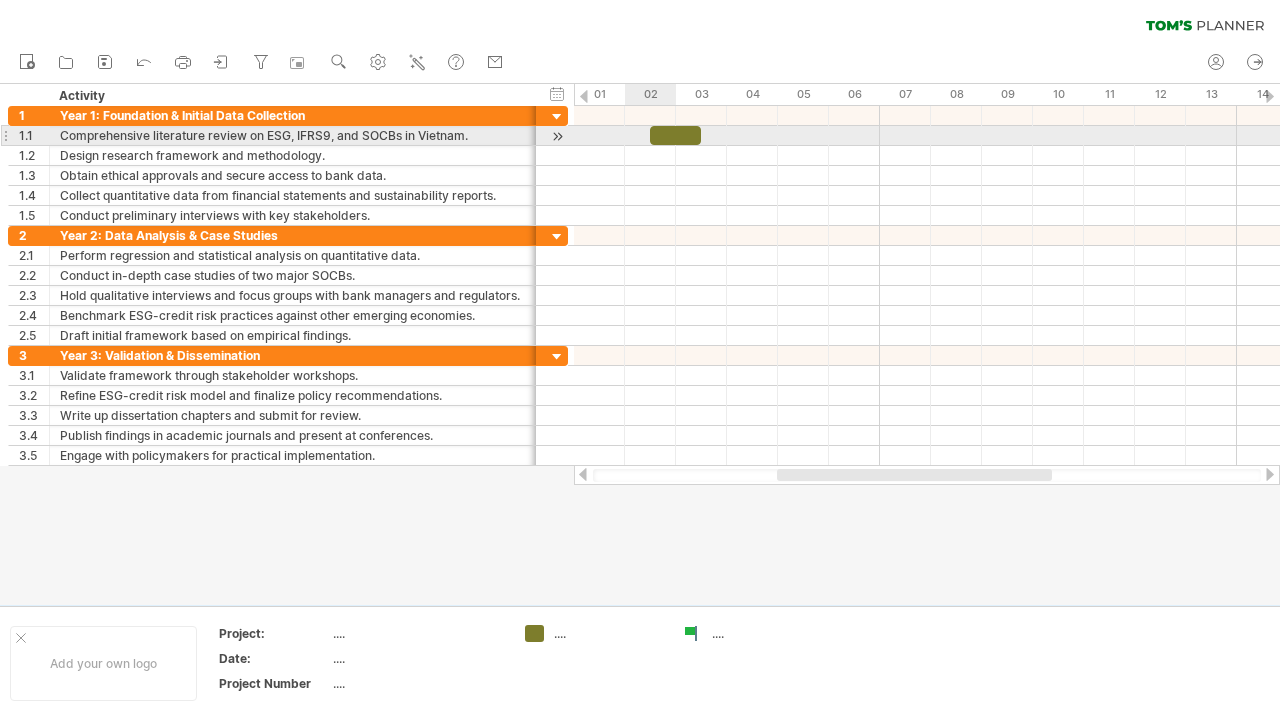 click at bounding box center (675, 135) 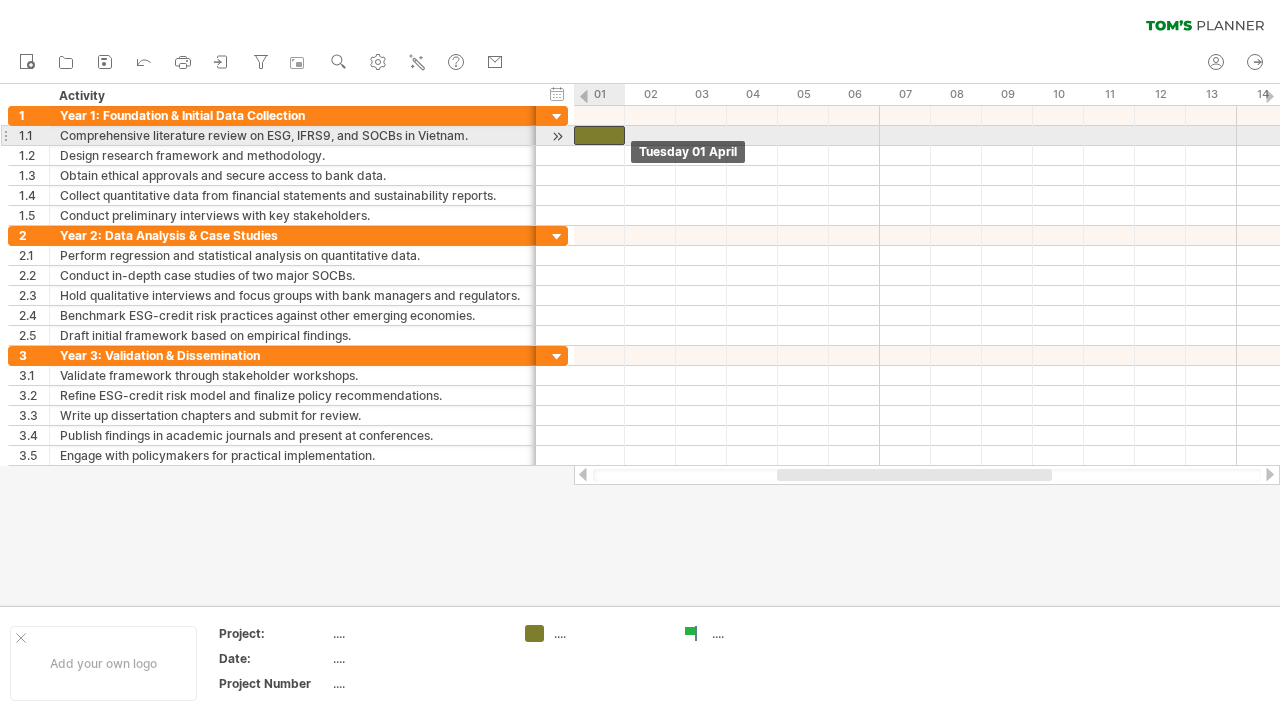 drag, startPoint x: 664, startPoint y: 131, endPoint x: 599, endPoint y: 137, distance: 65.27634 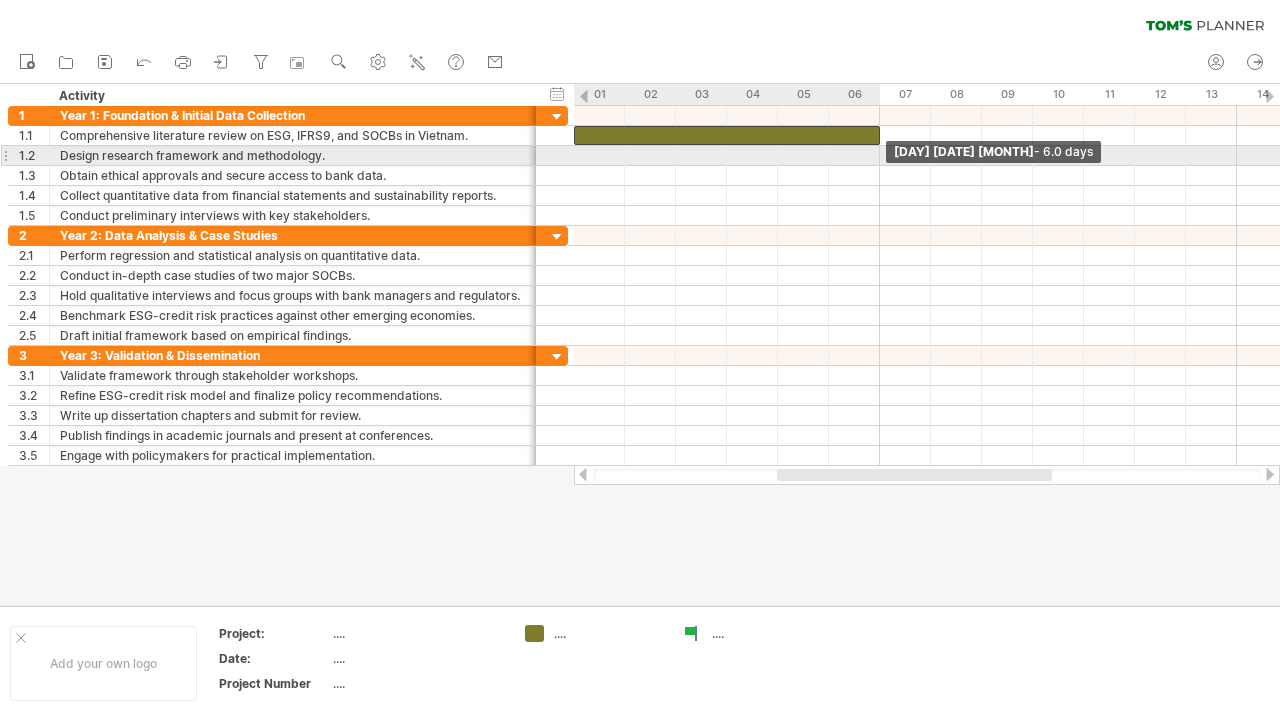 drag, startPoint x: 624, startPoint y: 139, endPoint x: 878, endPoint y: 163, distance: 255.13133 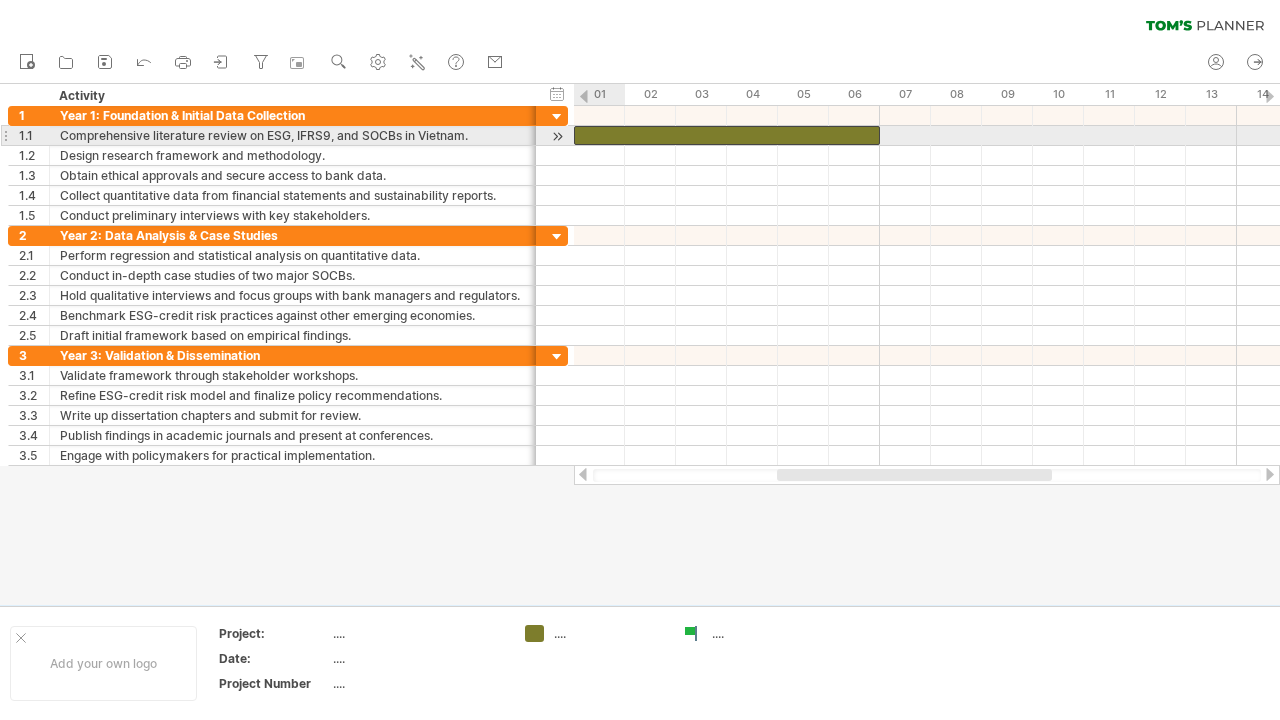 click at bounding box center [727, 135] 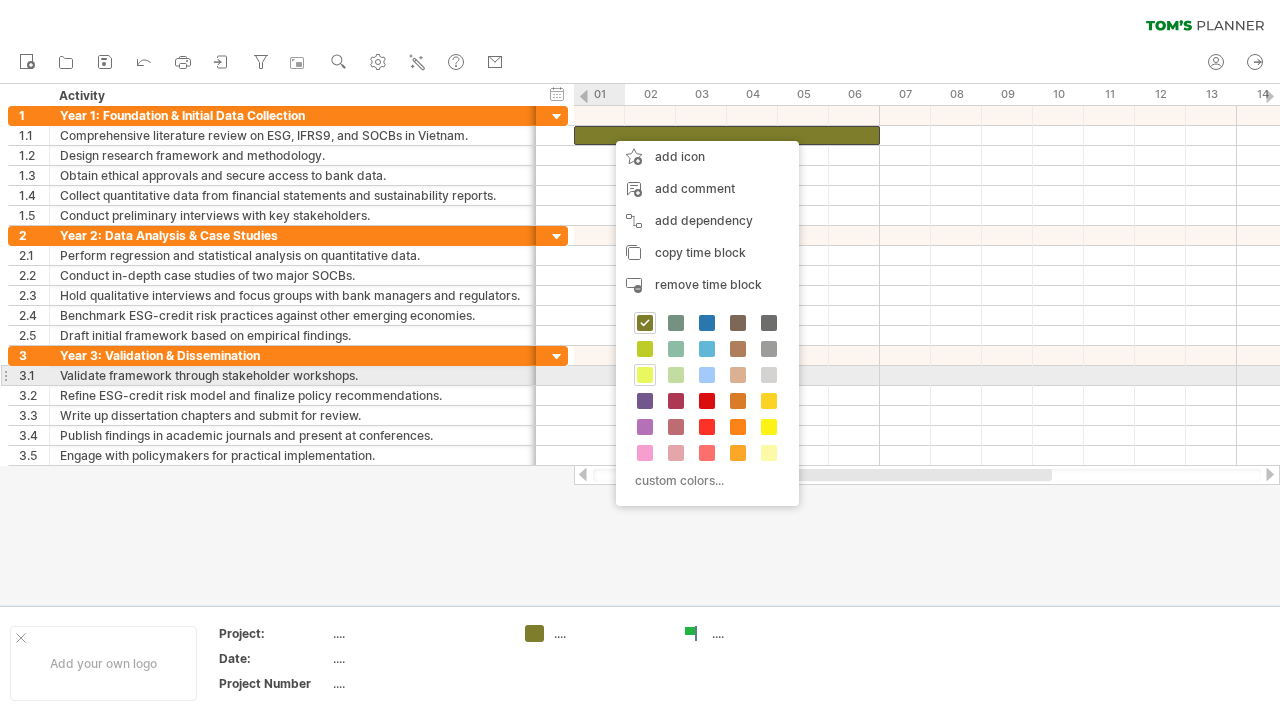 click at bounding box center [645, 375] 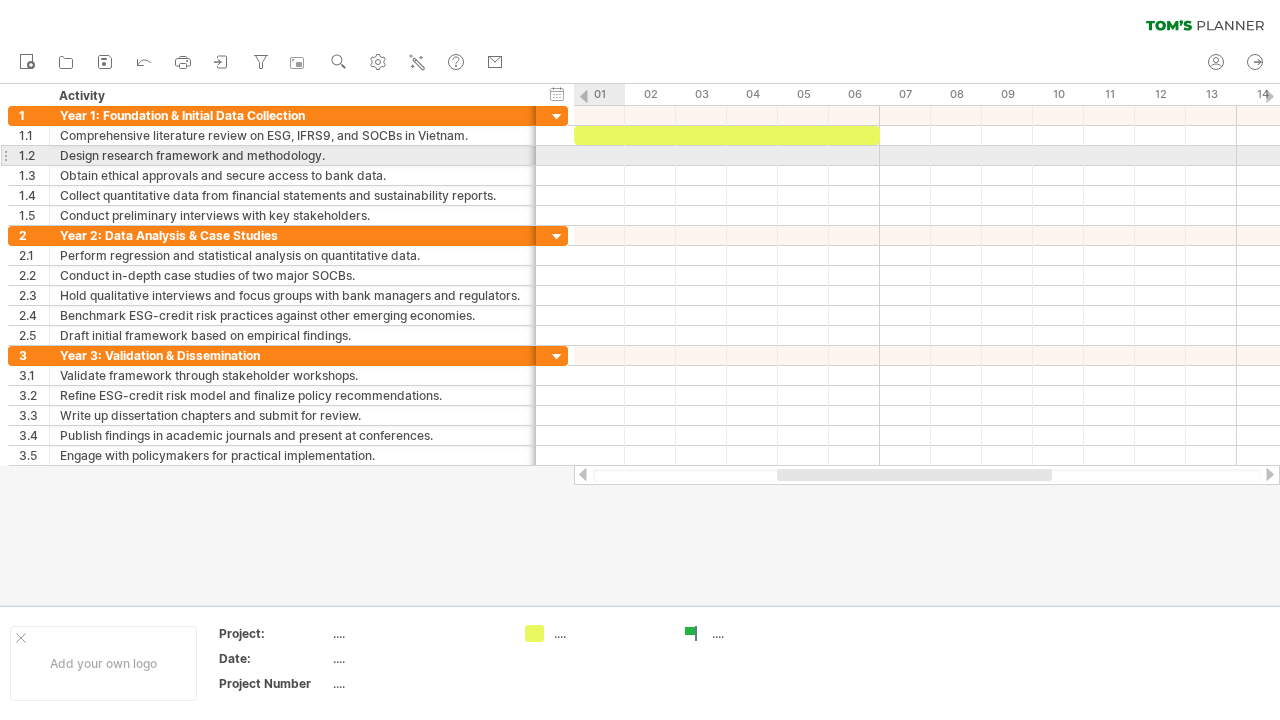 click at bounding box center (927, 156) 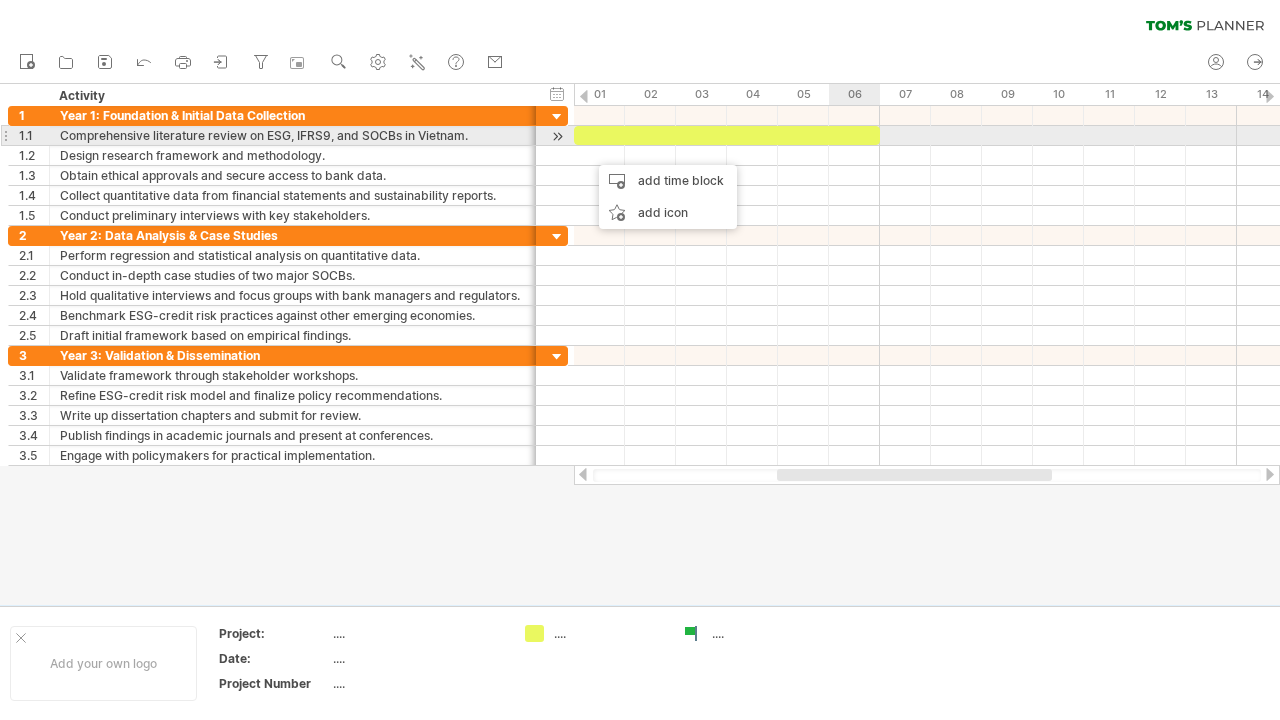 click at bounding box center [727, 135] 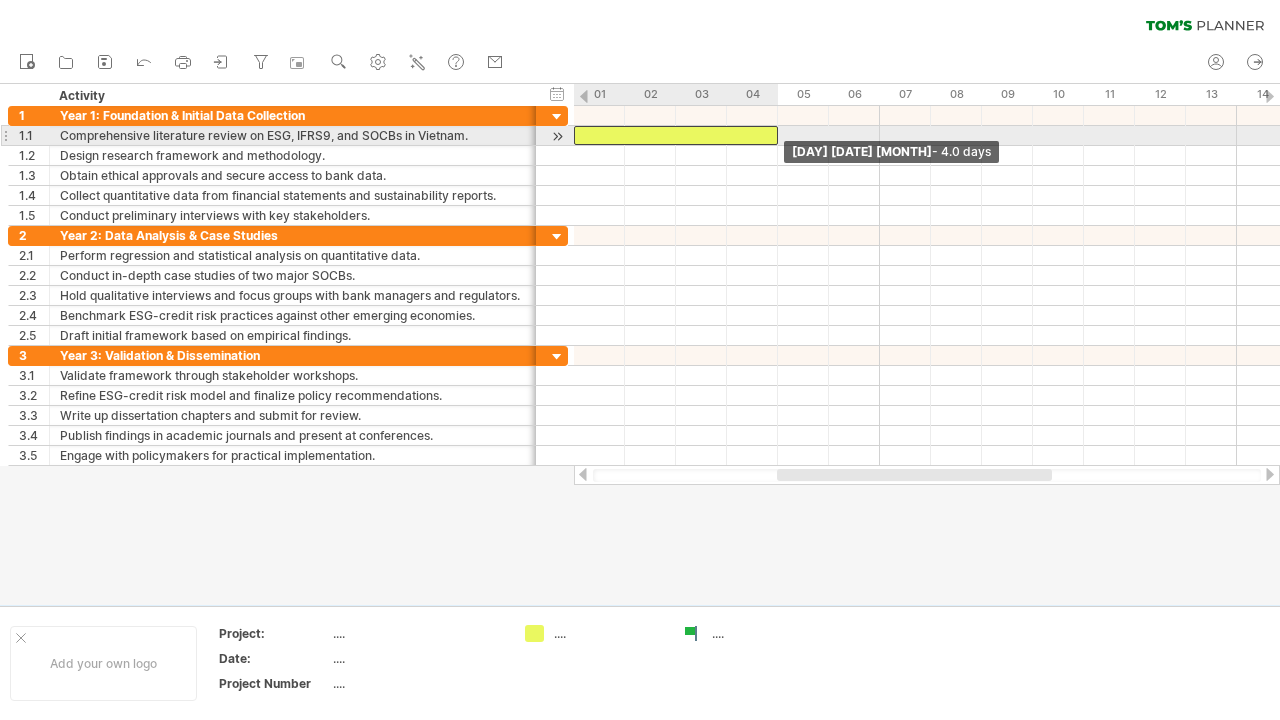 drag, startPoint x: 876, startPoint y: 134, endPoint x: 770, endPoint y: 146, distance: 106.677086 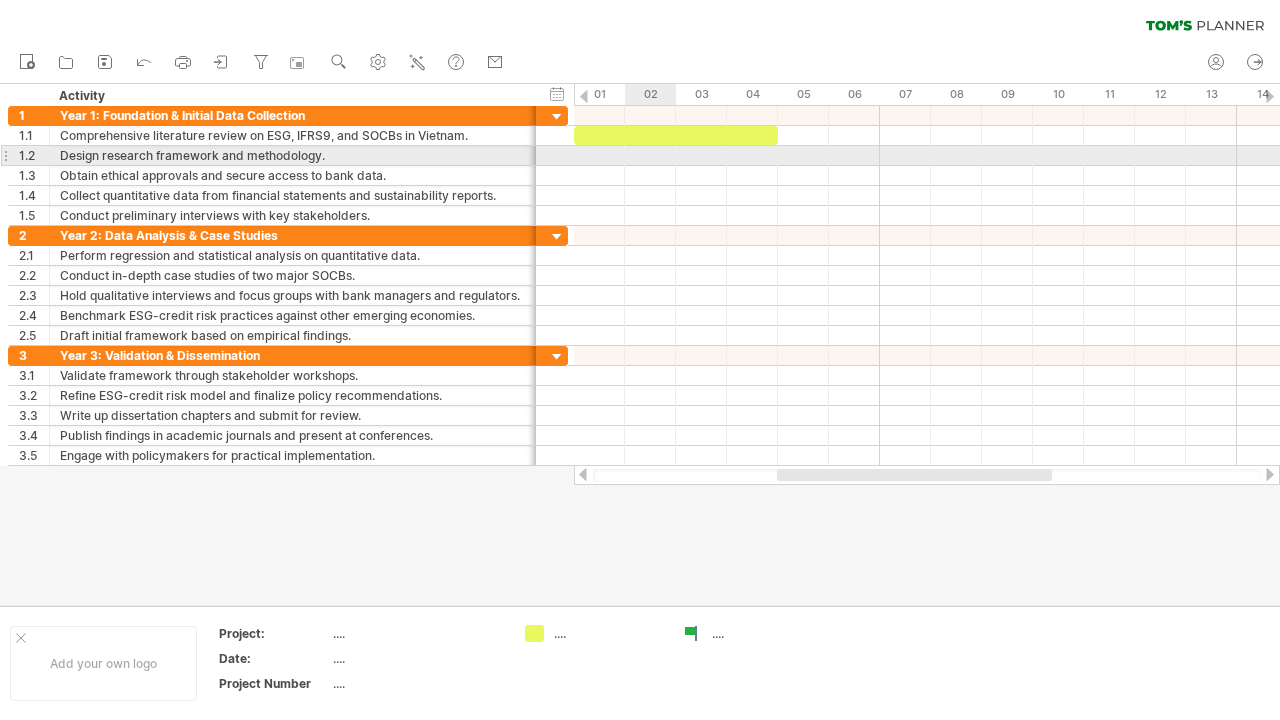 click at bounding box center (927, 156) 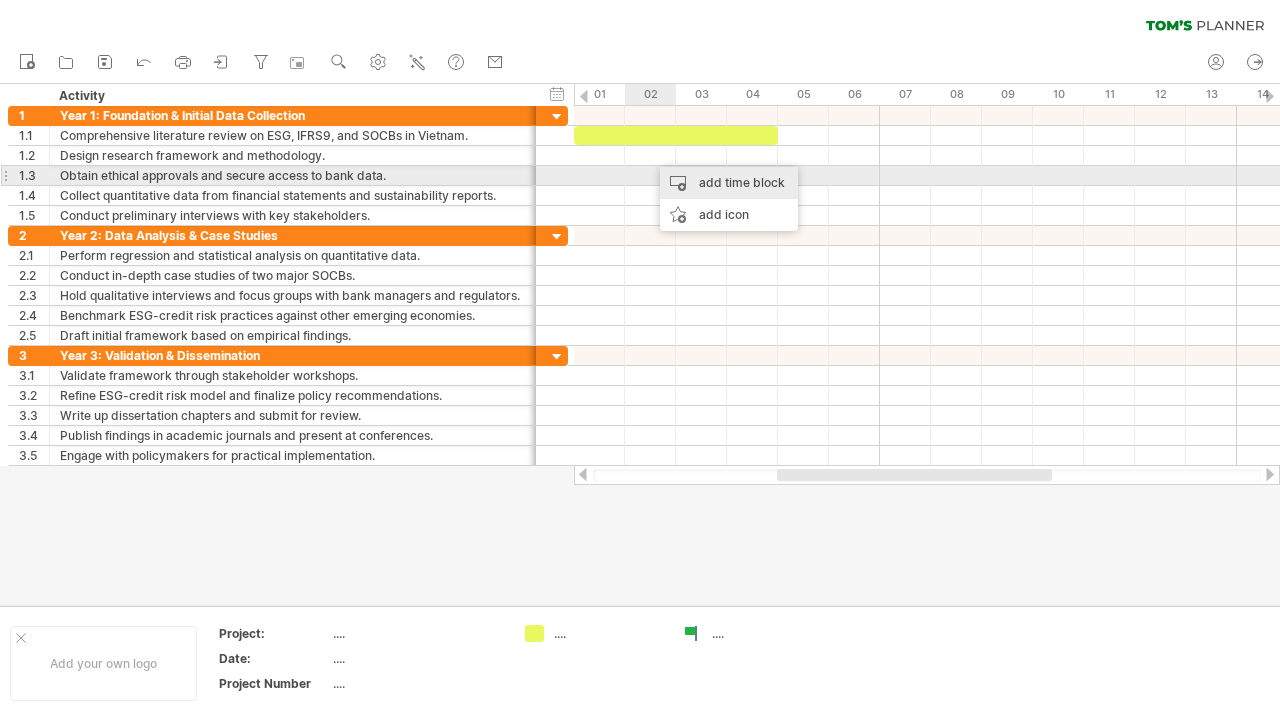 click on "add time block" at bounding box center (729, 183) 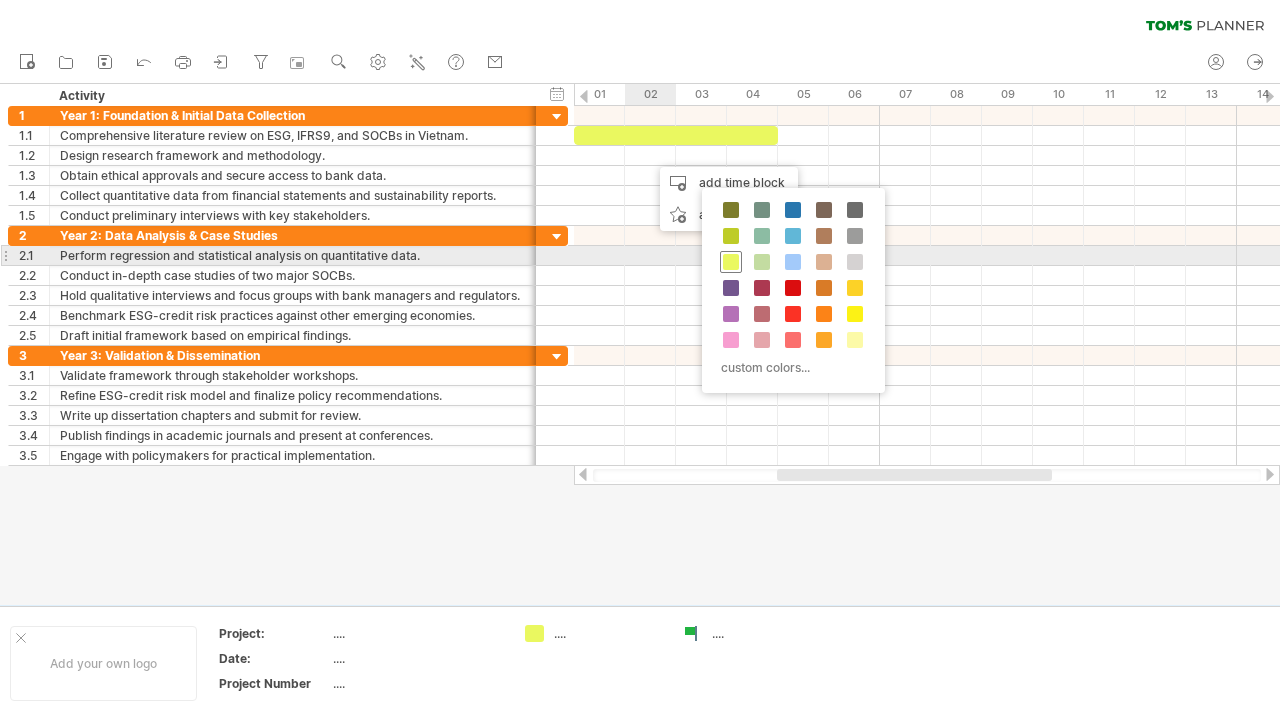 click at bounding box center [731, 262] 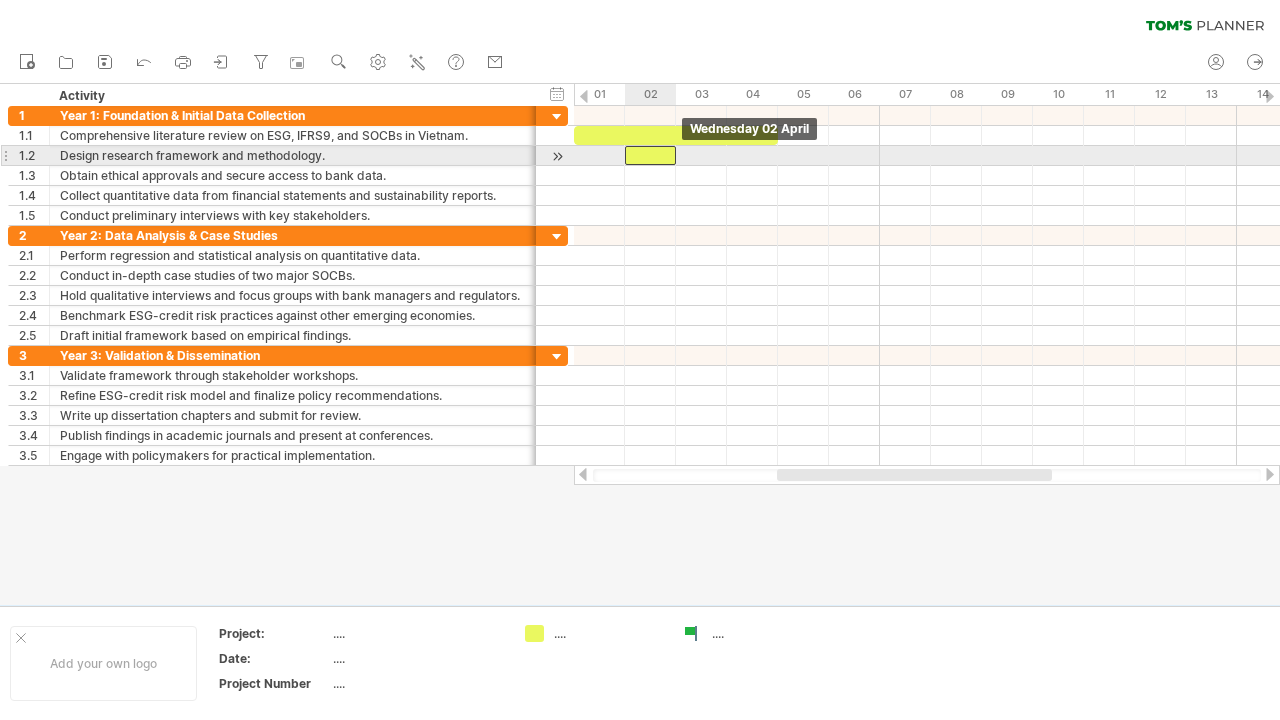 drag, startPoint x: 669, startPoint y: 156, endPoint x: 647, endPoint y: 158, distance: 22.090721 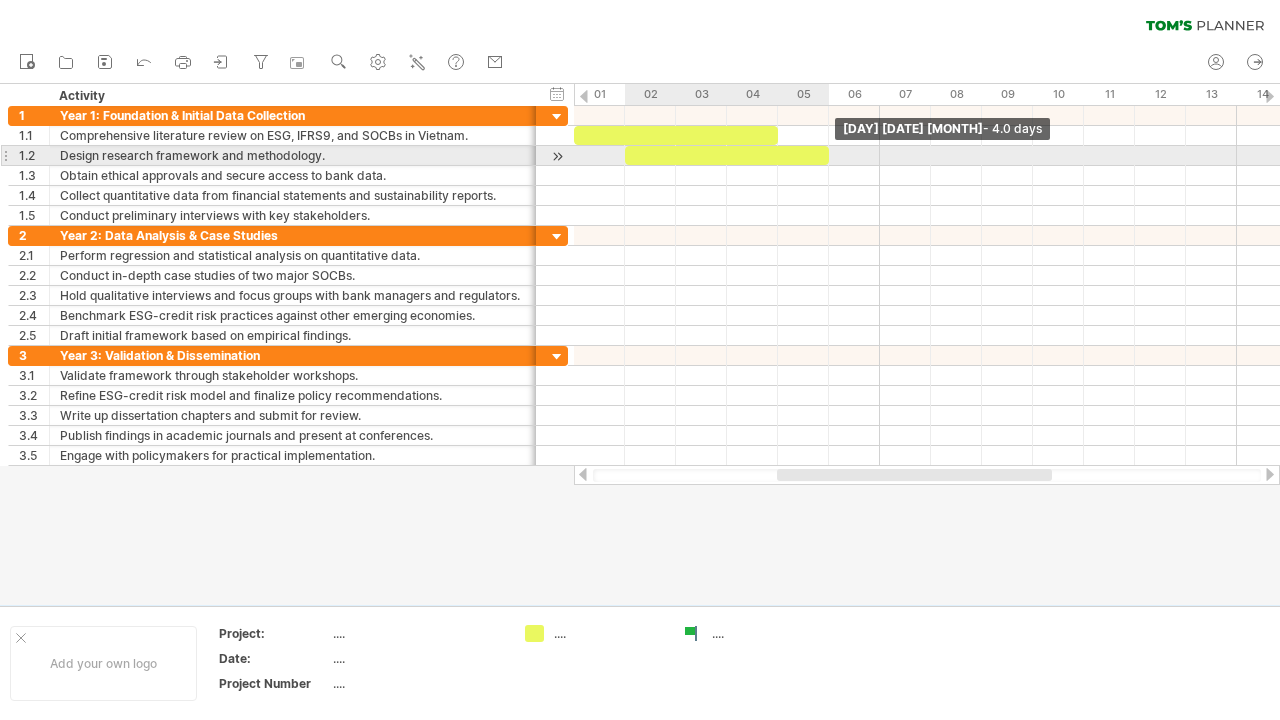 drag, startPoint x: 673, startPoint y: 158, endPoint x: 827, endPoint y: 159, distance: 154.00325 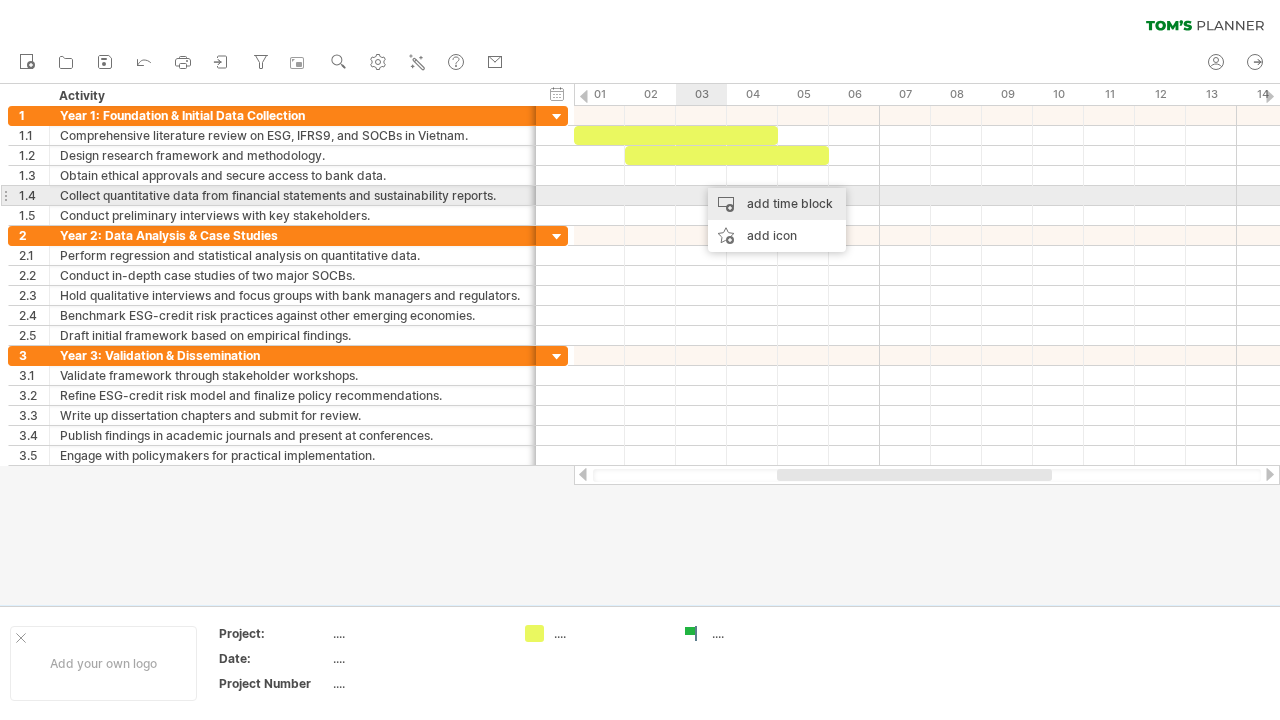 click on "add time block" at bounding box center (777, 204) 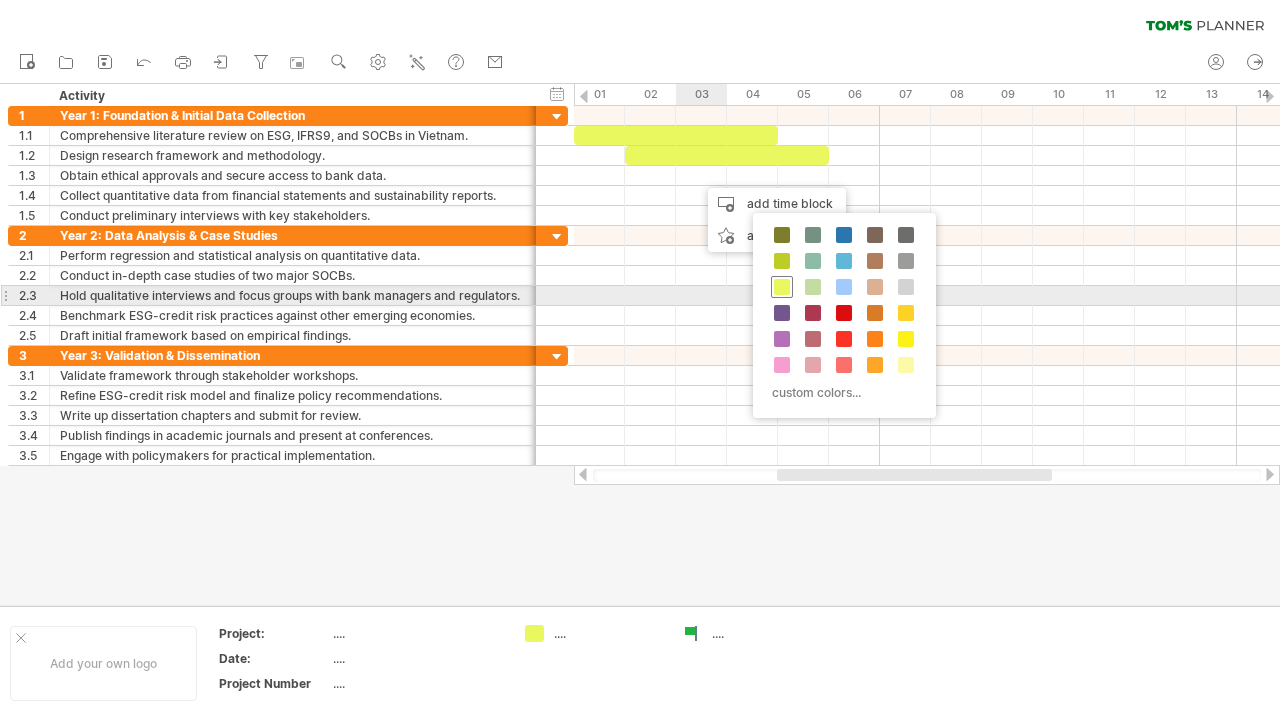 click at bounding box center [782, 287] 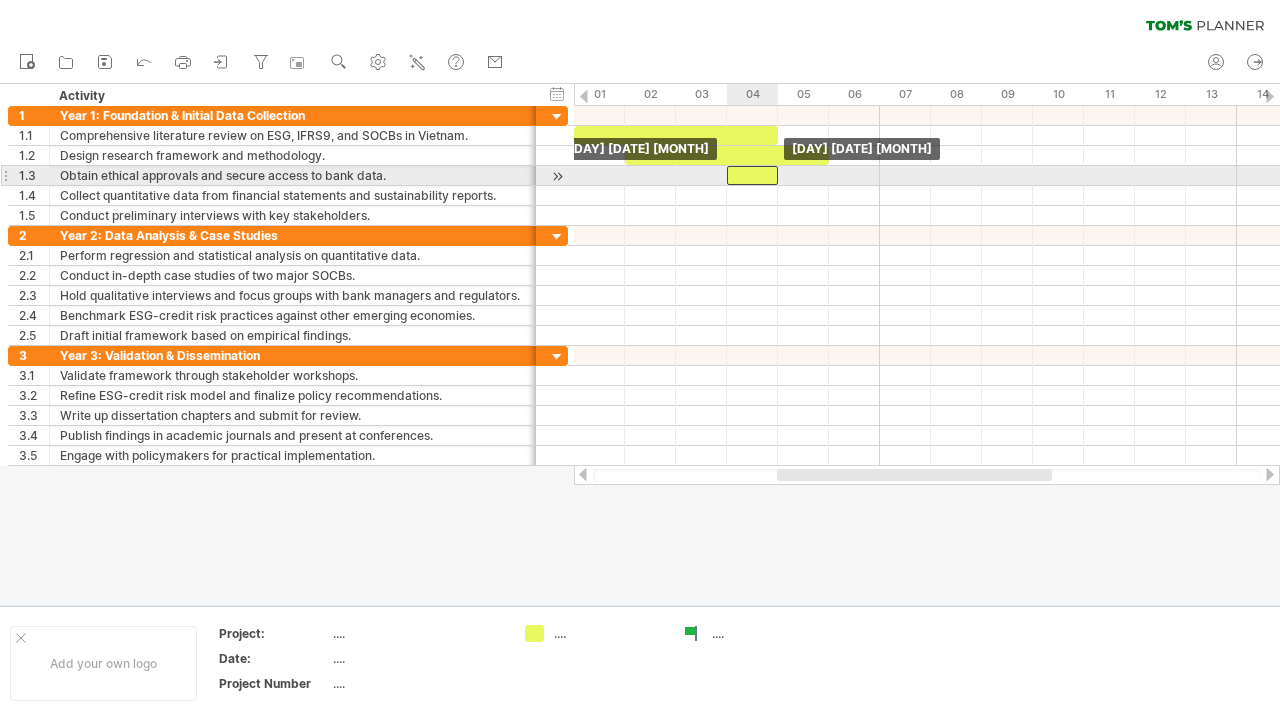 drag, startPoint x: 729, startPoint y: 174, endPoint x: 747, endPoint y: 174, distance: 18 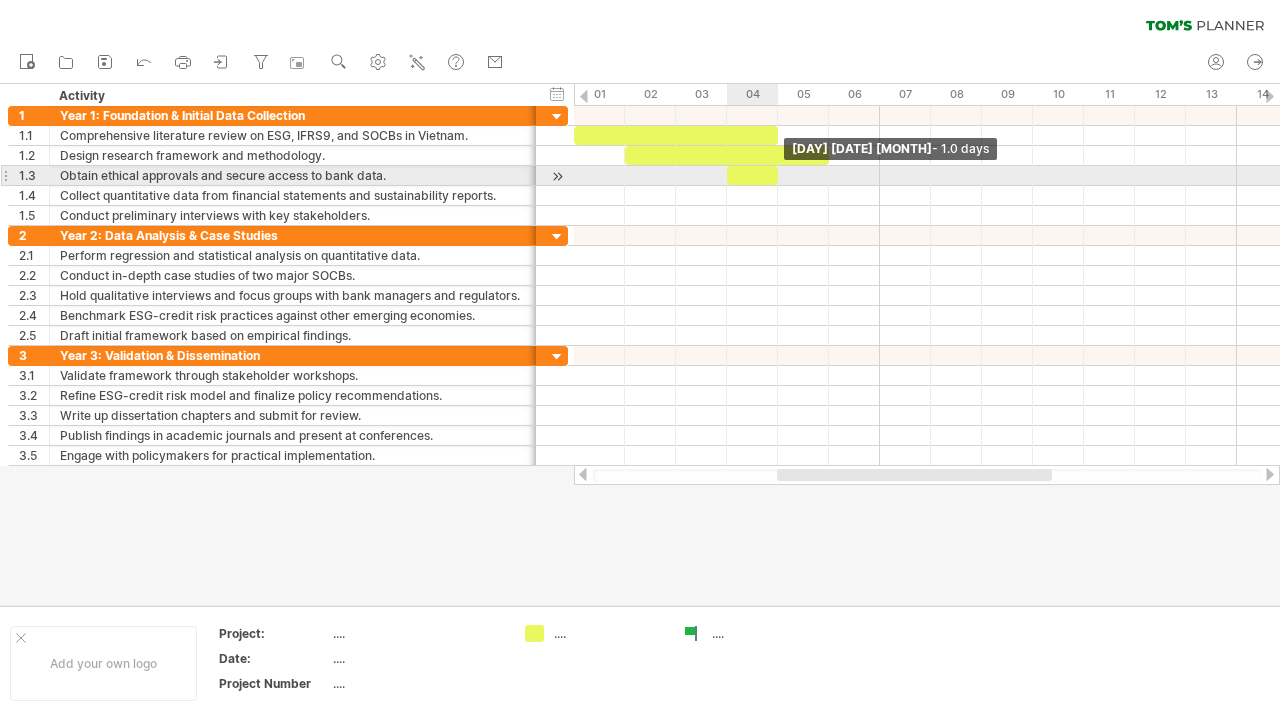click at bounding box center [778, 175] 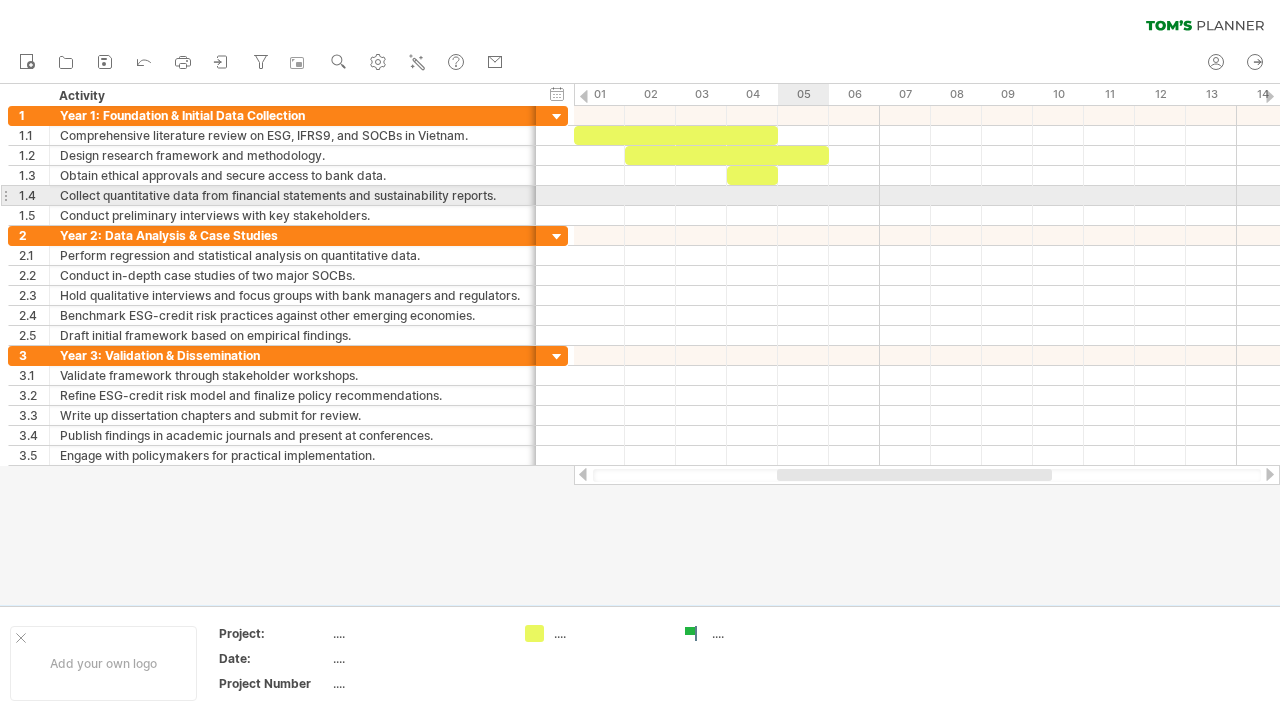 click at bounding box center [927, 196] 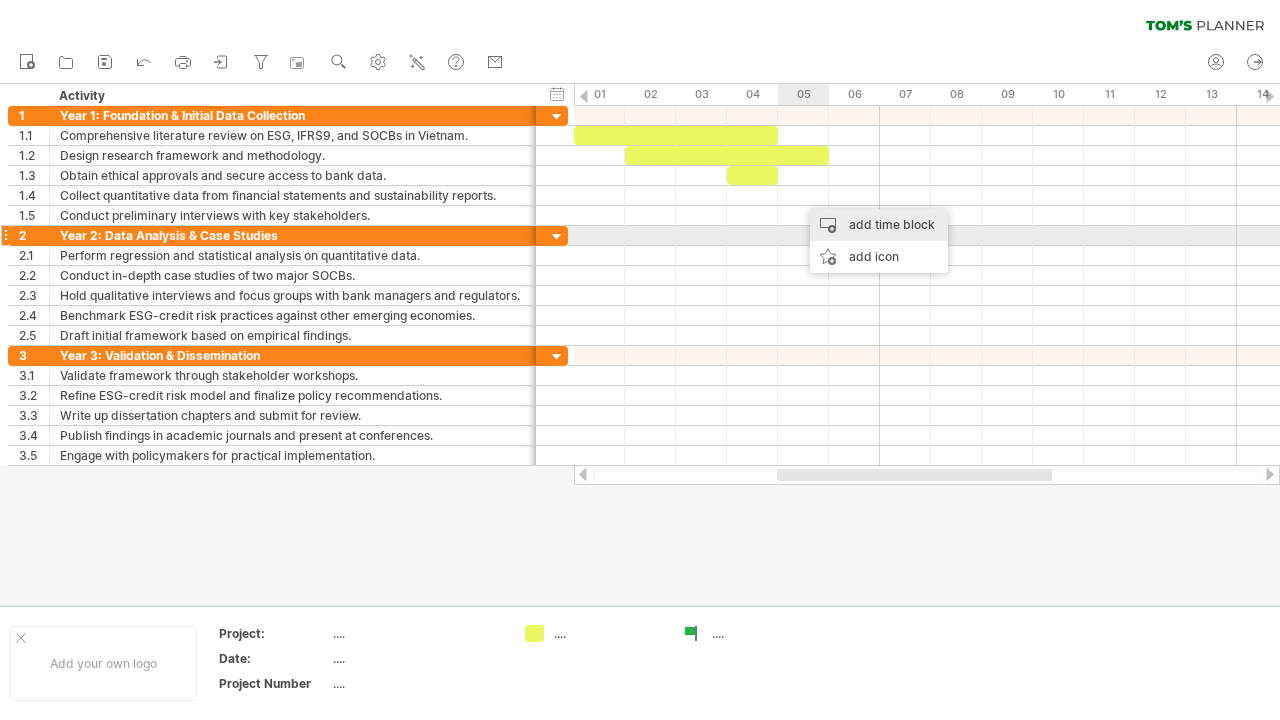 click on "add time block" at bounding box center [879, 225] 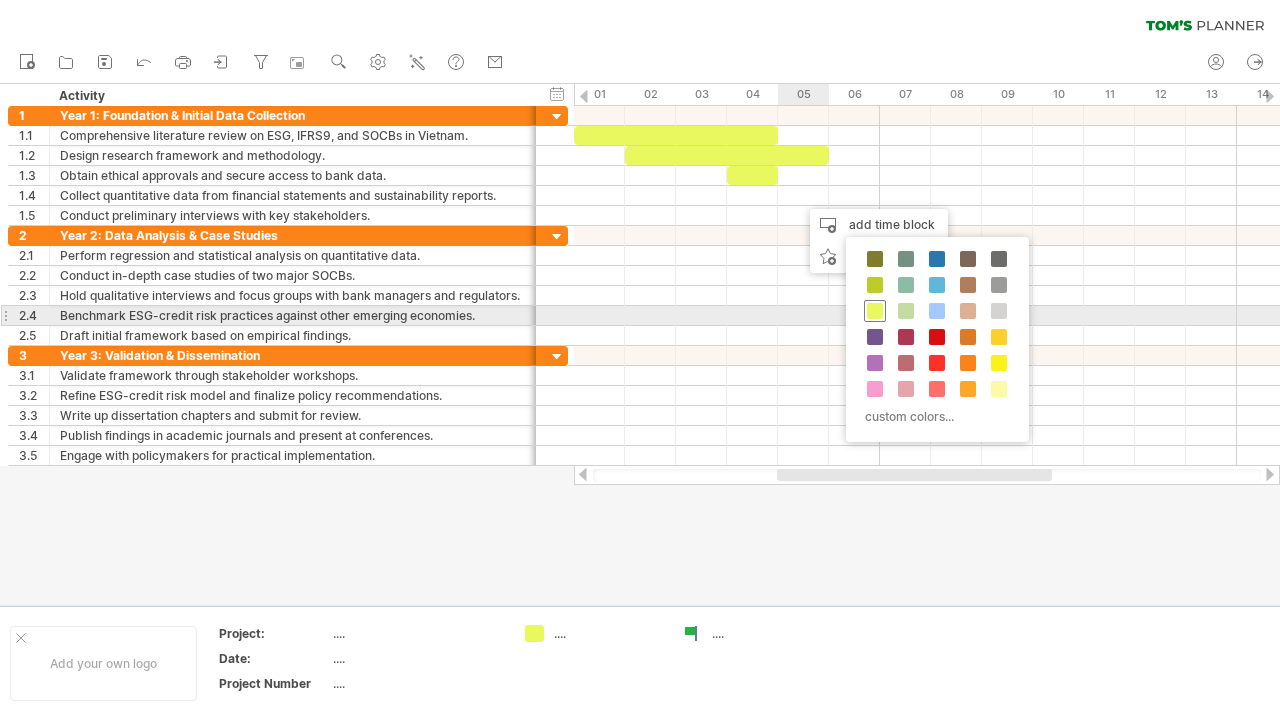 click at bounding box center [875, 311] 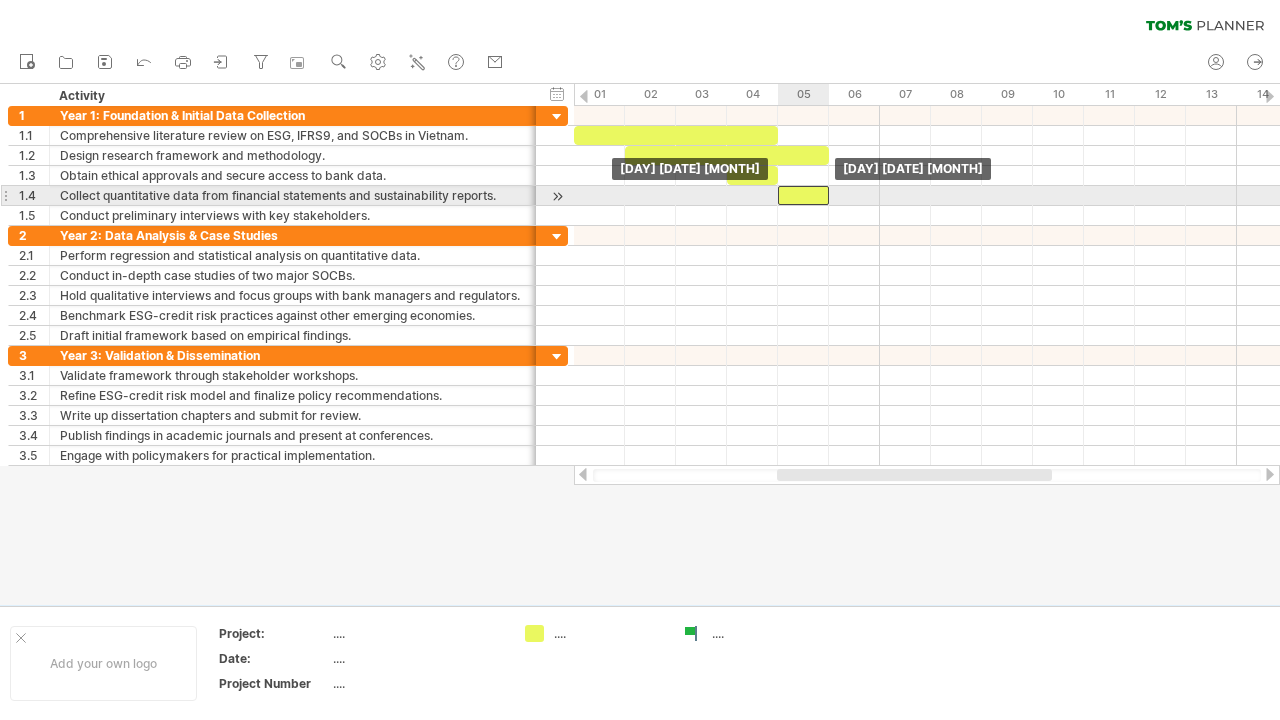 drag, startPoint x: 819, startPoint y: 195, endPoint x: 795, endPoint y: 195, distance: 24 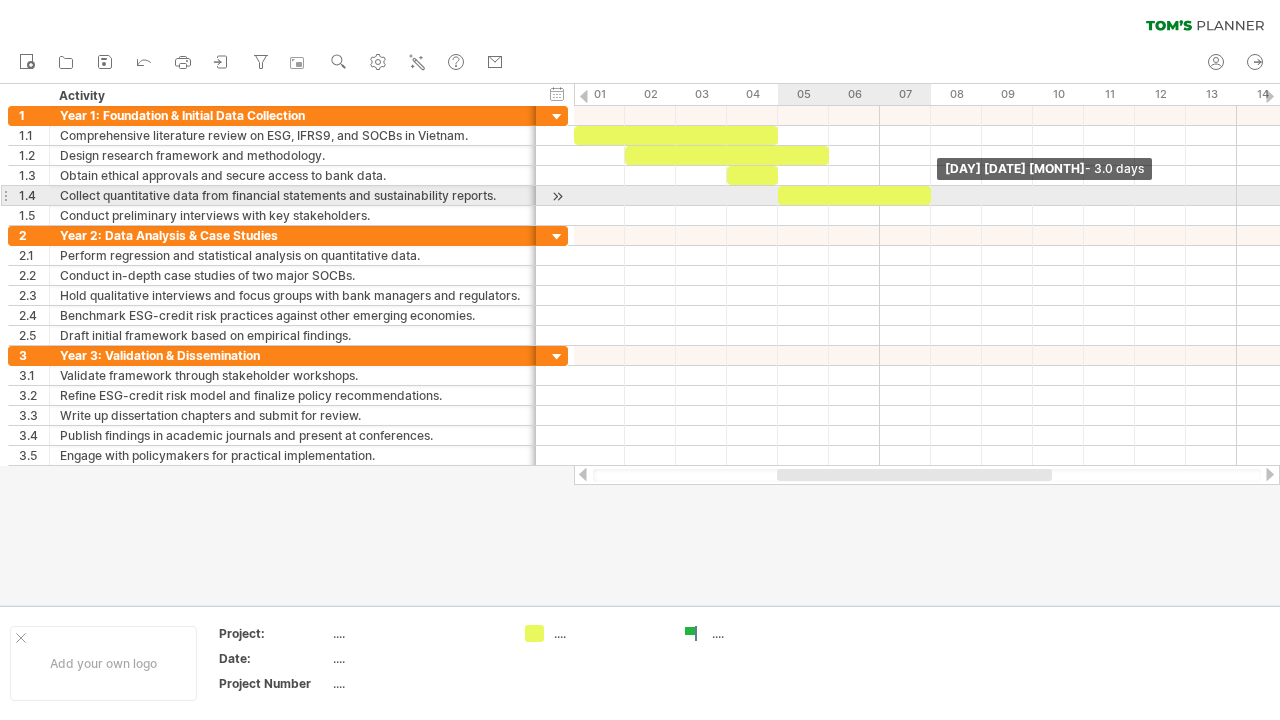 drag, startPoint x: 828, startPoint y: 195, endPoint x: 936, endPoint y: 198, distance: 108.04166 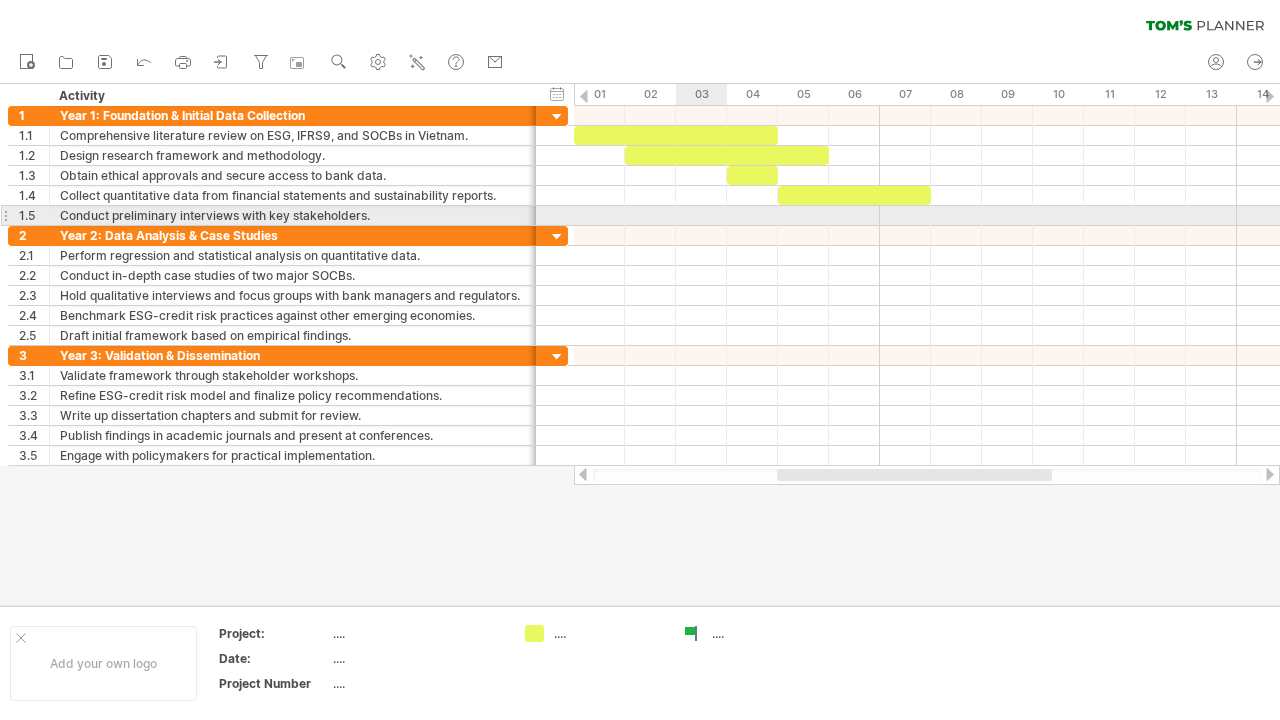 click at bounding box center (927, 216) 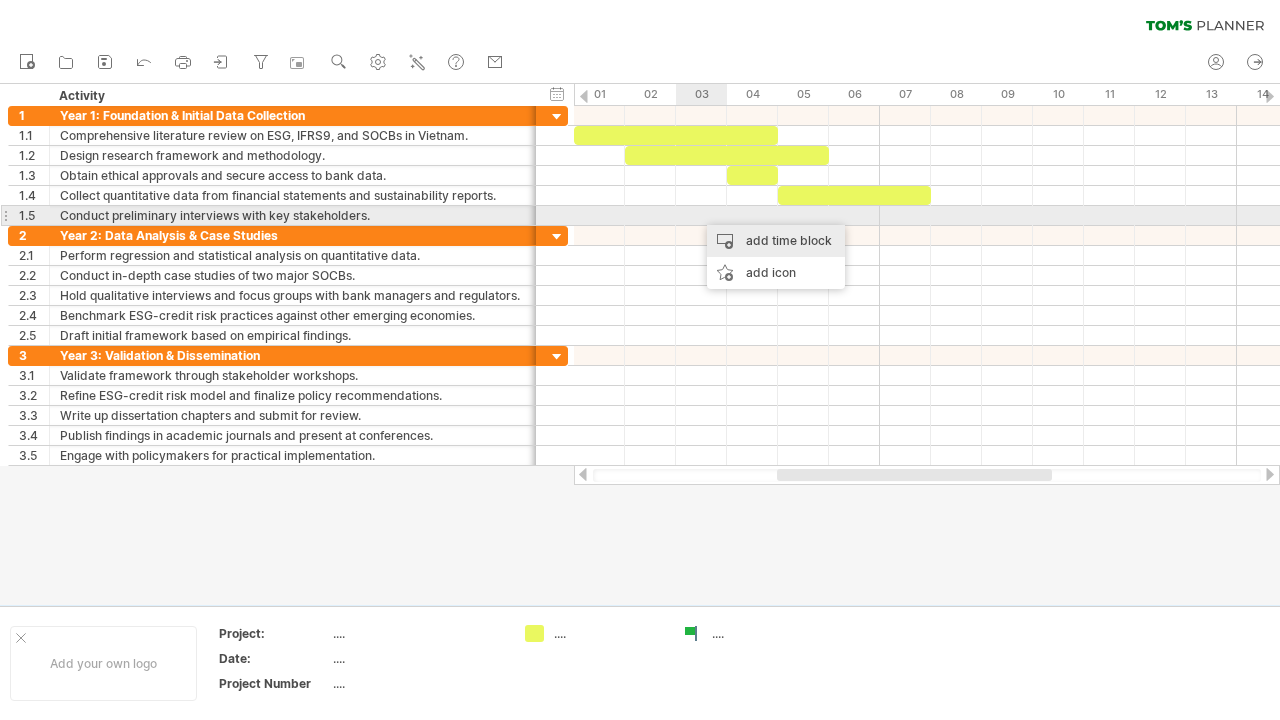 click on "add time block" at bounding box center [776, 241] 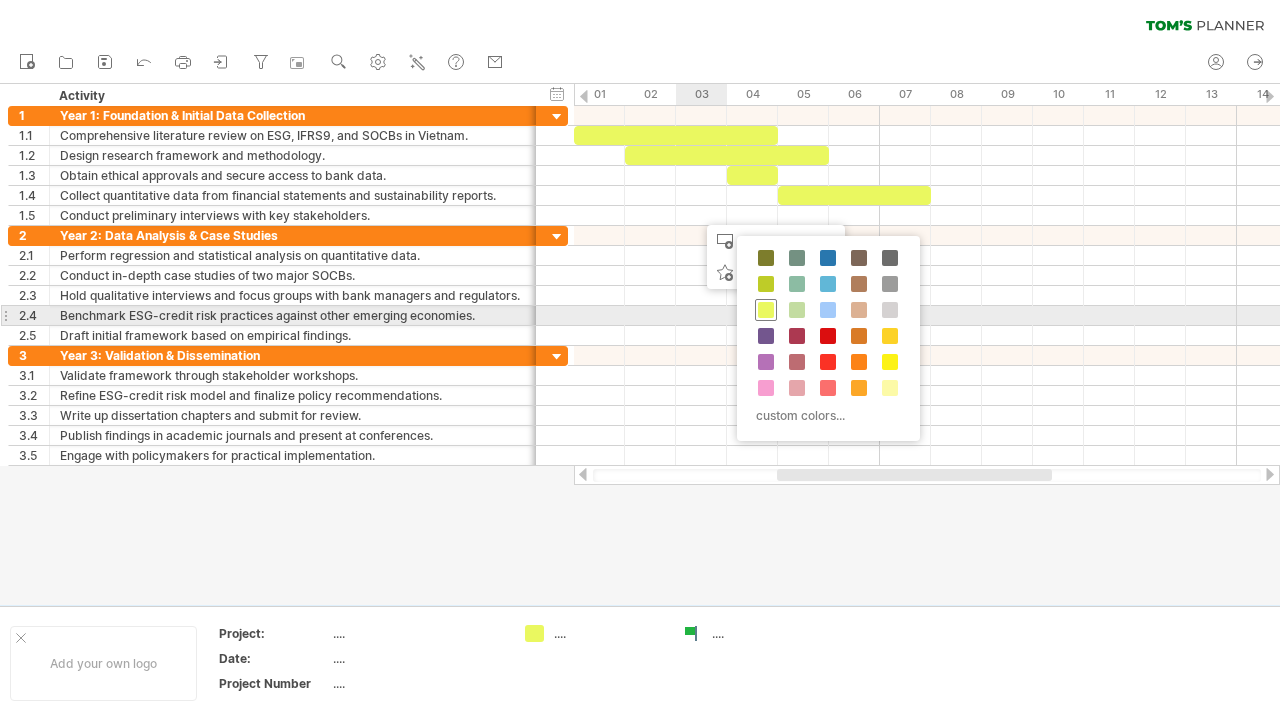 click at bounding box center (766, 310) 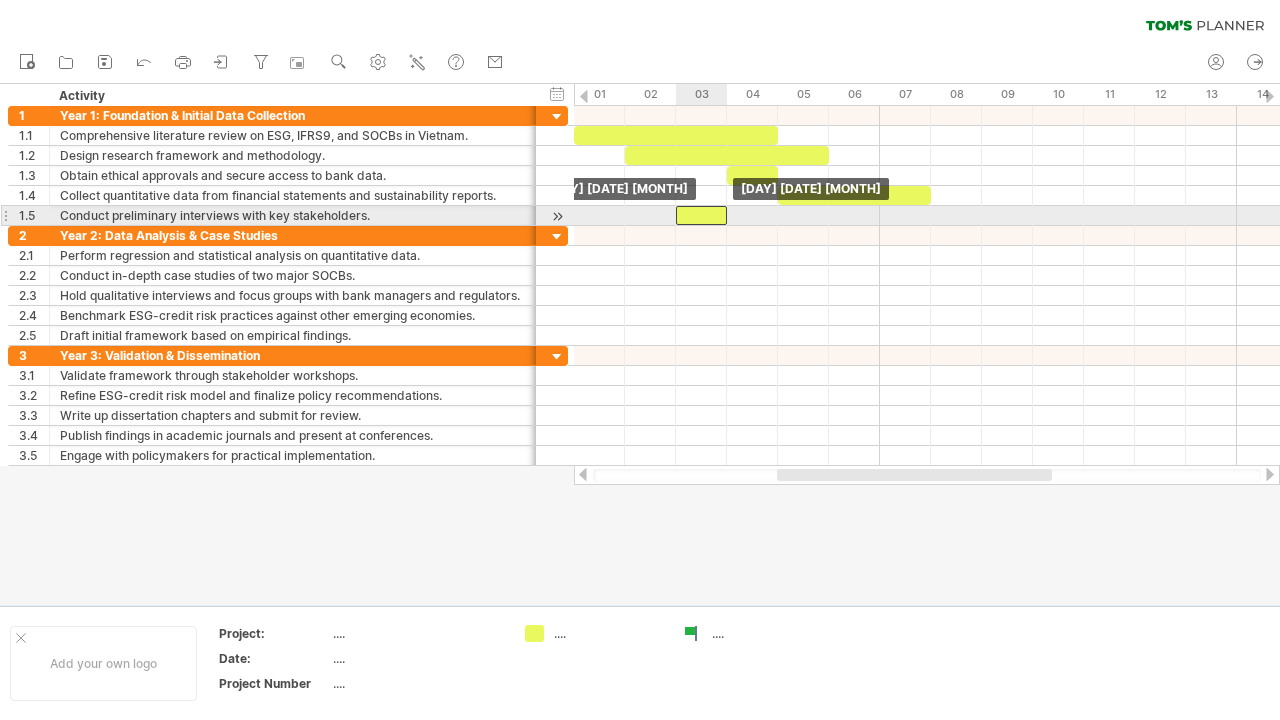 drag, startPoint x: 723, startPoint y: 211, endPoint x: 698, endPoint y: 214, distance: 25.179358 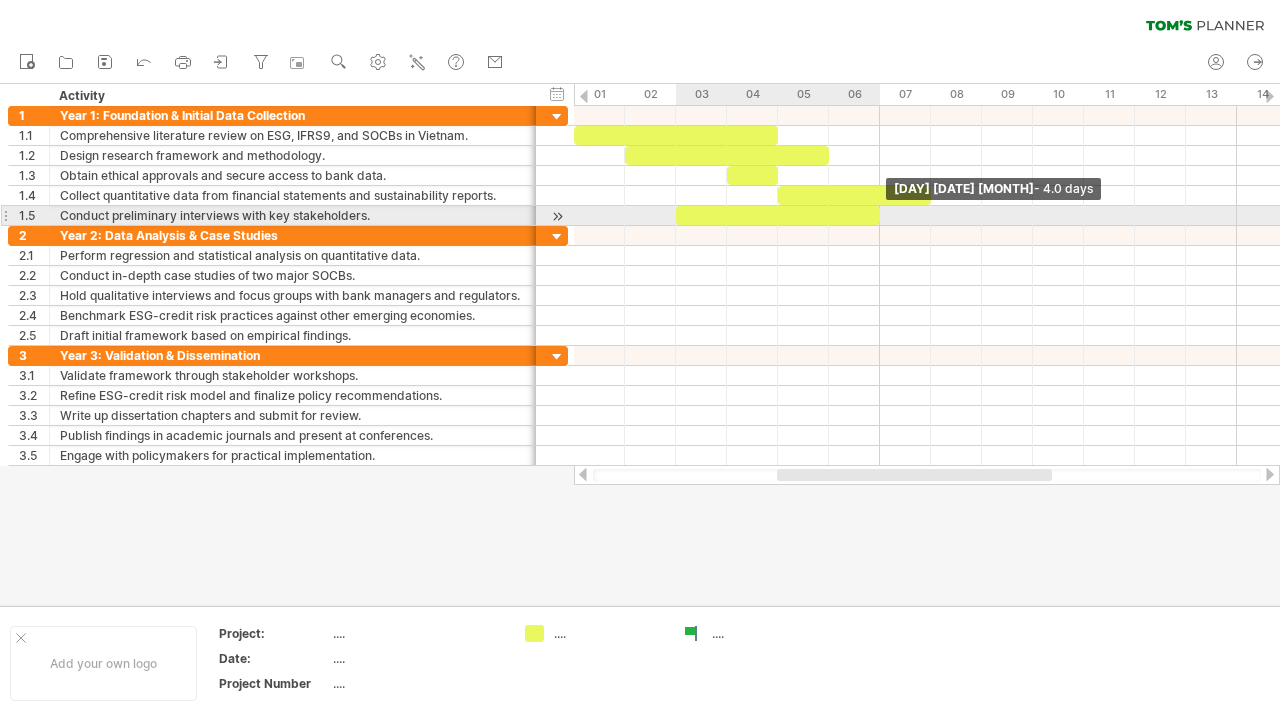 drag, startPoint x: 726, startPoint y: 216, endPoint x: 875, endPoint y: 225, distance: 149.27156 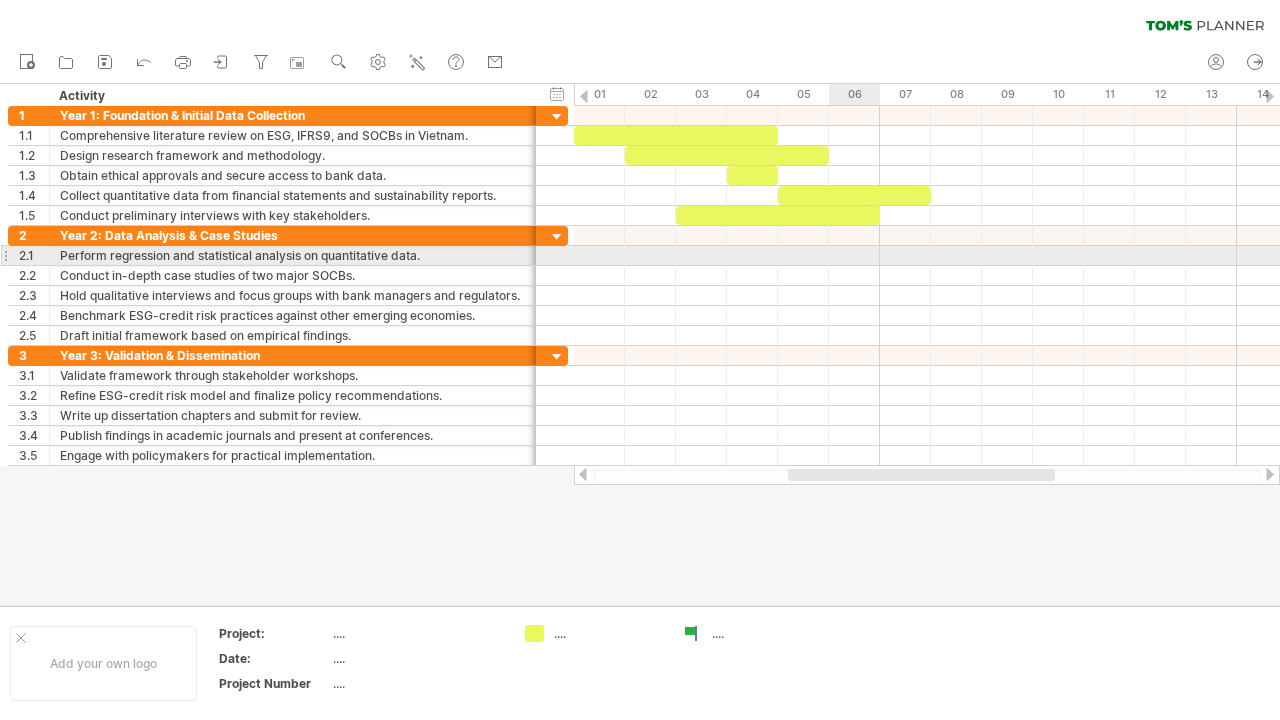 click at bounding box center (927, 256) 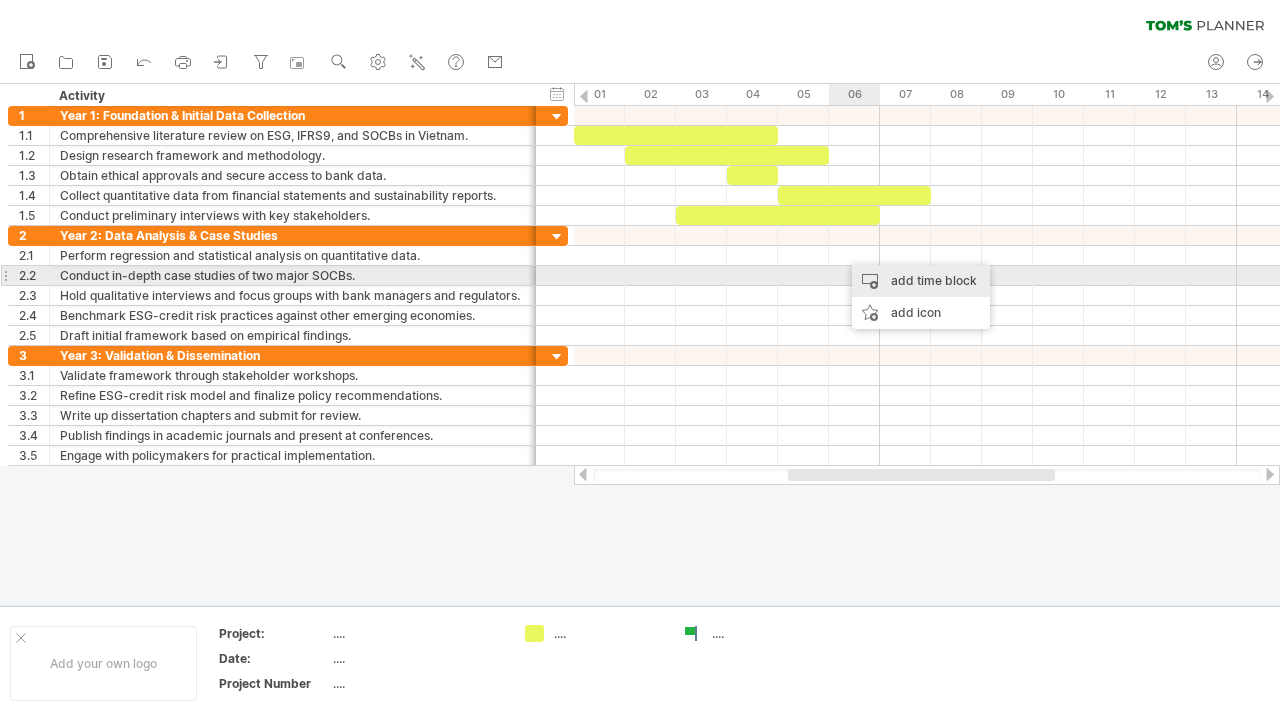 click on "add time block" at bounding box center [921, 281] 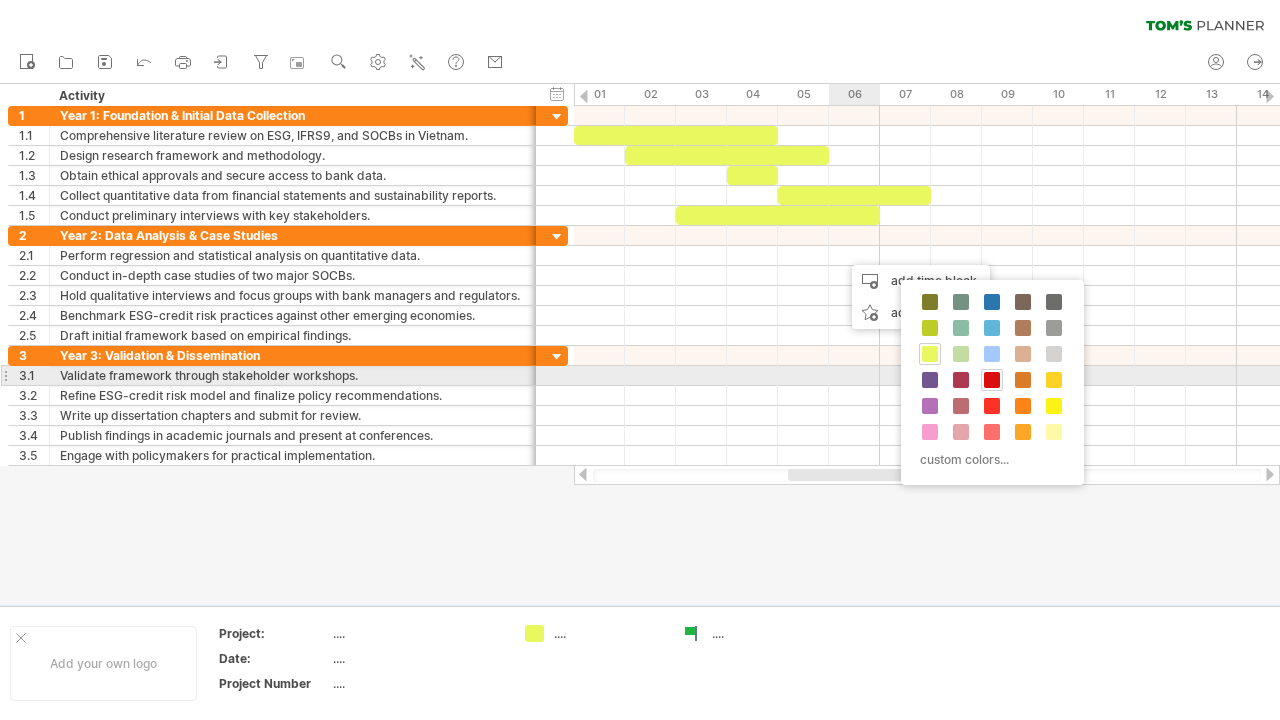 click at bounding box center (992, 380) 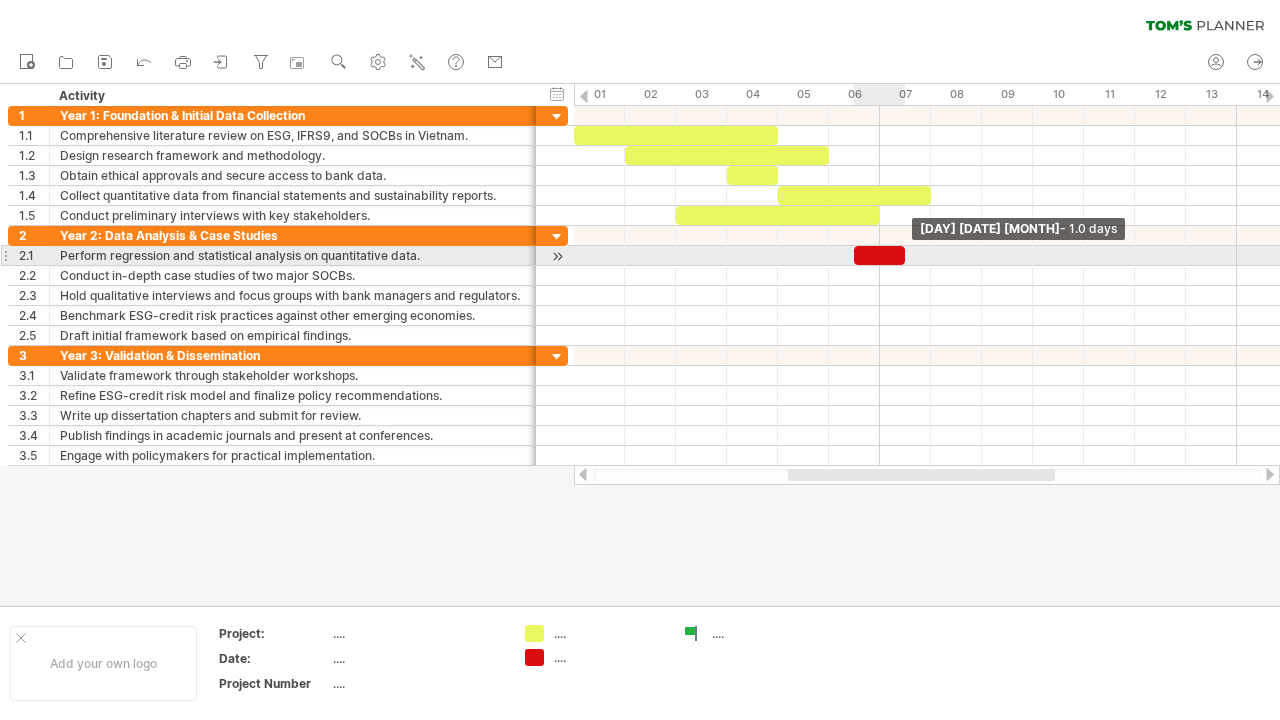 click at bounding box center (905, 255) 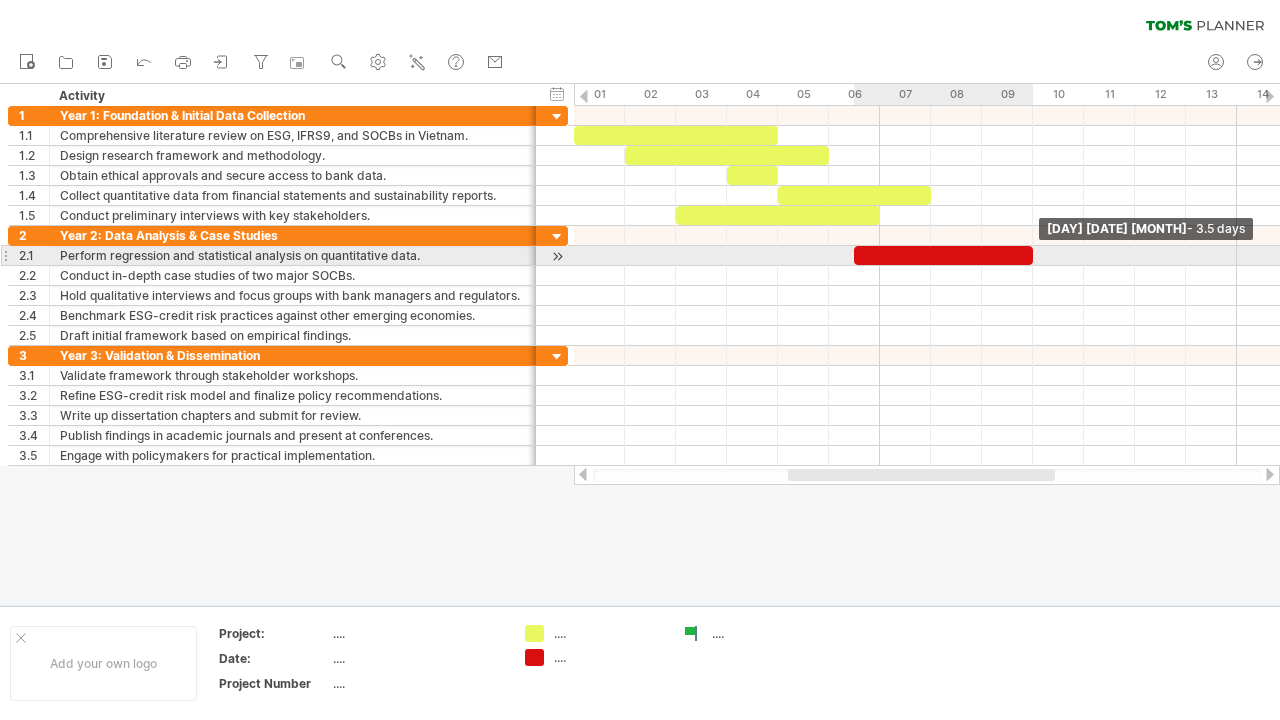 drag, startPoint x: 903, startPoint y: 256, endPoint x: 1031, endPoint y: 254, distance: 128.01562 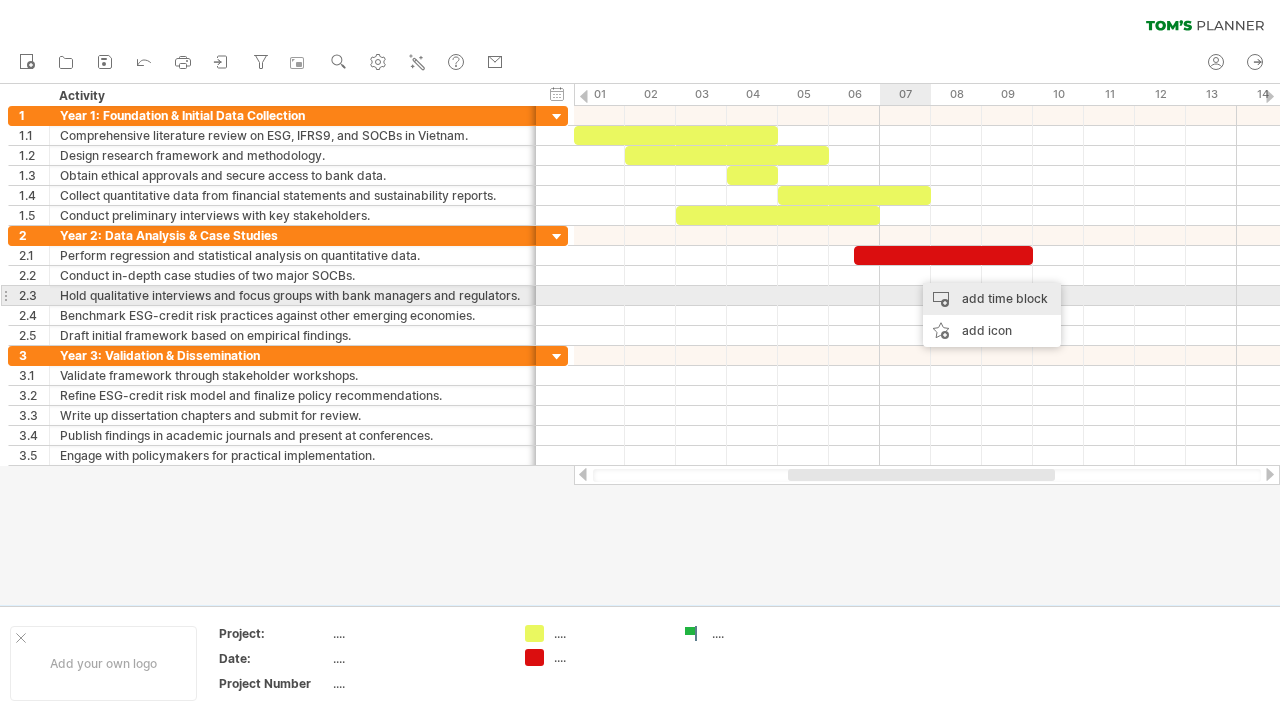 click on "add time block" at bounding box center [992, 299] 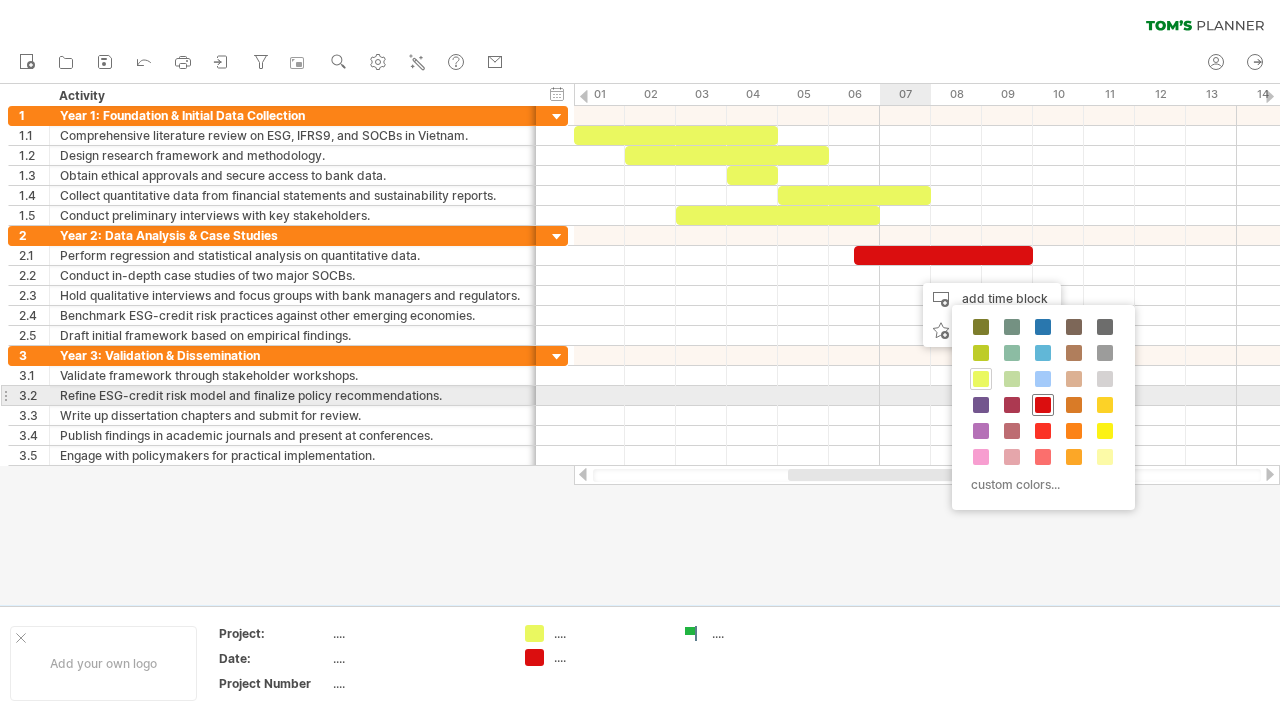 click at bounding box center (1043, 405) 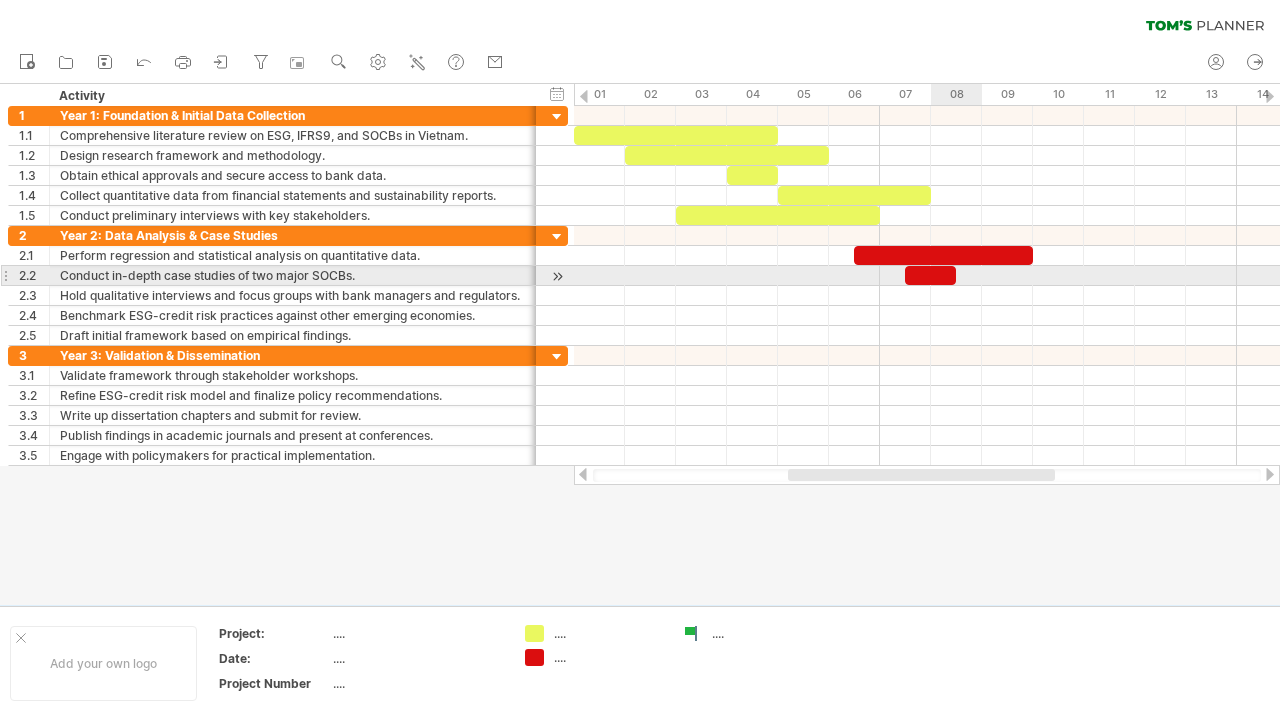 click at bounding box center (930, 275) 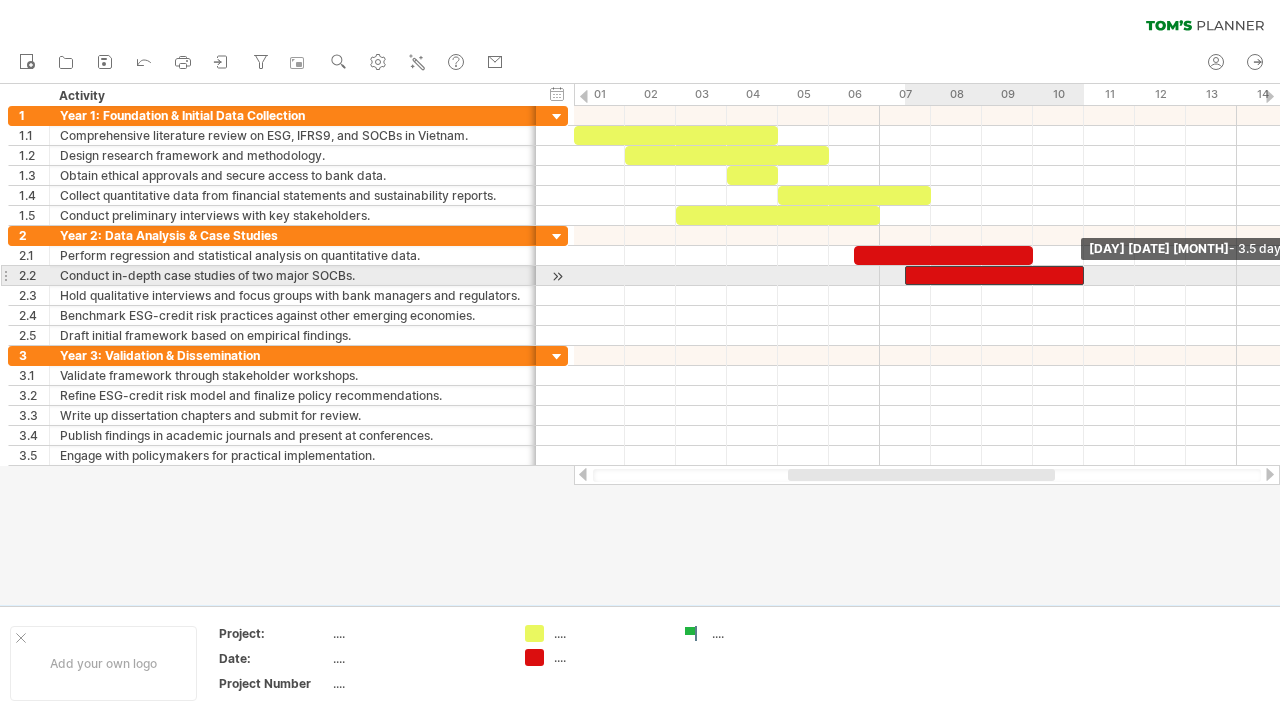 drag, startPoint x: 955, startPoint y: 271, endPoint x: 1070, endPoint y: 277, distance: 115.15642 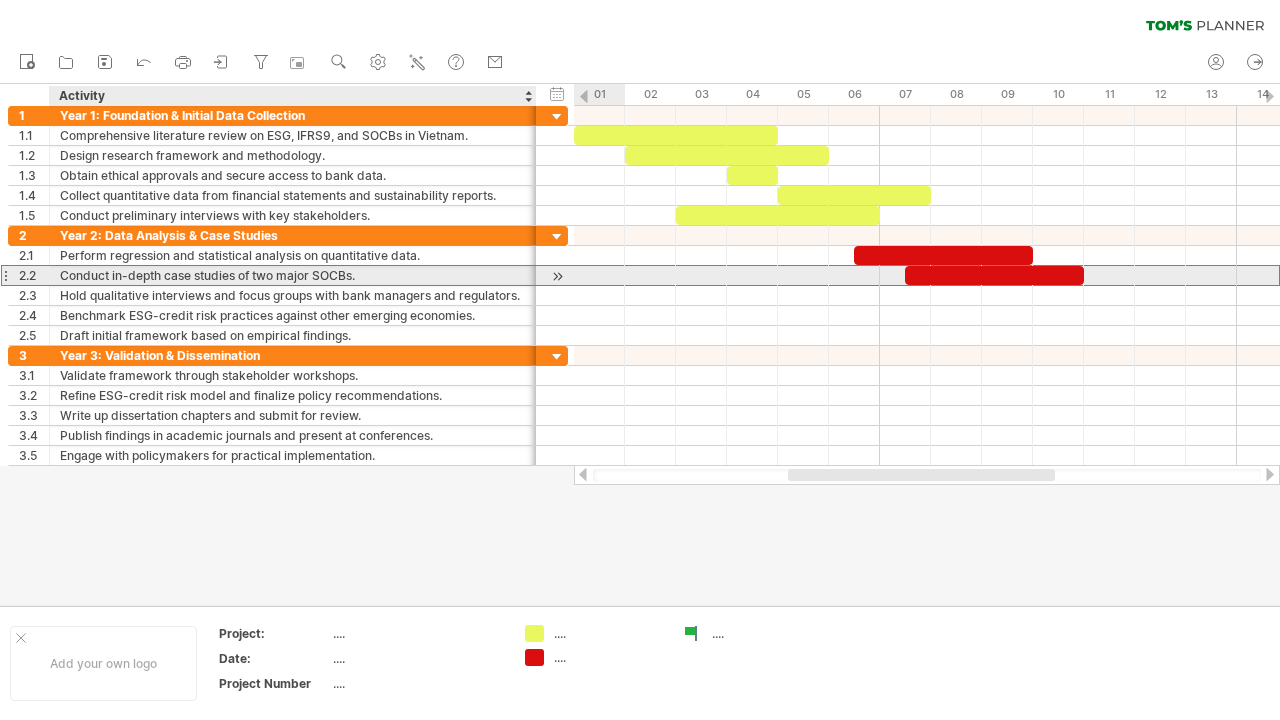 click on "Conduct in-depth case studies of two major SOCBs." at bounding box center (293, 275) 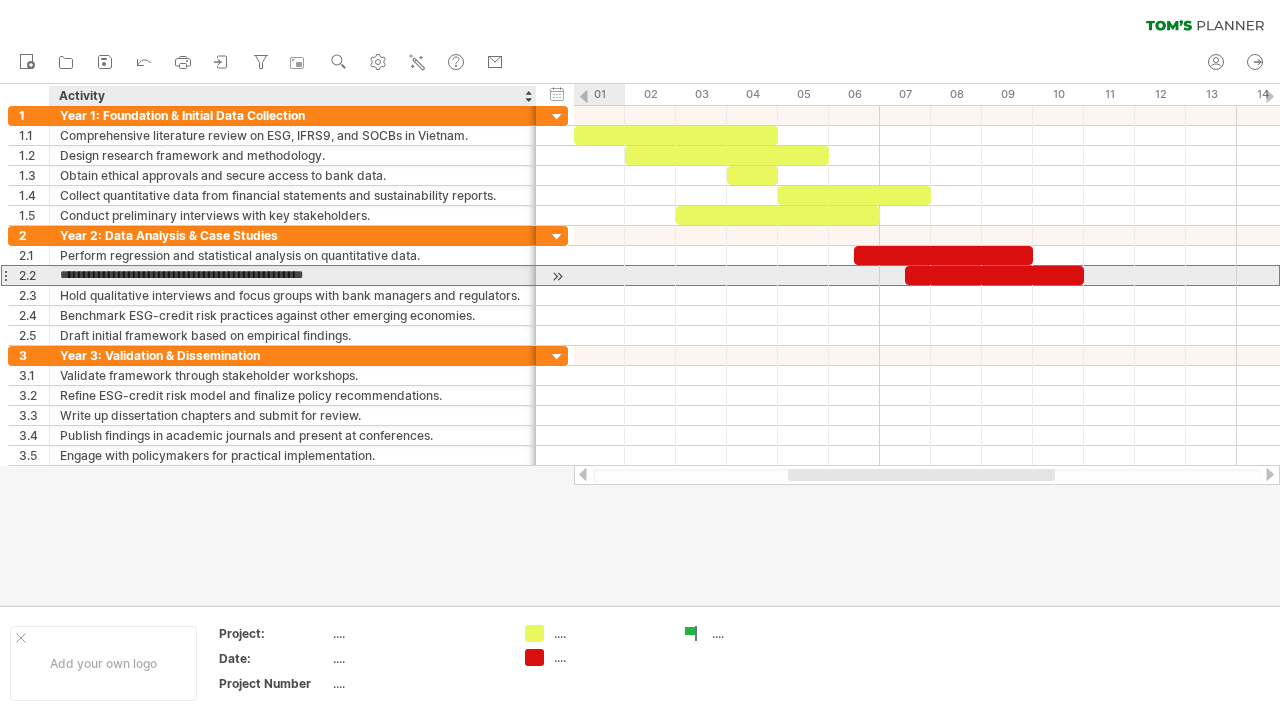 click on "**********" at bounding box center [293, 275] 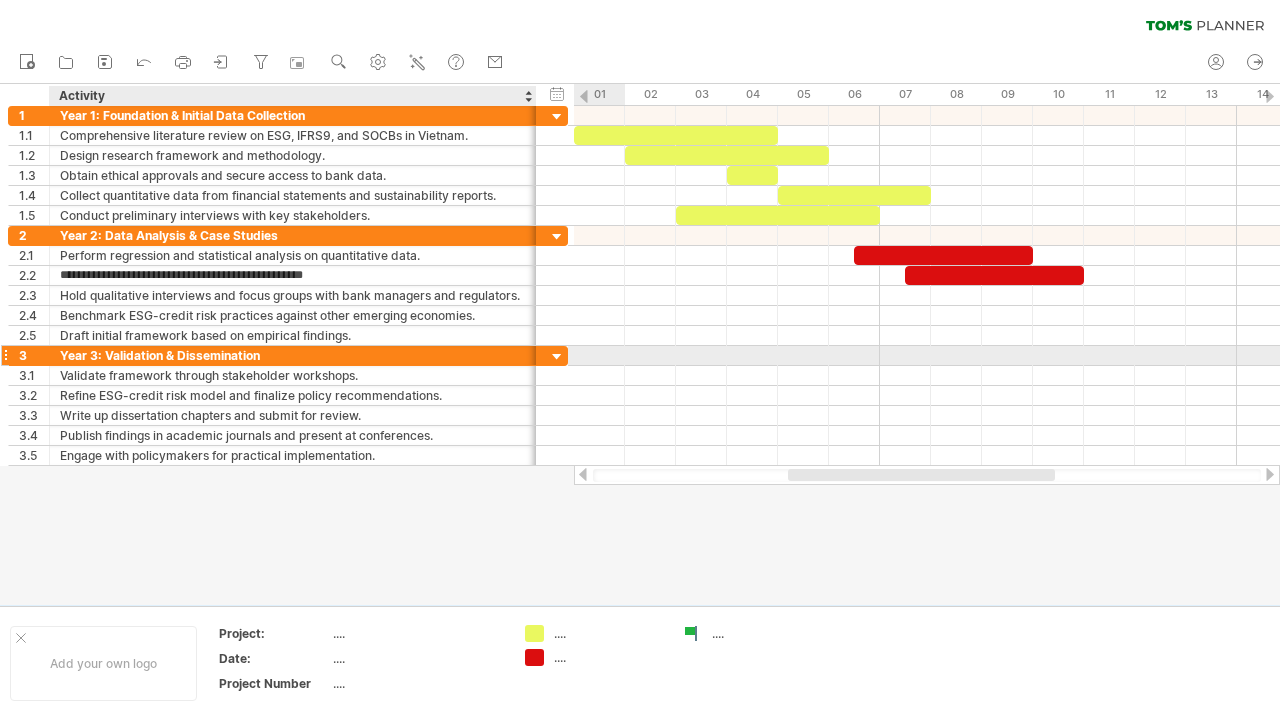 type on "**********" 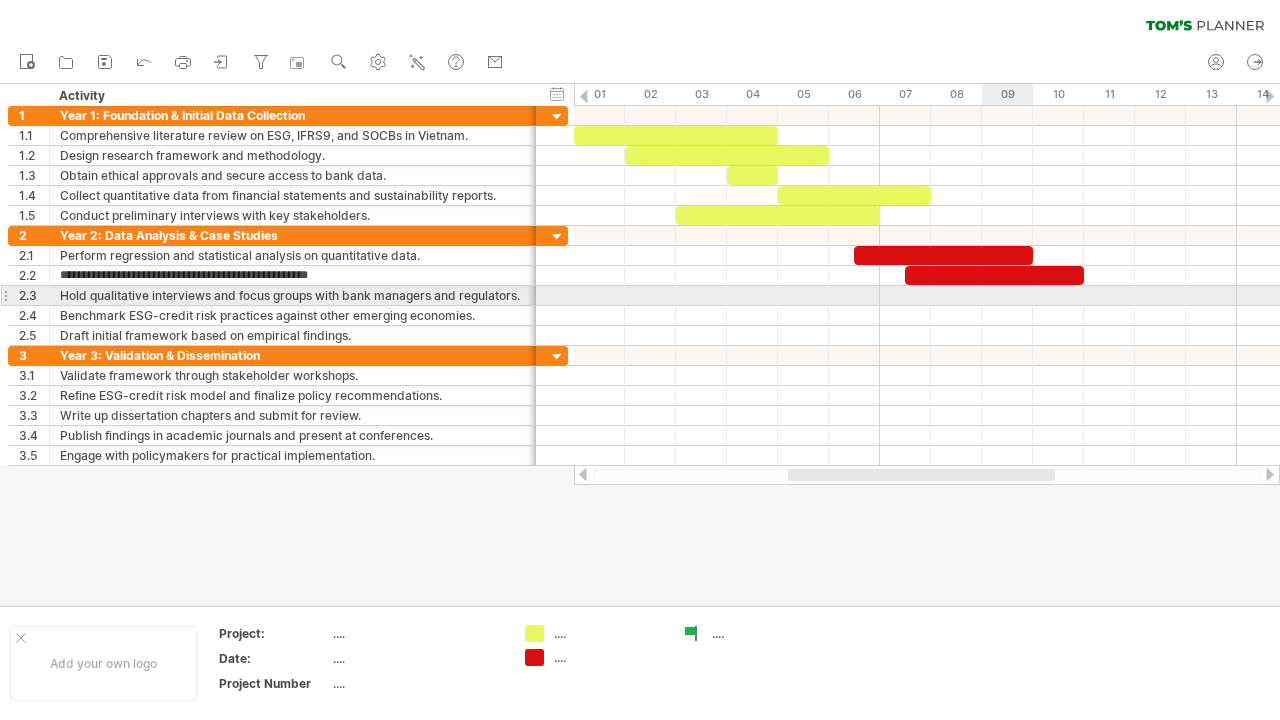 click at bounding box center (927, 296) 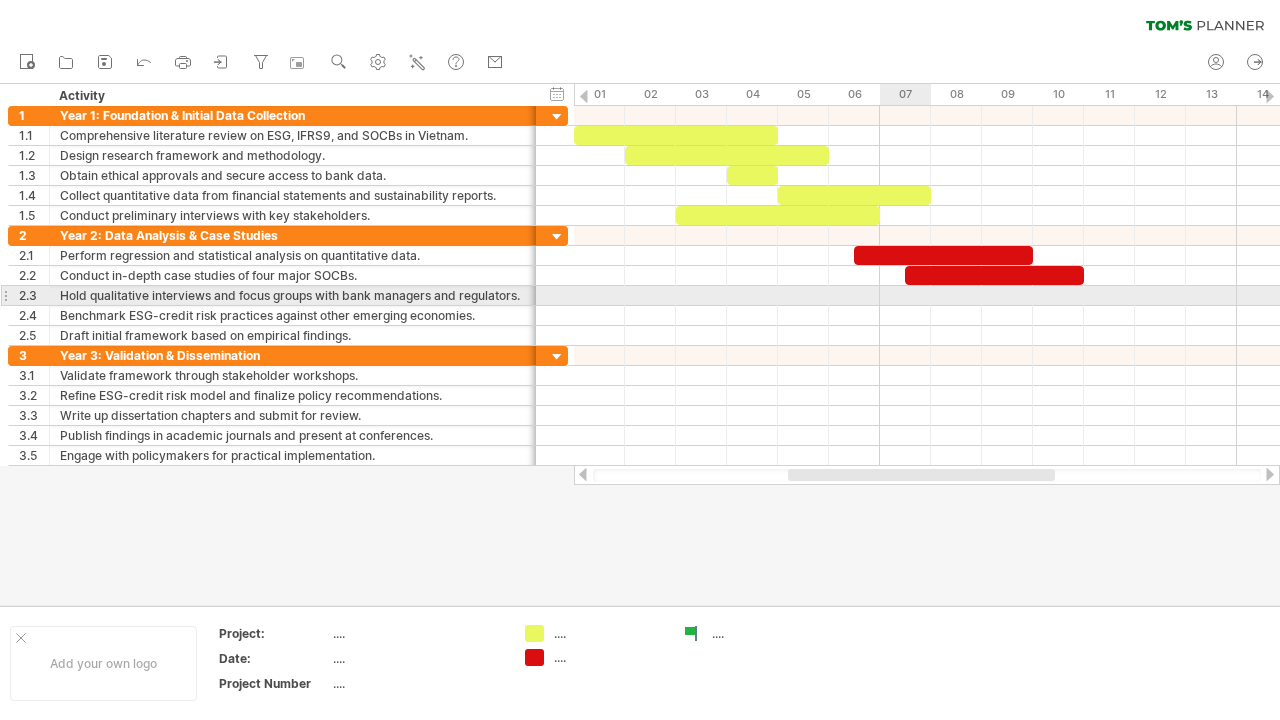 click at bounding box center (927, 296) 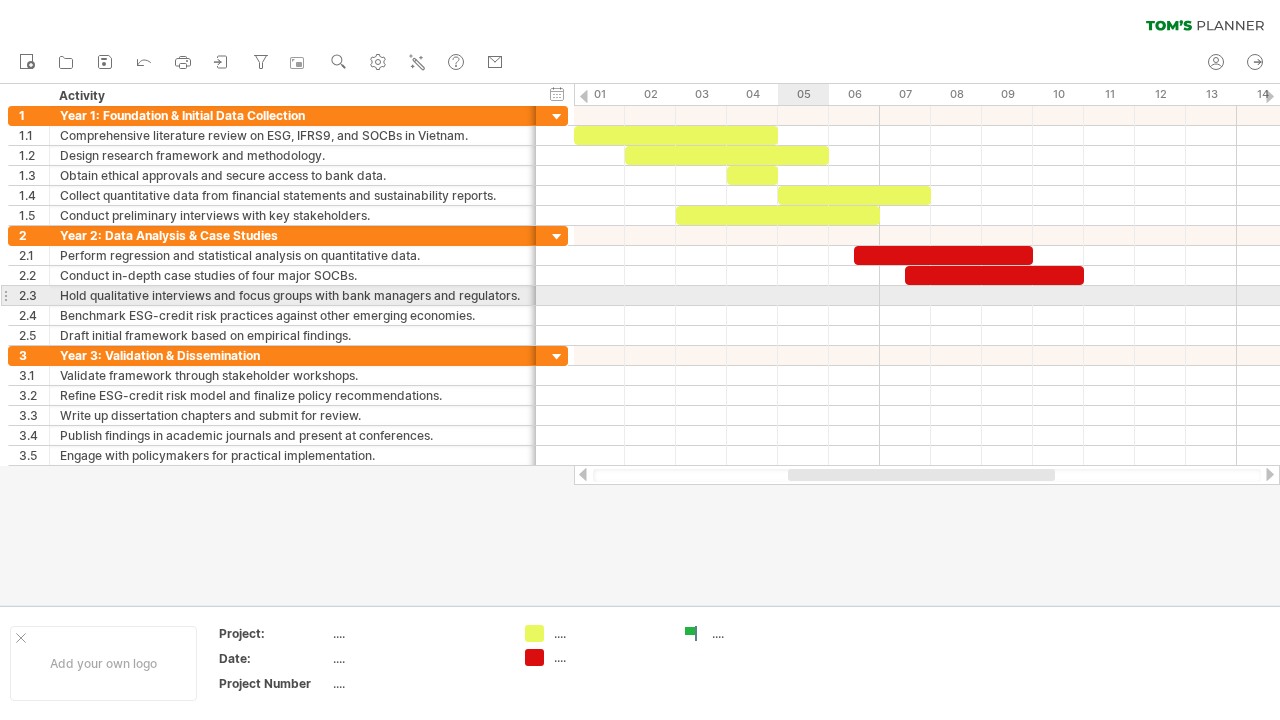 click at bounding box center (927, 296) 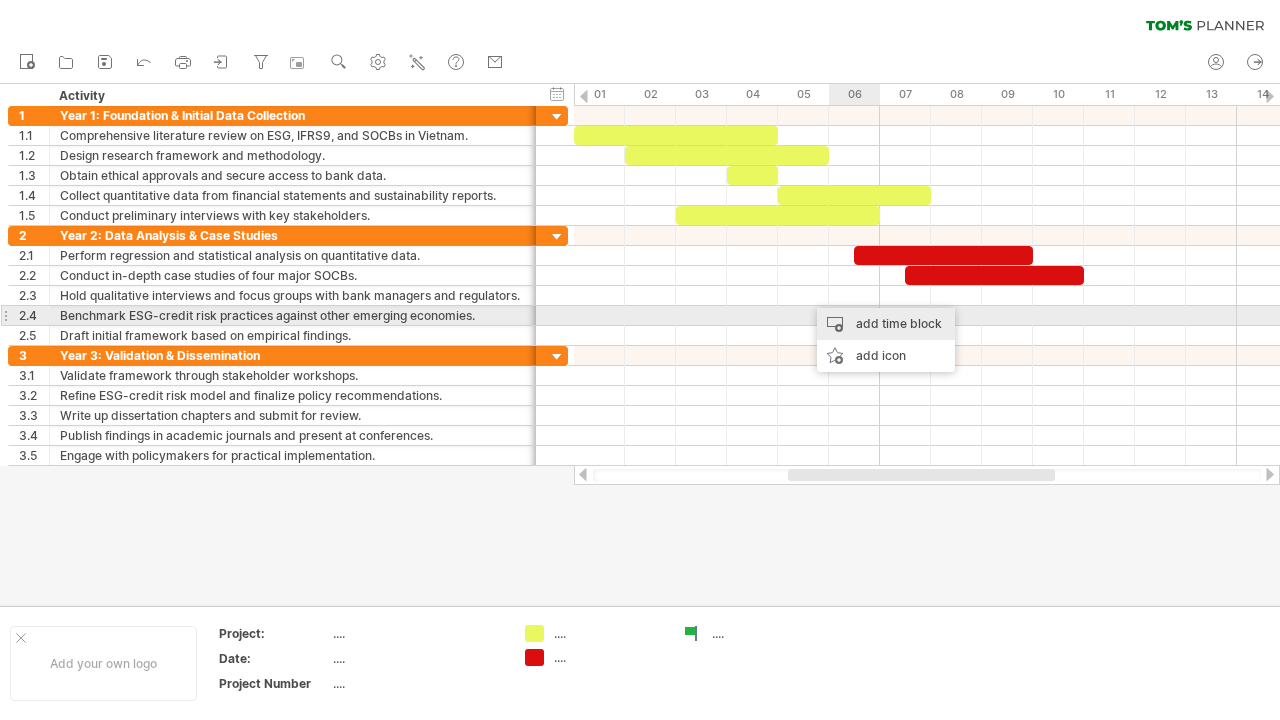 click on "add time block" at bounding box center (886, 324) 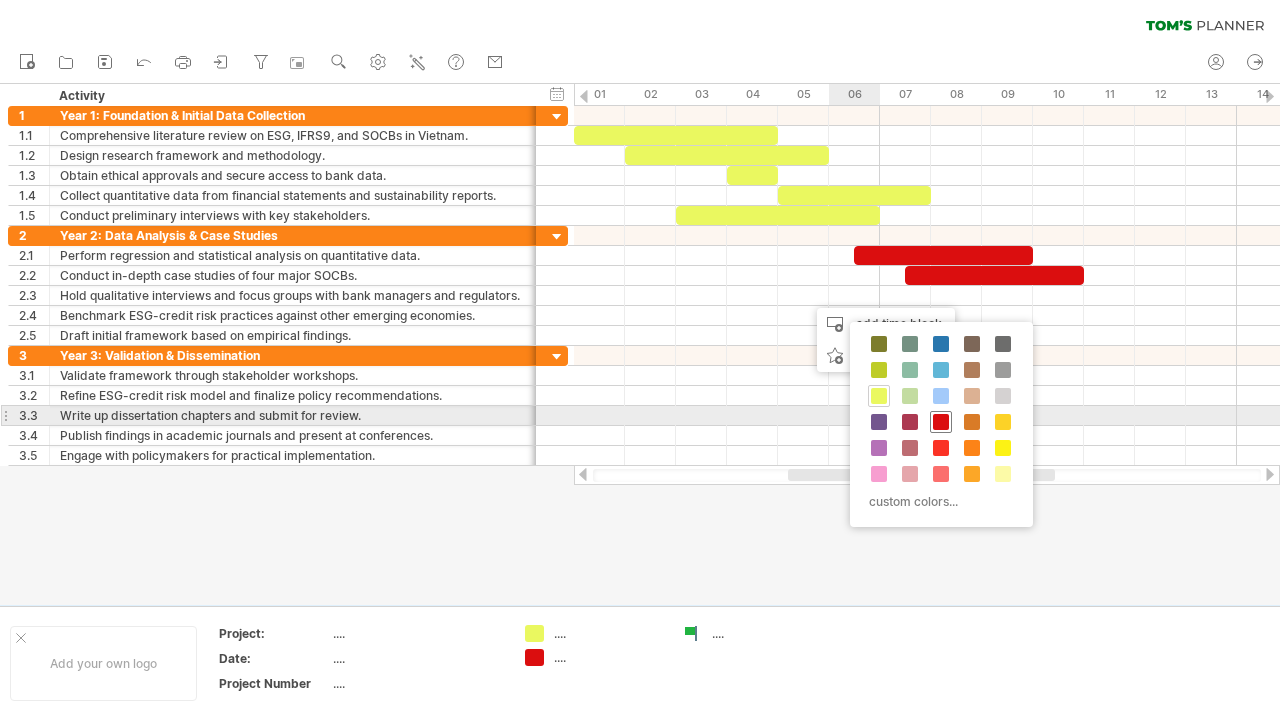 click at bounding box center (941, 422) 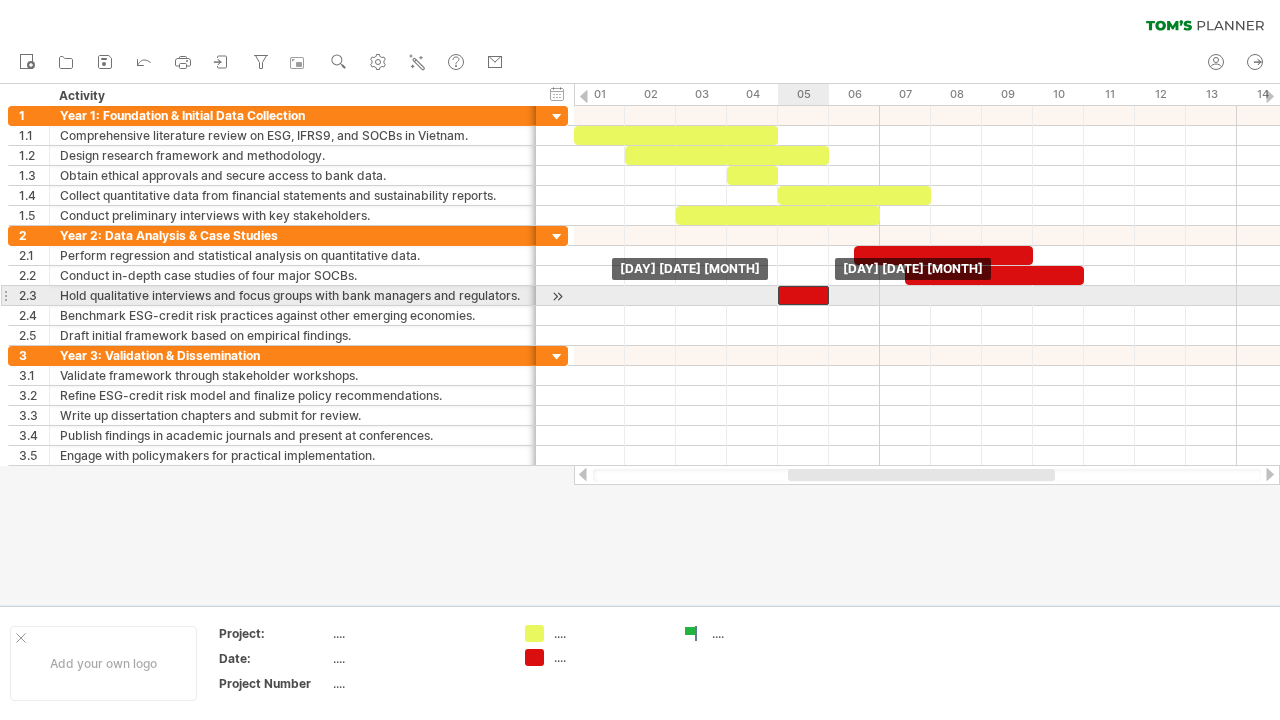 drag, startPoint x: 825, startPoint y: 294, endPoint x: 805, endPoint y: 295, distance: 20.024984 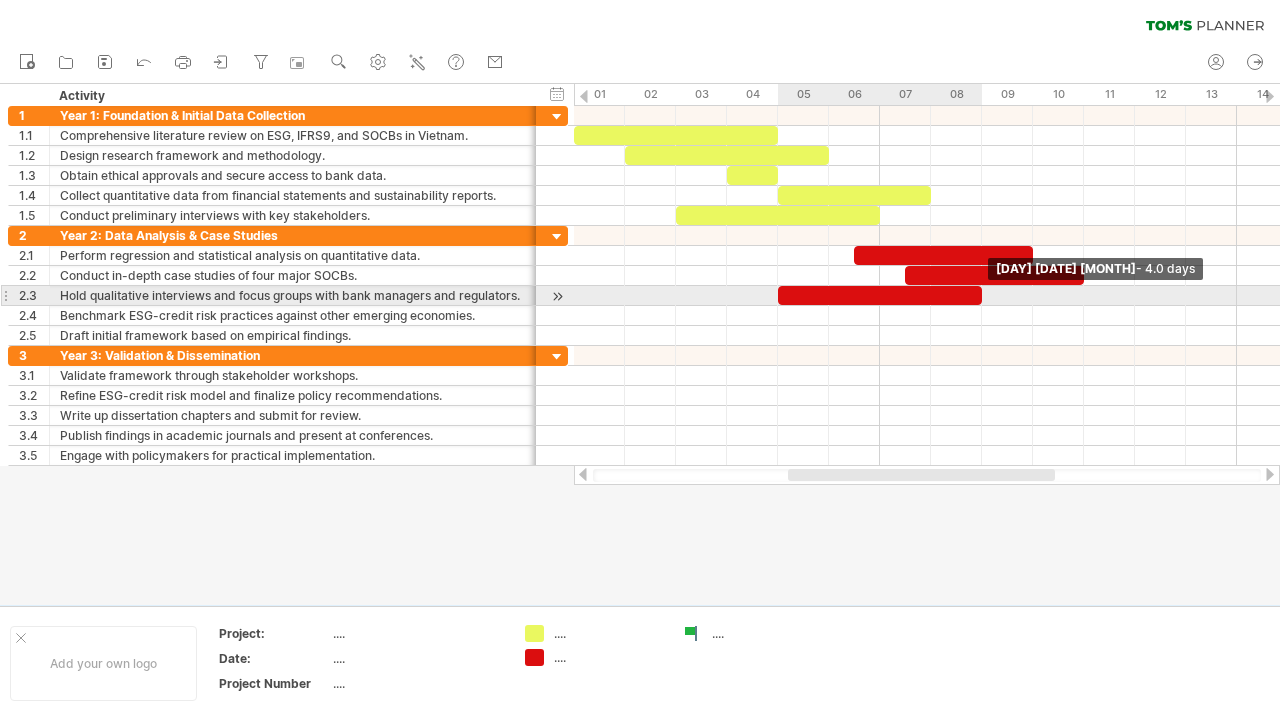 drag, startPoint x: 829, startPoint y: 300, endPoint x: 976, endPoint y: 302, distance: 147.01361 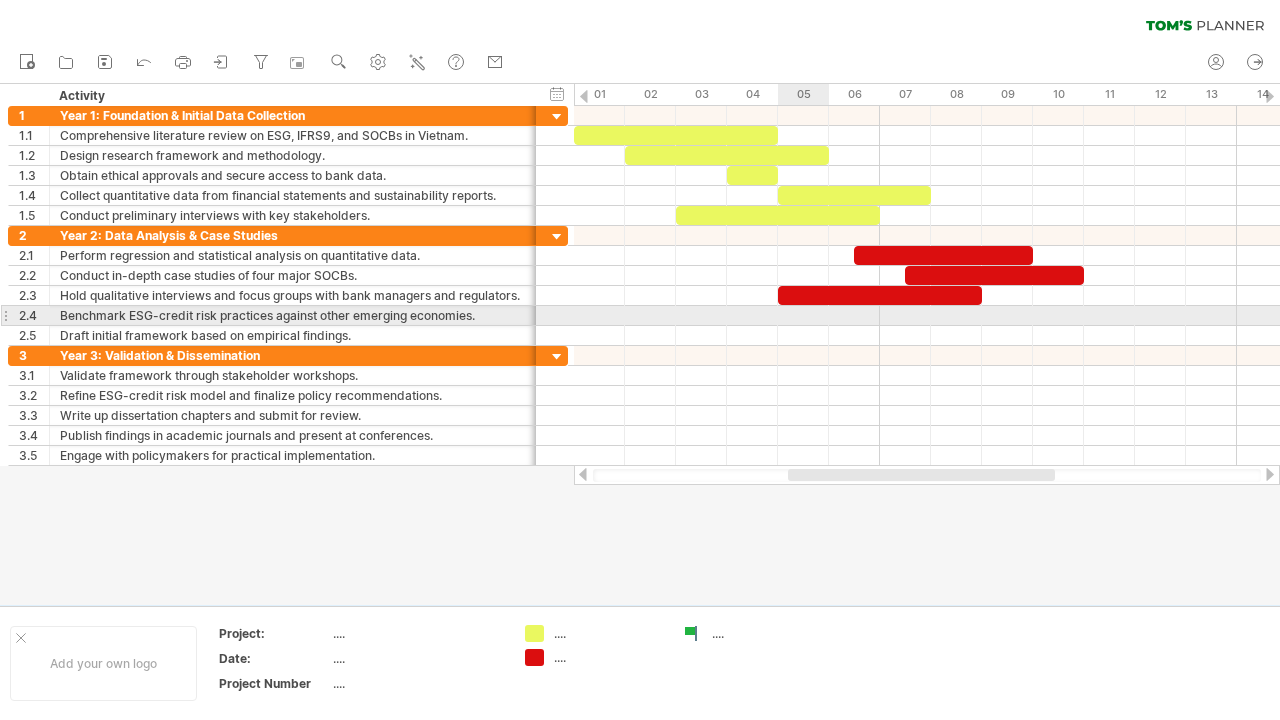 click at bounding box center (927, 316) 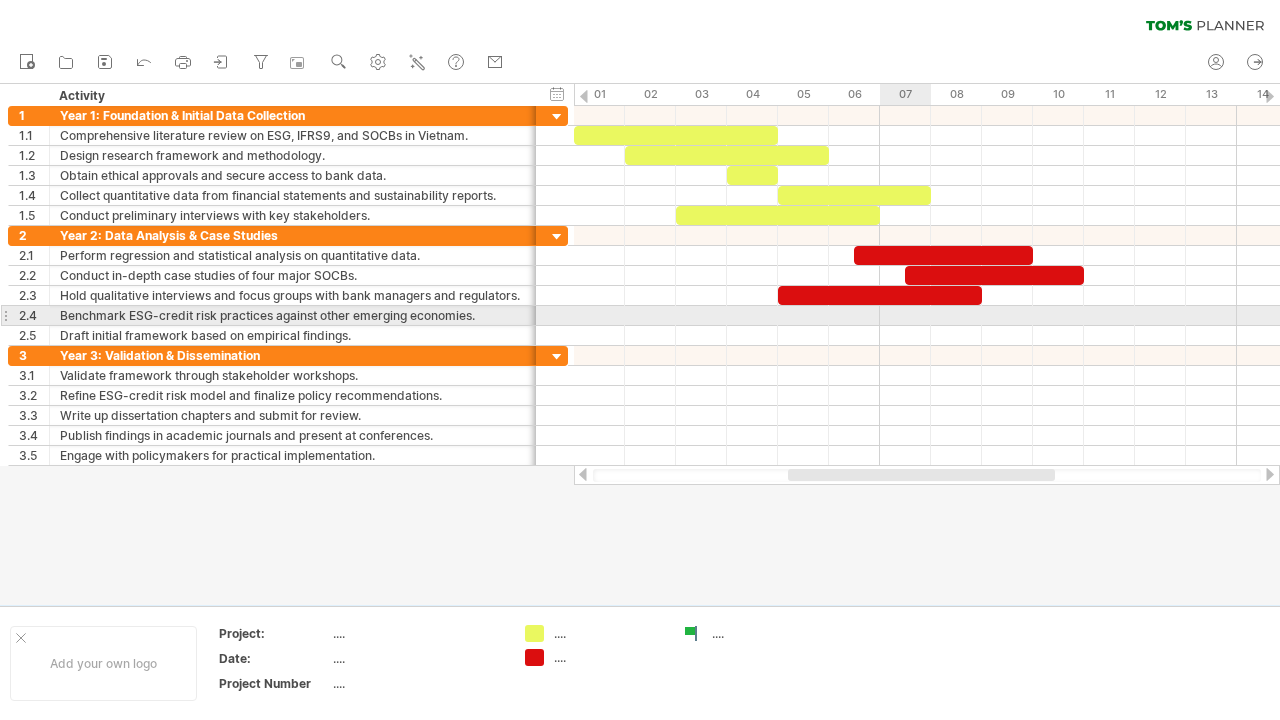 click at bounding box center (927, 316) 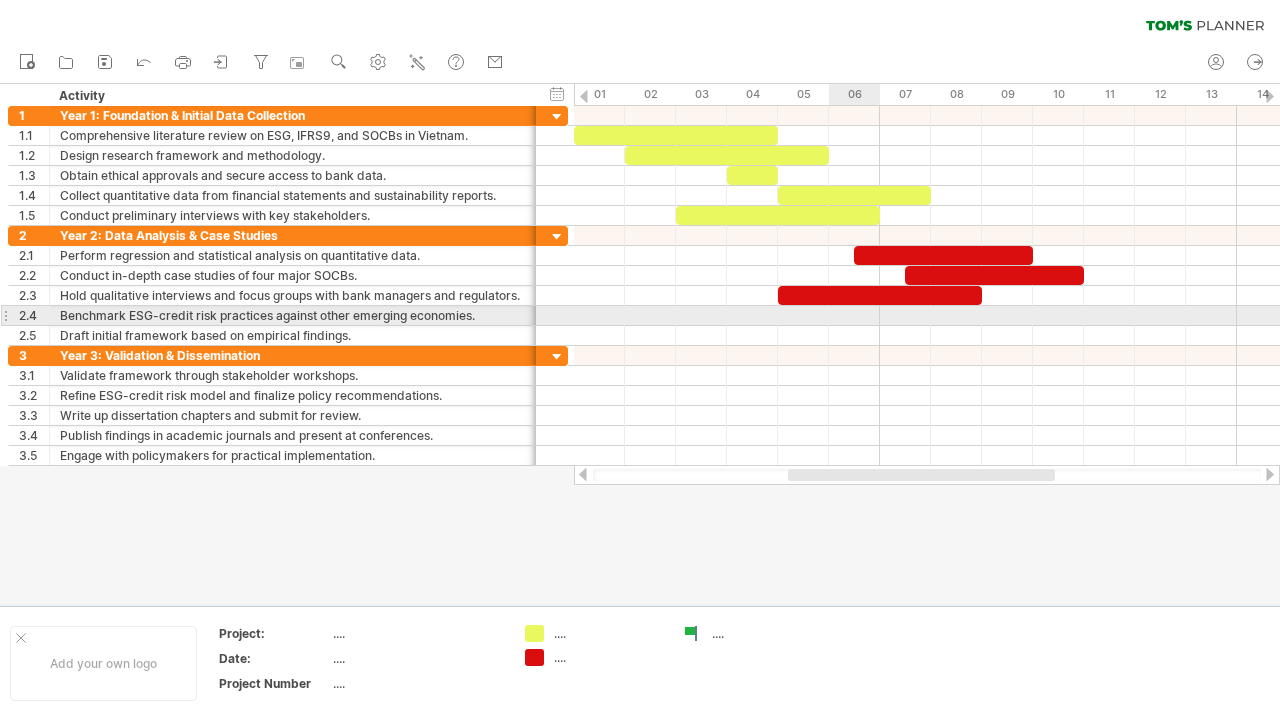 click at bounding box center (927, 316) 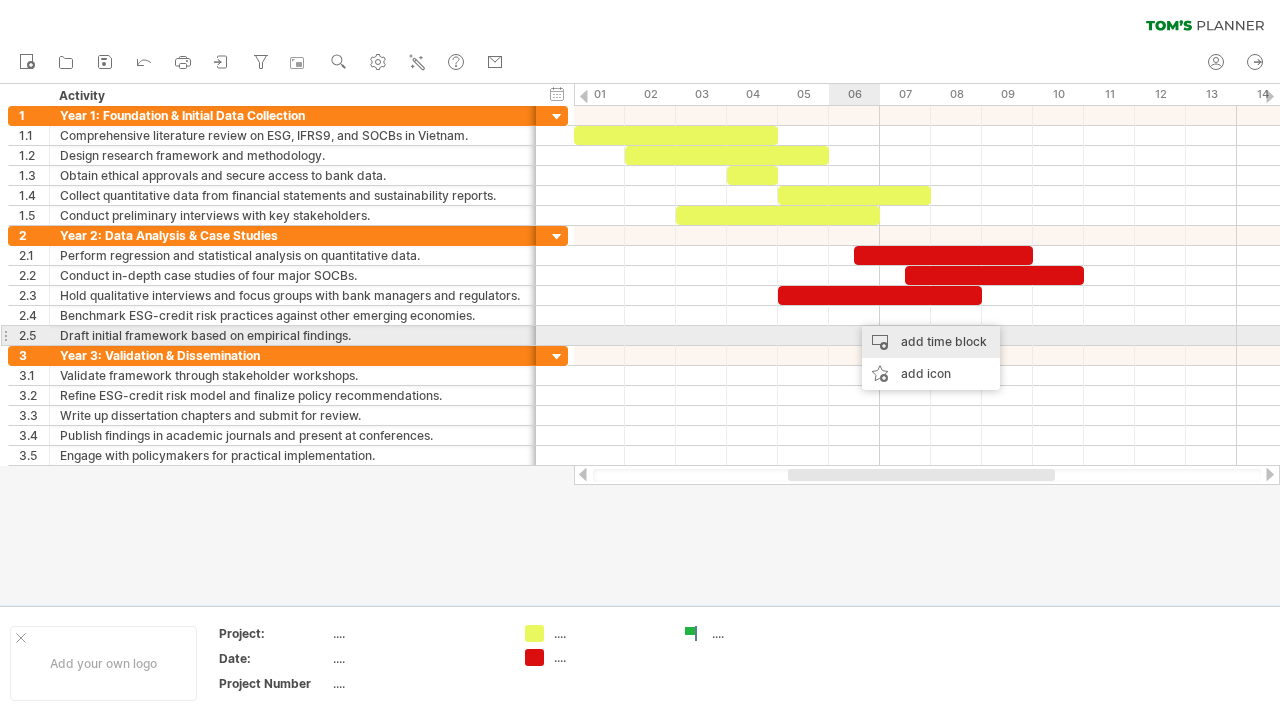 click on "add time block" at bounding box center [931, 342] 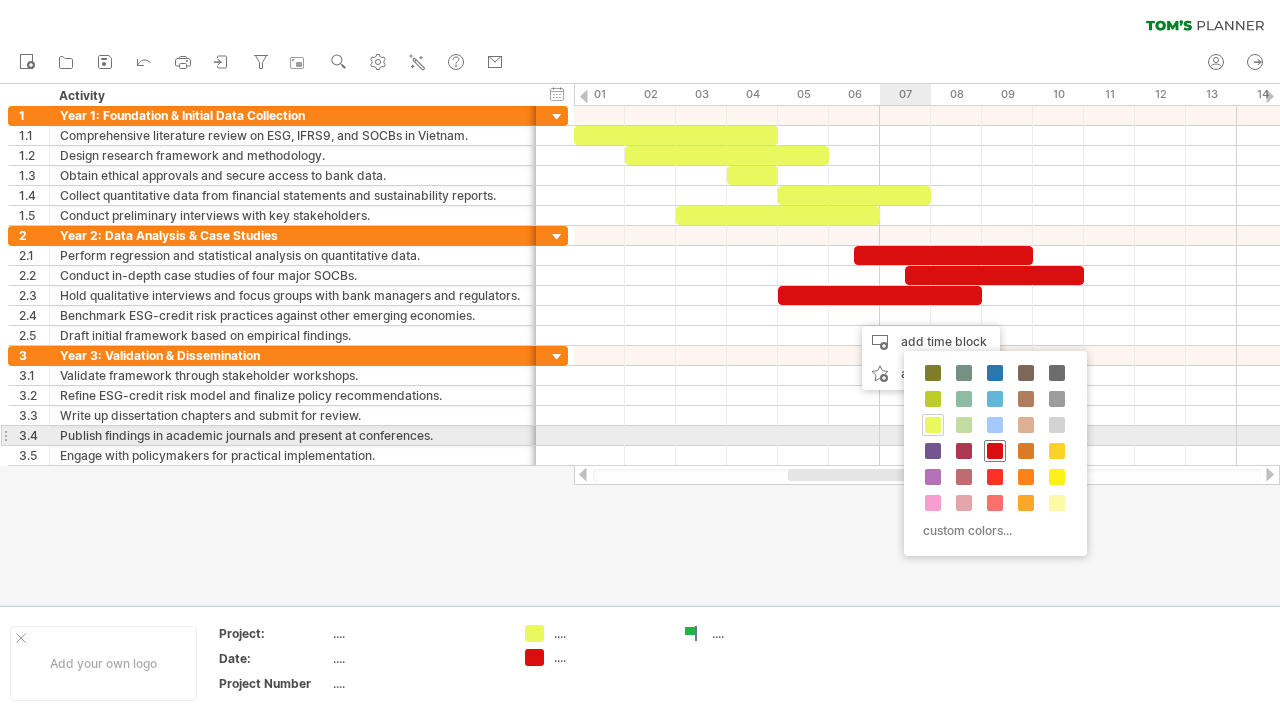 click at bounding box center (995, 451) 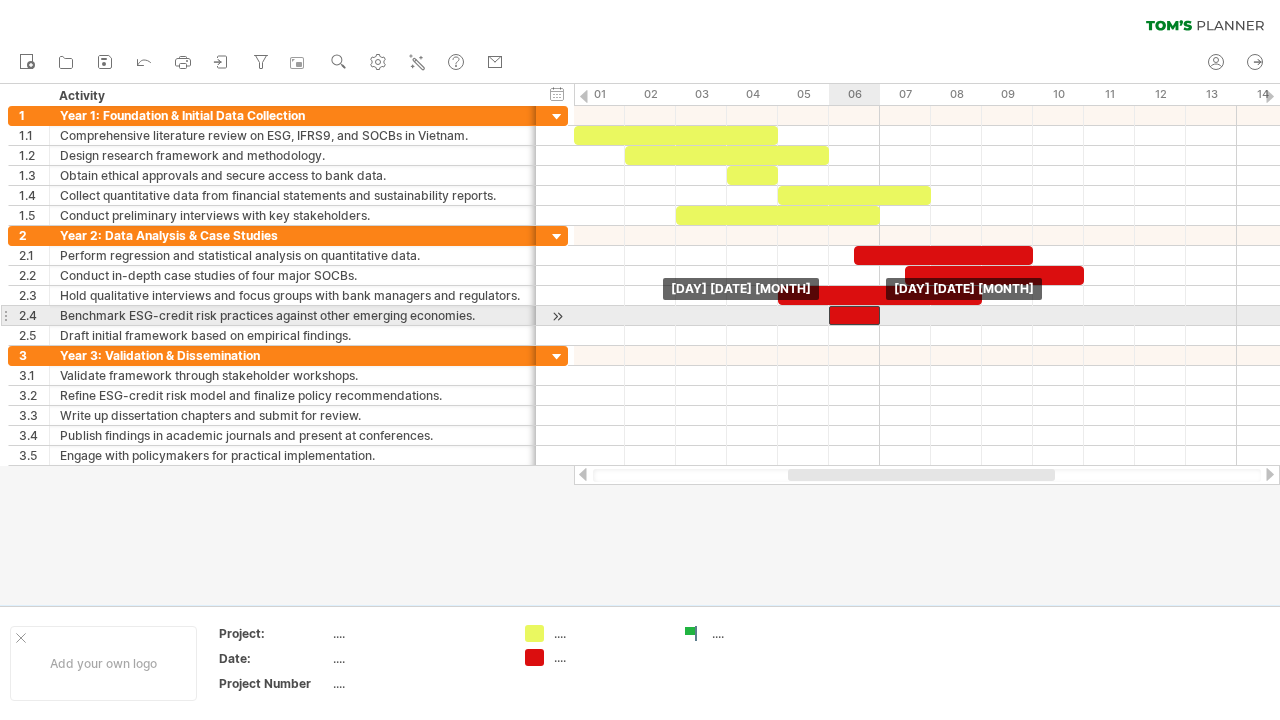 drag, startPoint x: 877, startPoint y: 310, endPoint x: 855, endPoint y: 311, distance: 22.022715 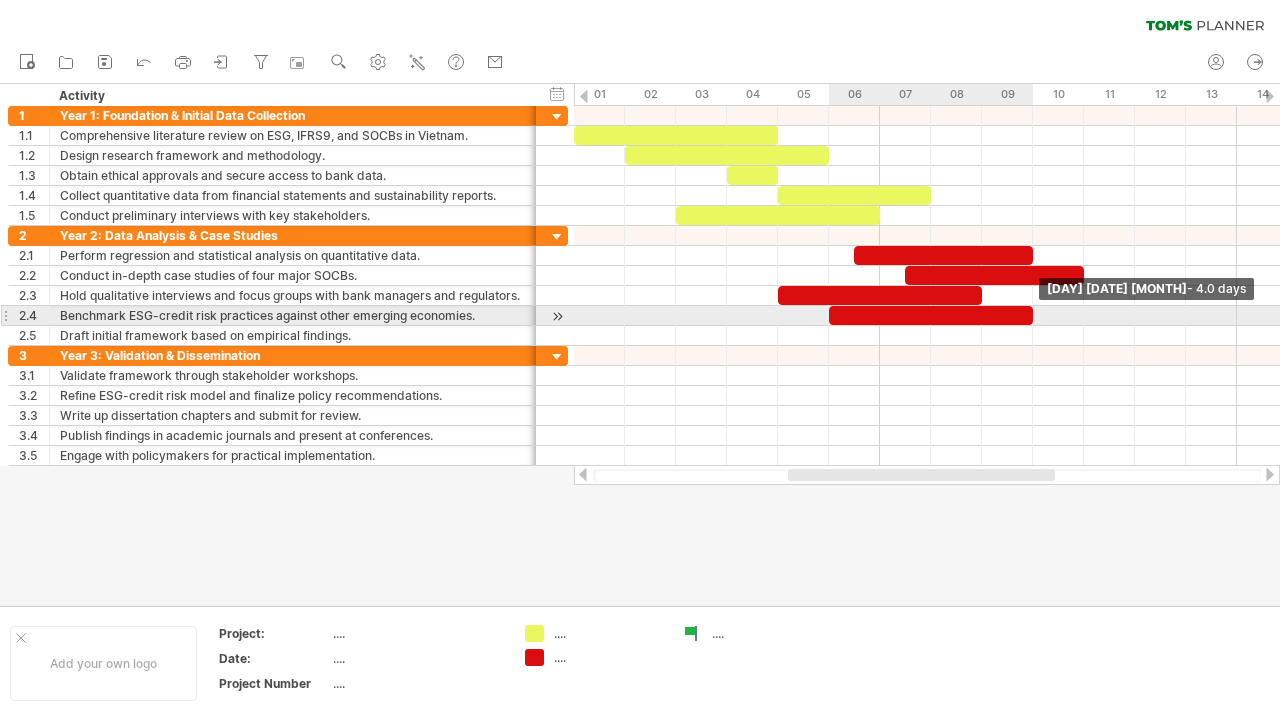 drag, startPoint x: 879, startPoint y: 312, endPoint x: 1033, endPoint y: 312, distance: 154 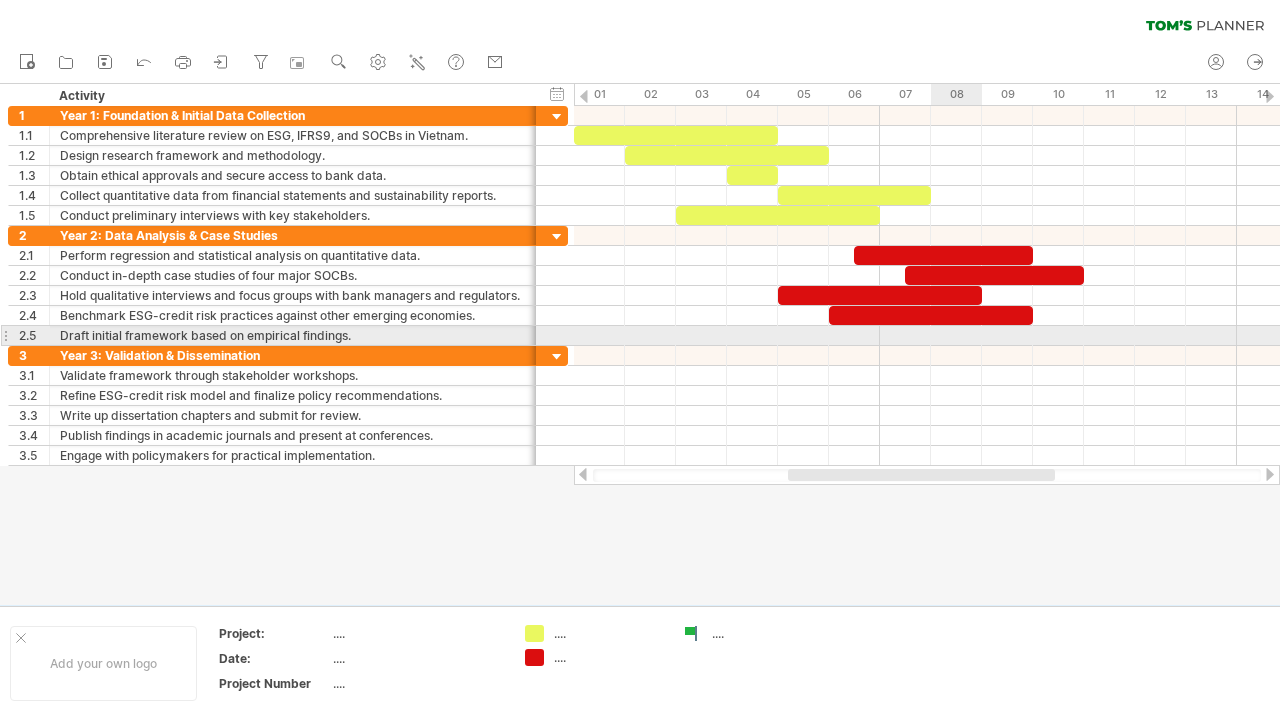 click at bounding box center (927, 336) 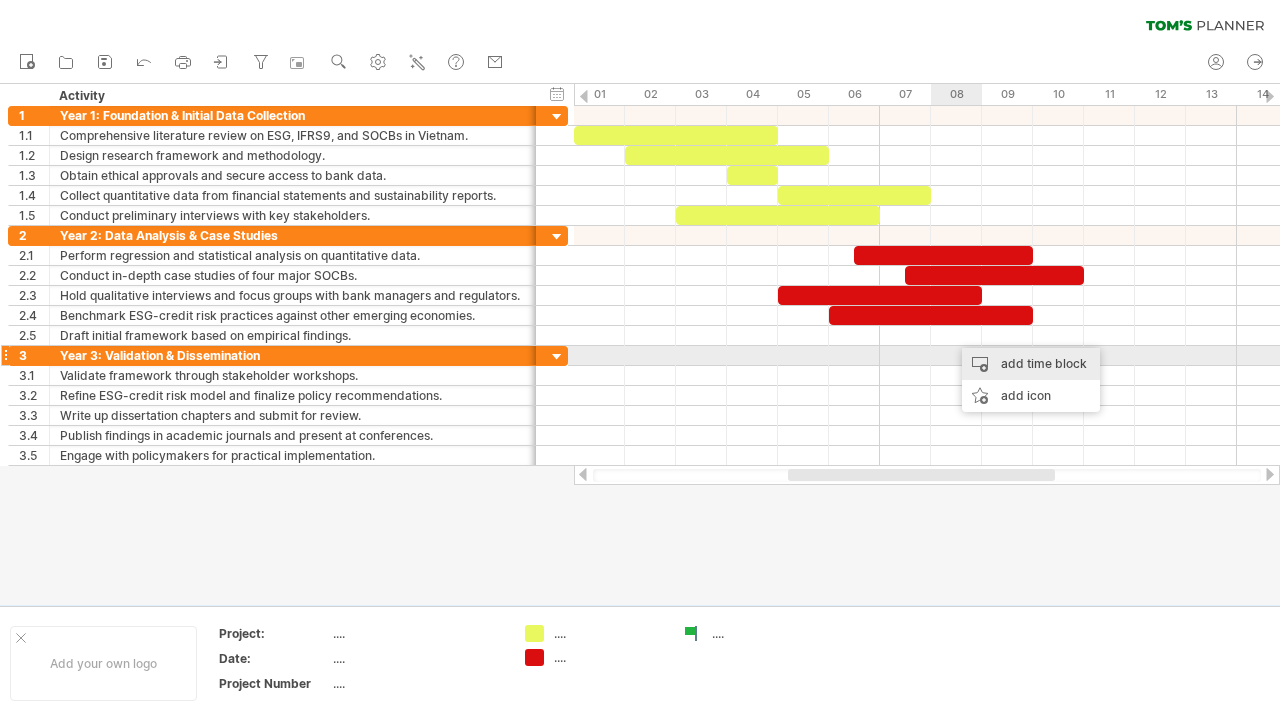 click on "add time block" at bounding box center [1031, 364] 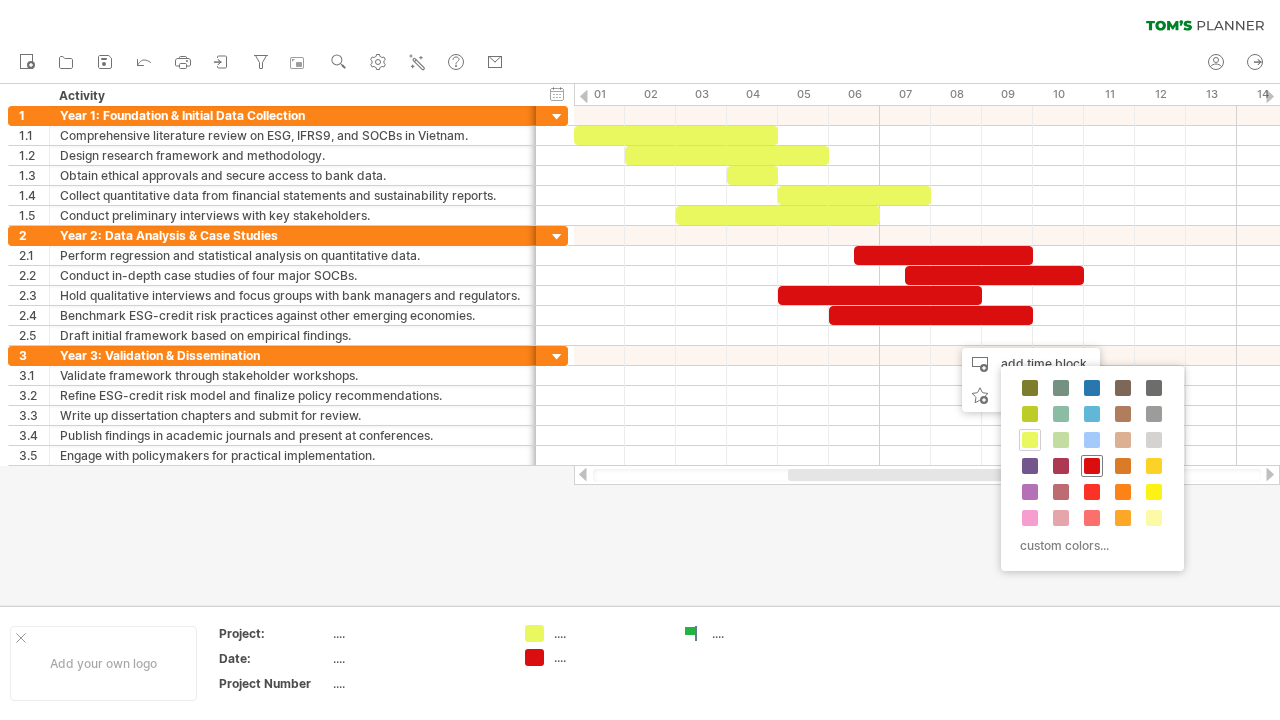 click at bounding box center [1092, 466] 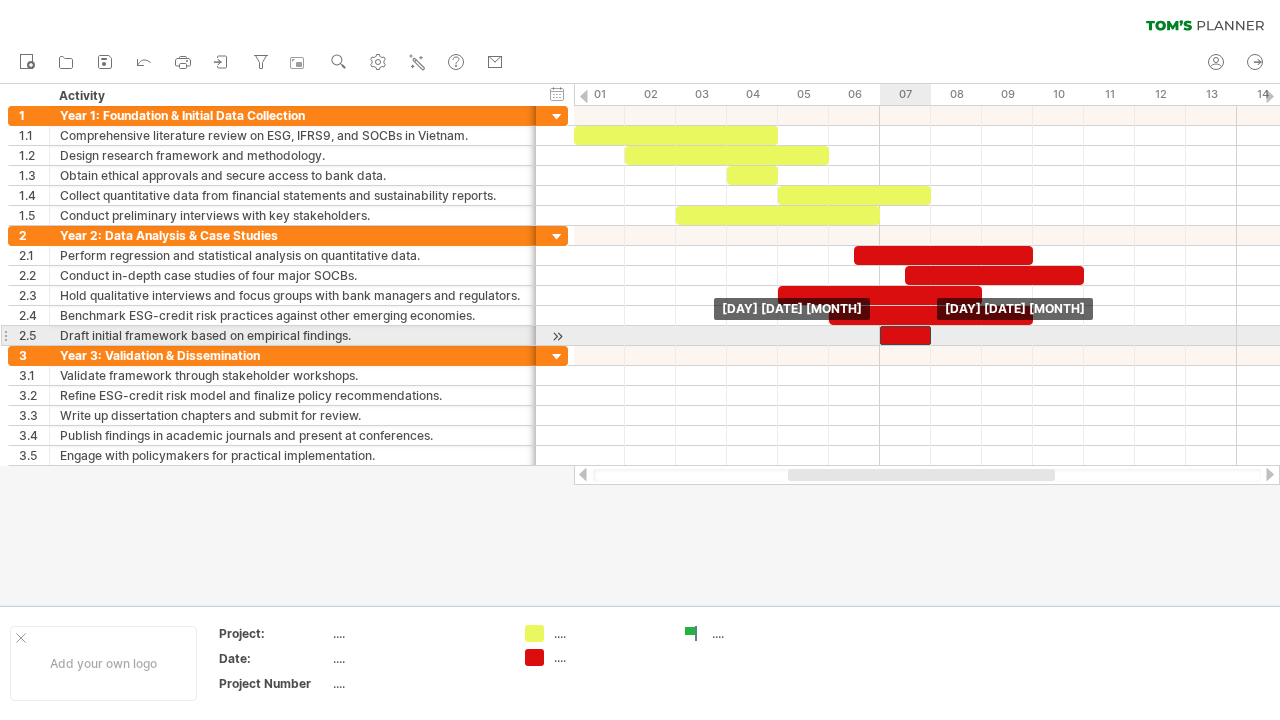 drag, startPoint x: 981, startPoint y: 335, endPoint x: 904, endPoint y: 338, distance: 77.05842 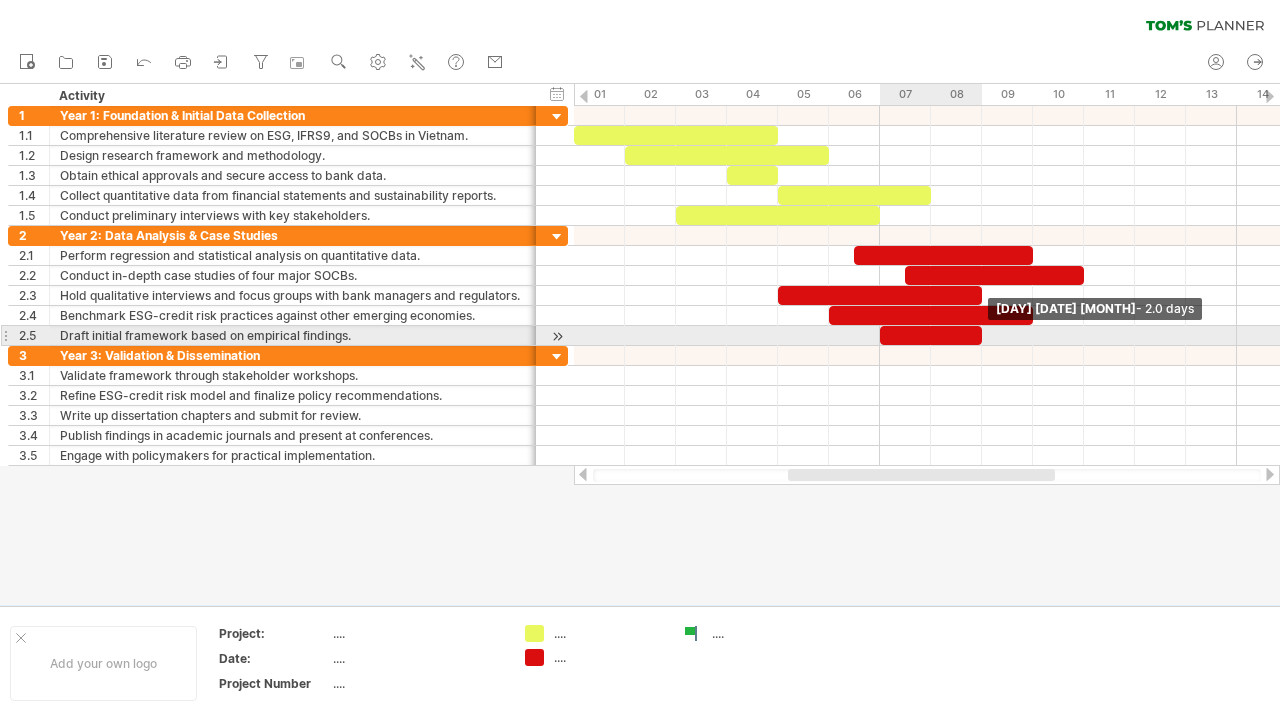 drag, startPoint x: 930, startPoint y: 336, endPoint x: 987, endPoint y: 340, distance: 57.14018 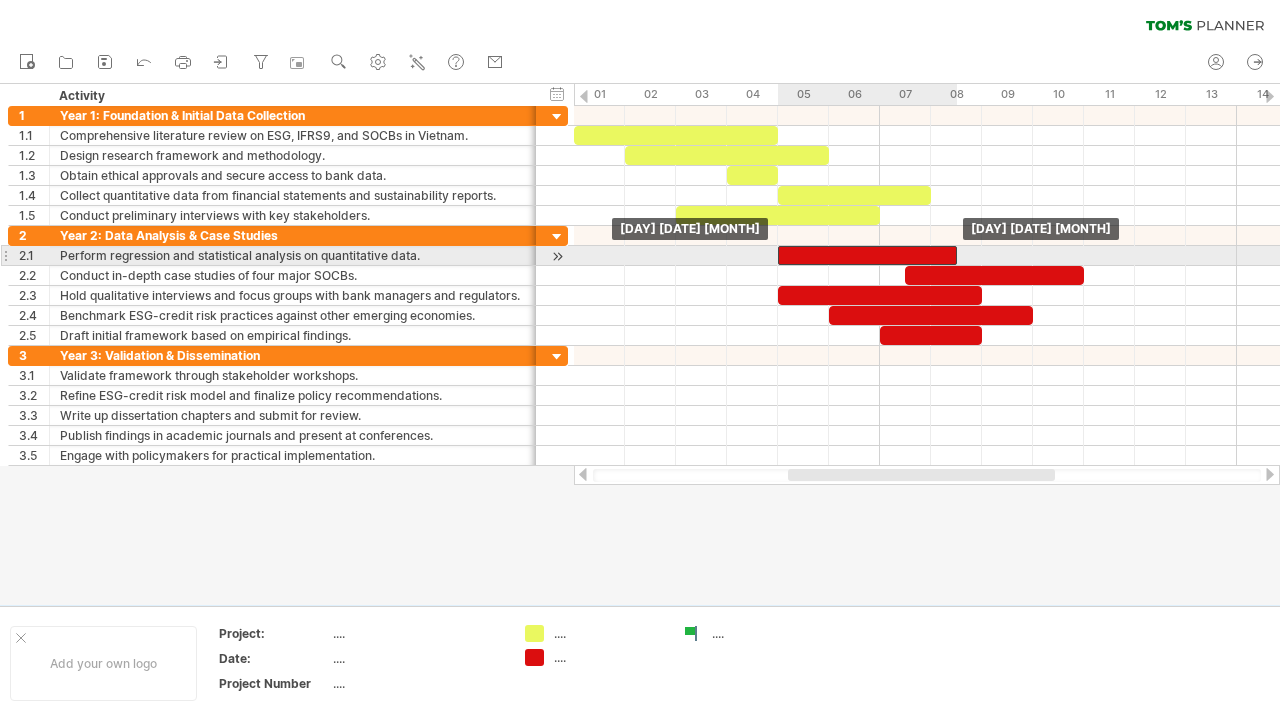 drag, startPoint x: 927, startPoint y: 253, endPoint x: 857, endPoint y: 256, distance: 70.064255 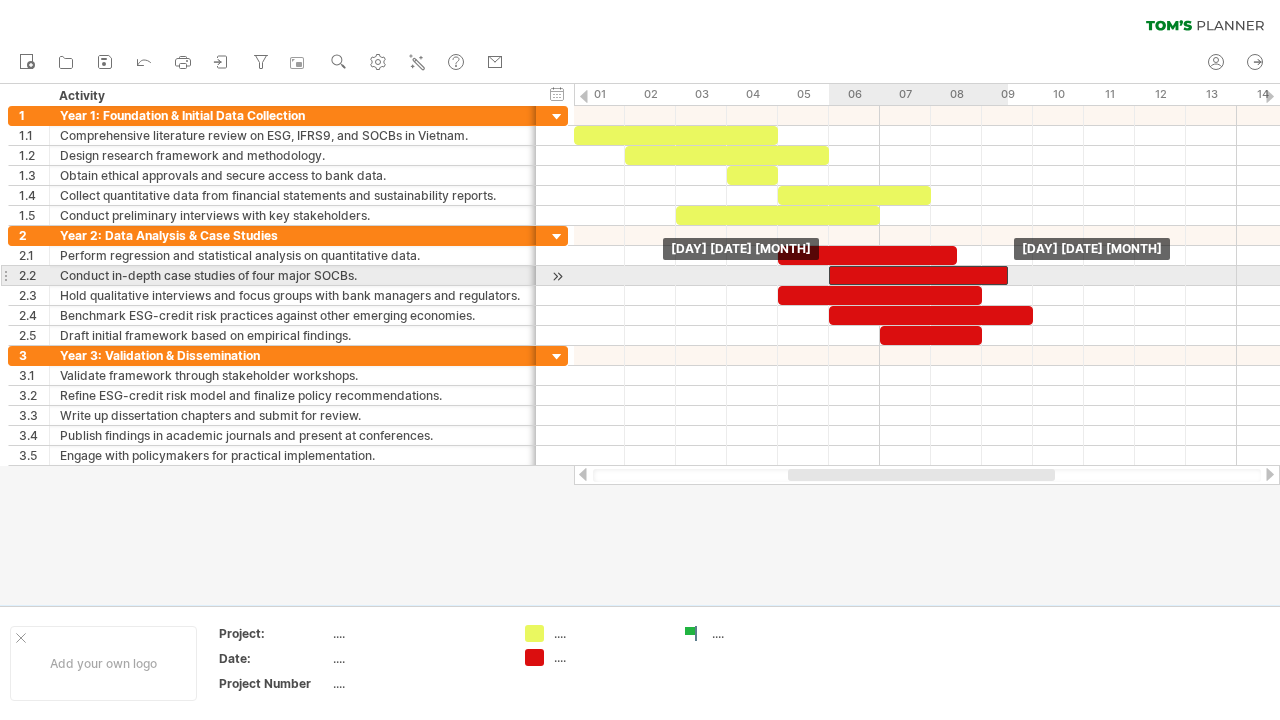 drag, startPoint x: 995, startPoint y: 277, endPoint x: 926, endPoint y: 281, distance: 69.115845 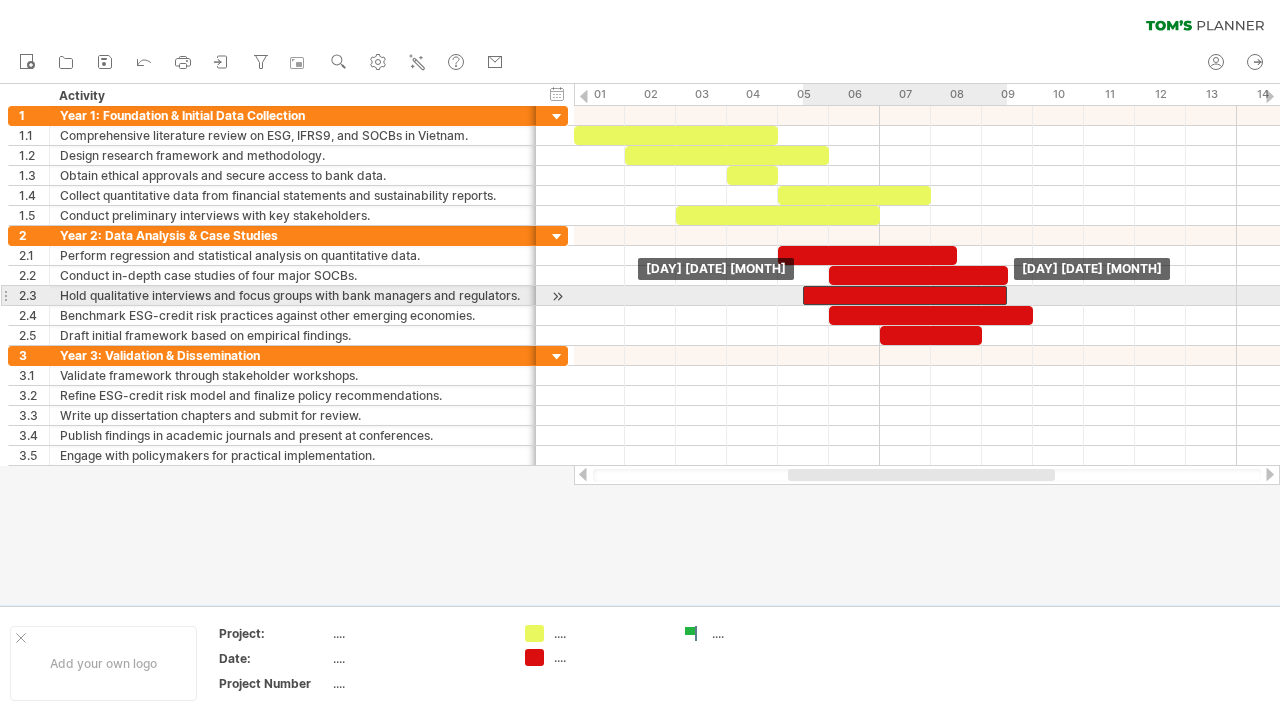 drag, startPoint x: 913, startPoint y: 295, endPoint x: 932, endPoint y: 295, distance: 19 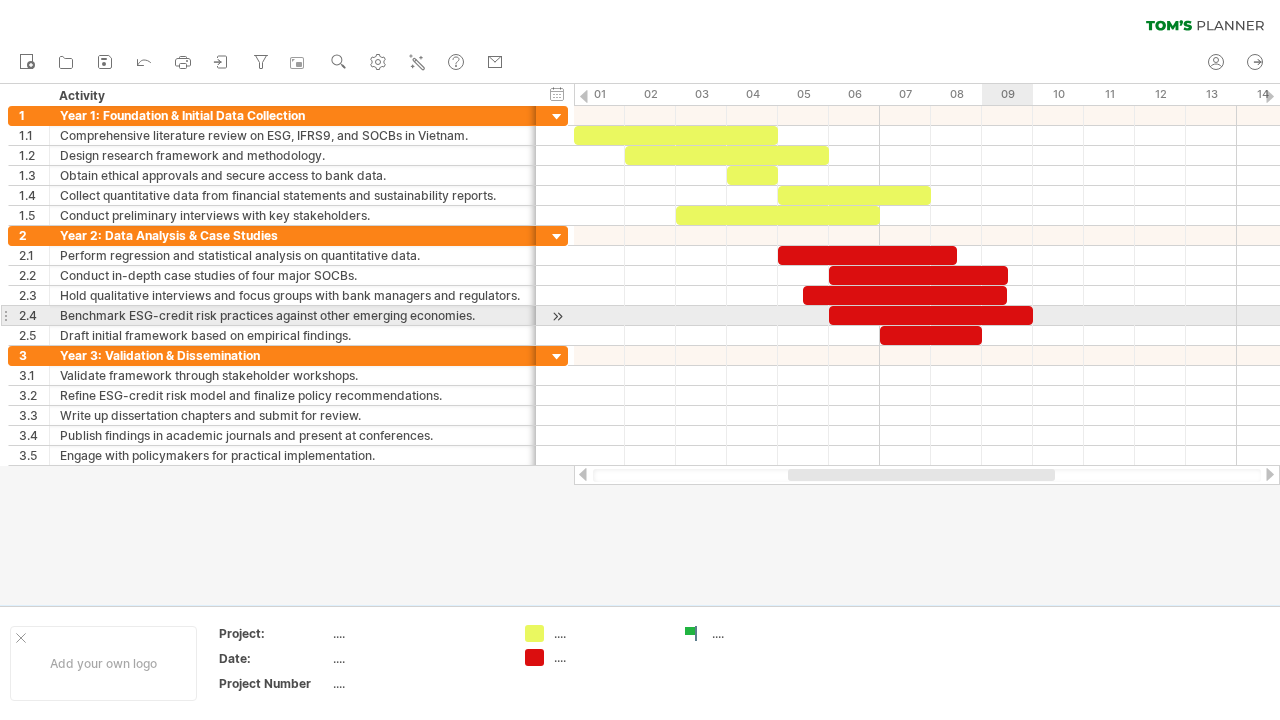 click at bounding box center (931, 315) 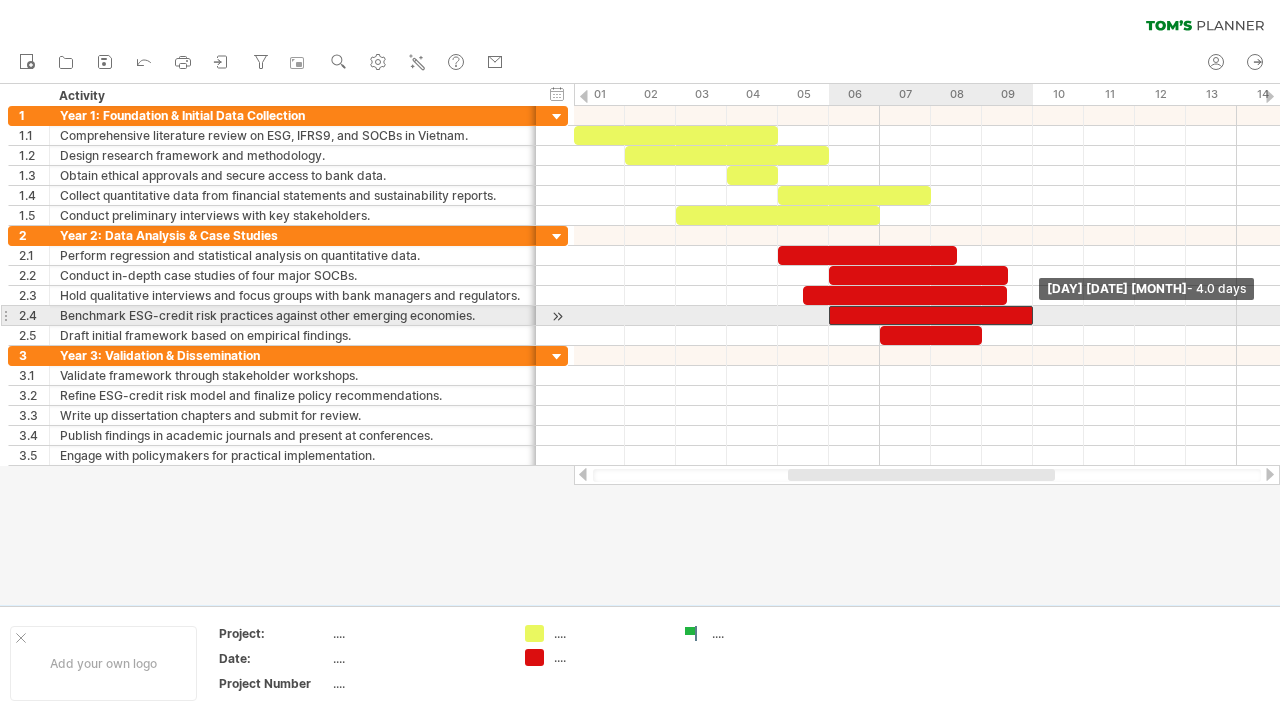 click at bounding box center [931, 315] 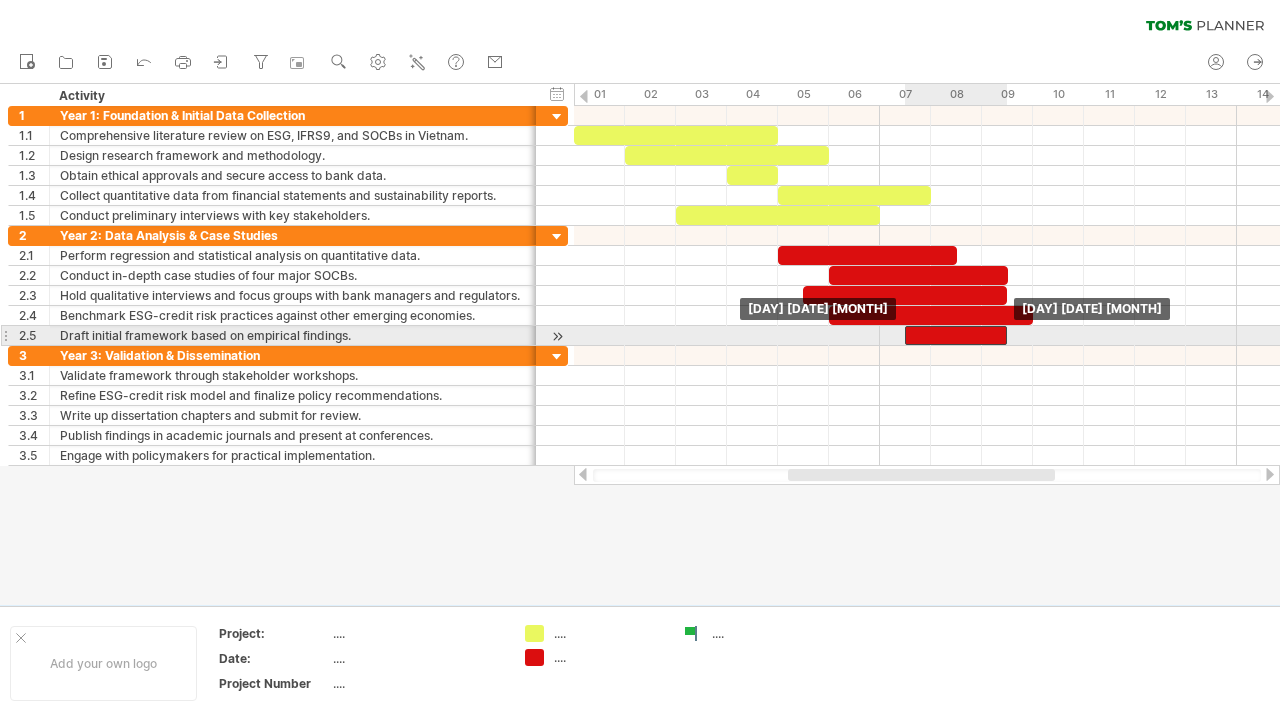drag, startPoint x: 952, startPoint y: 333, endPoint x: 985, endPoint y: 333, distance: 33 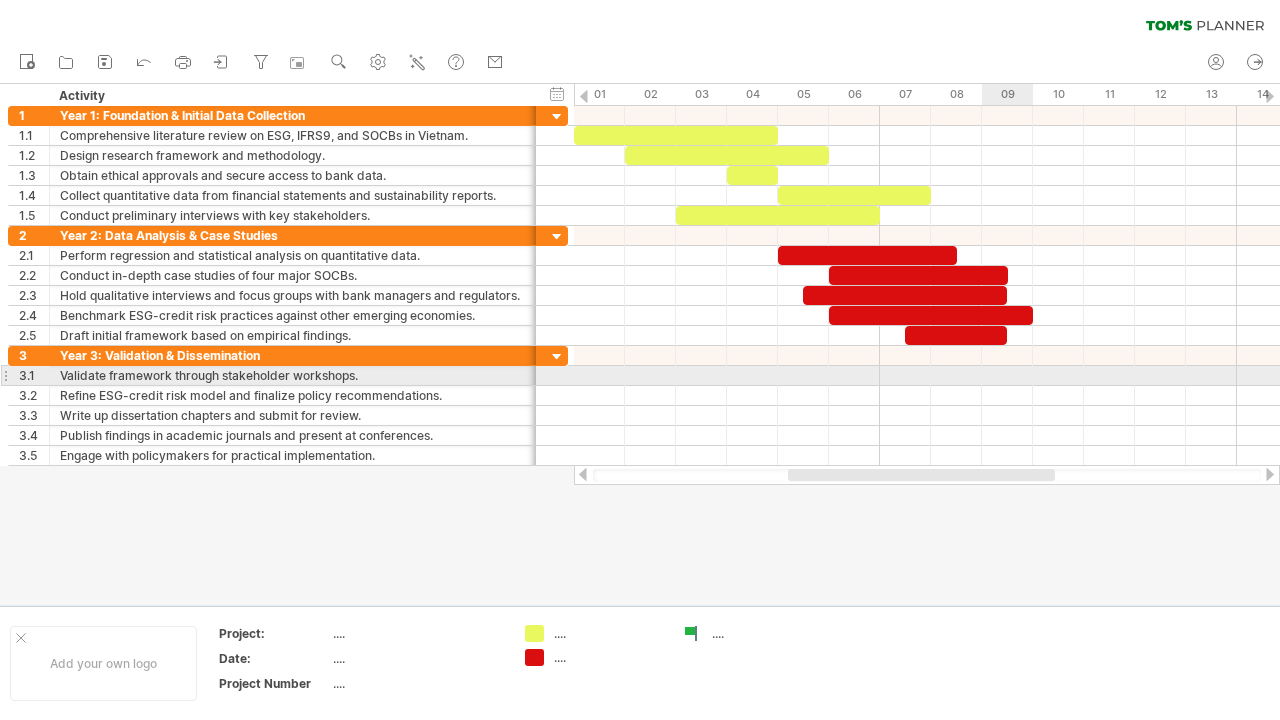 click at bounding box center [927, 376] 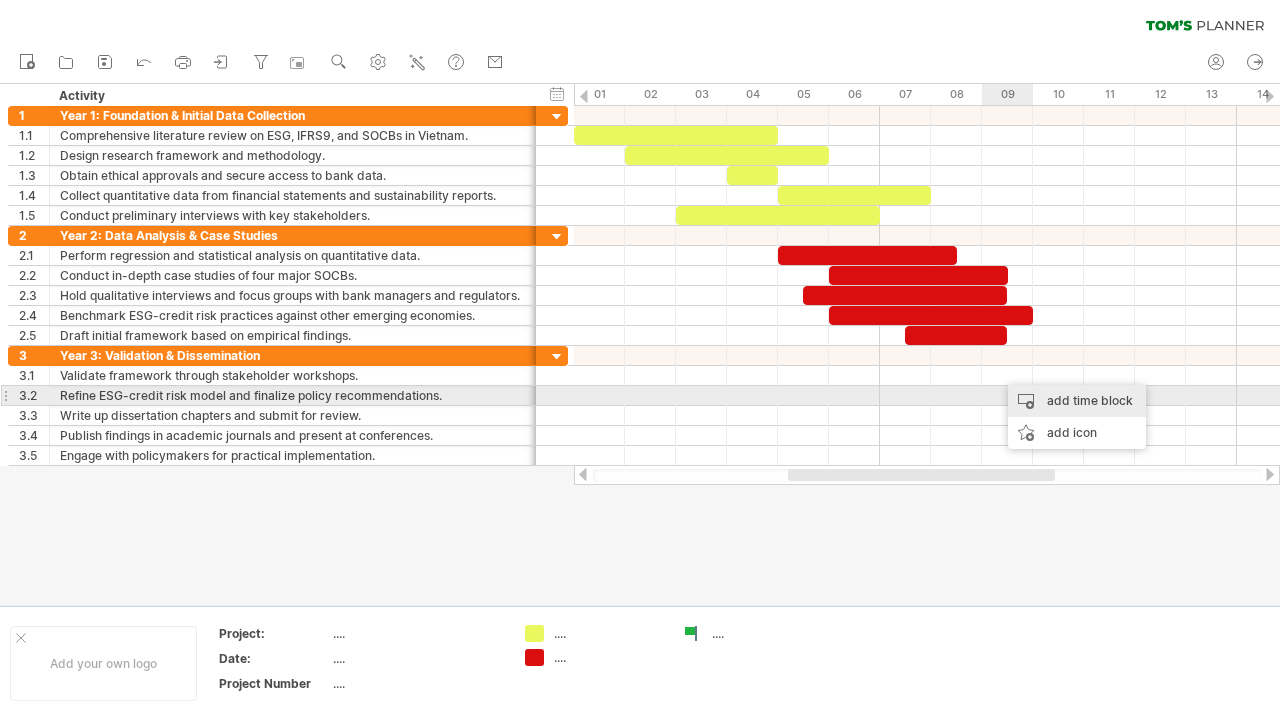 click on "add time block" at bounding box center [1077, 401] 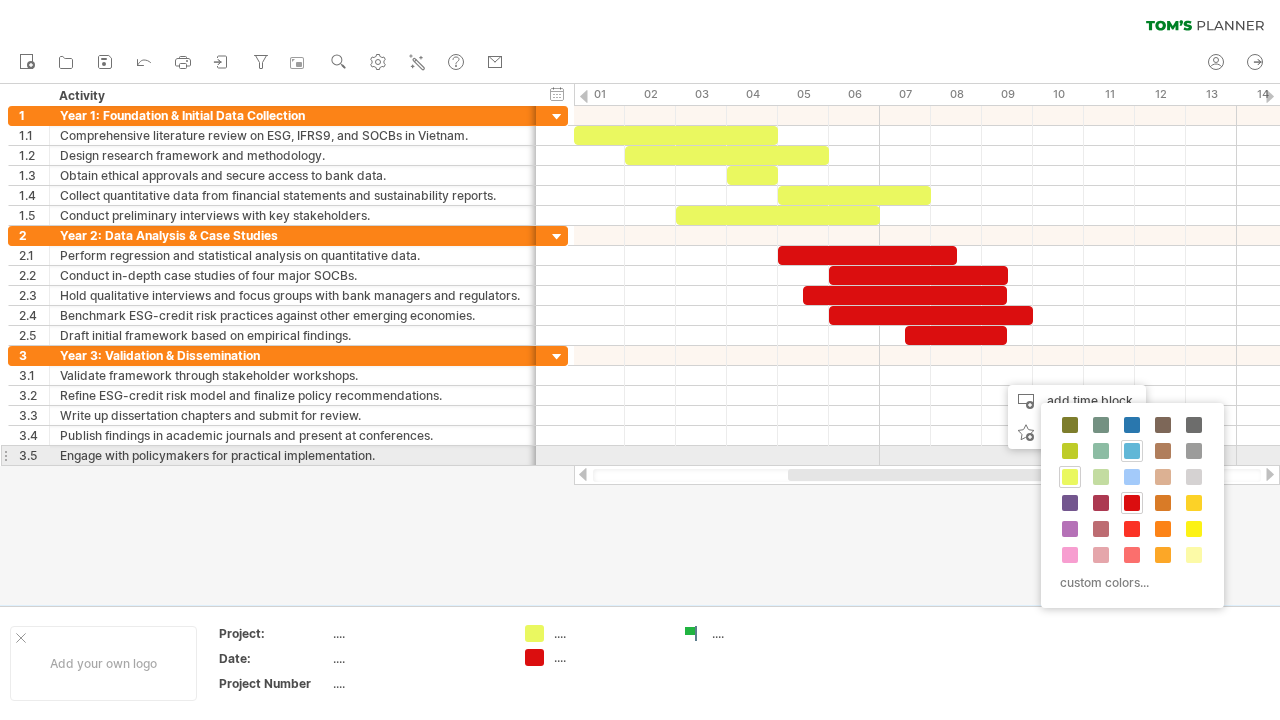 click at bounding box center [1132, 451] 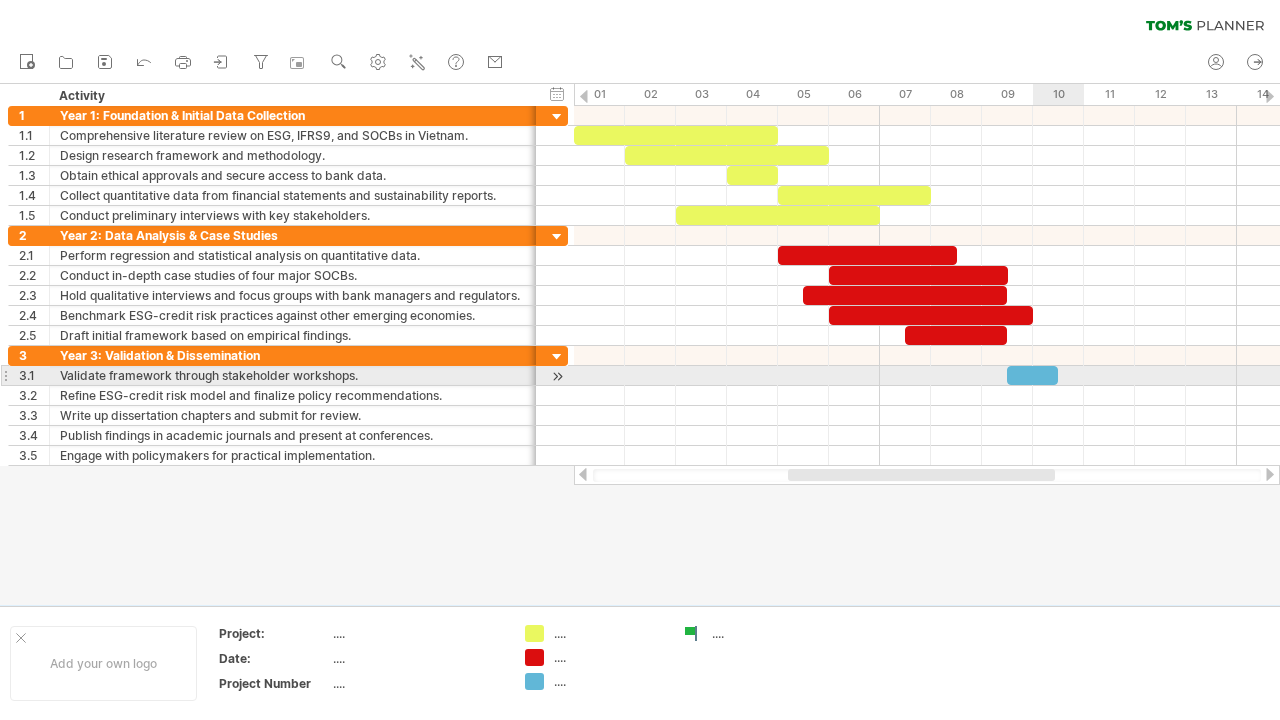 click at bounding box center (1032, 375) 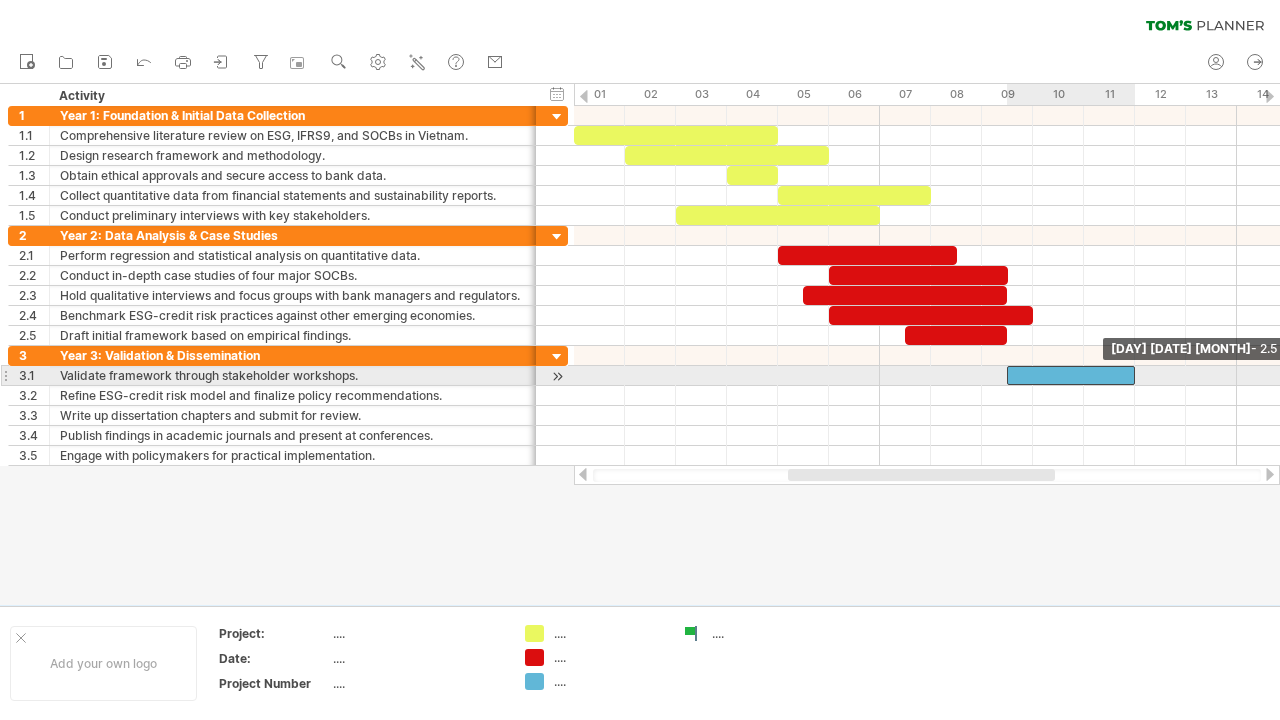 drag, startPoint x: 1056, startPoint y: 372, endPoint x: 1122, endPoint y: 376, distance: 66.1211 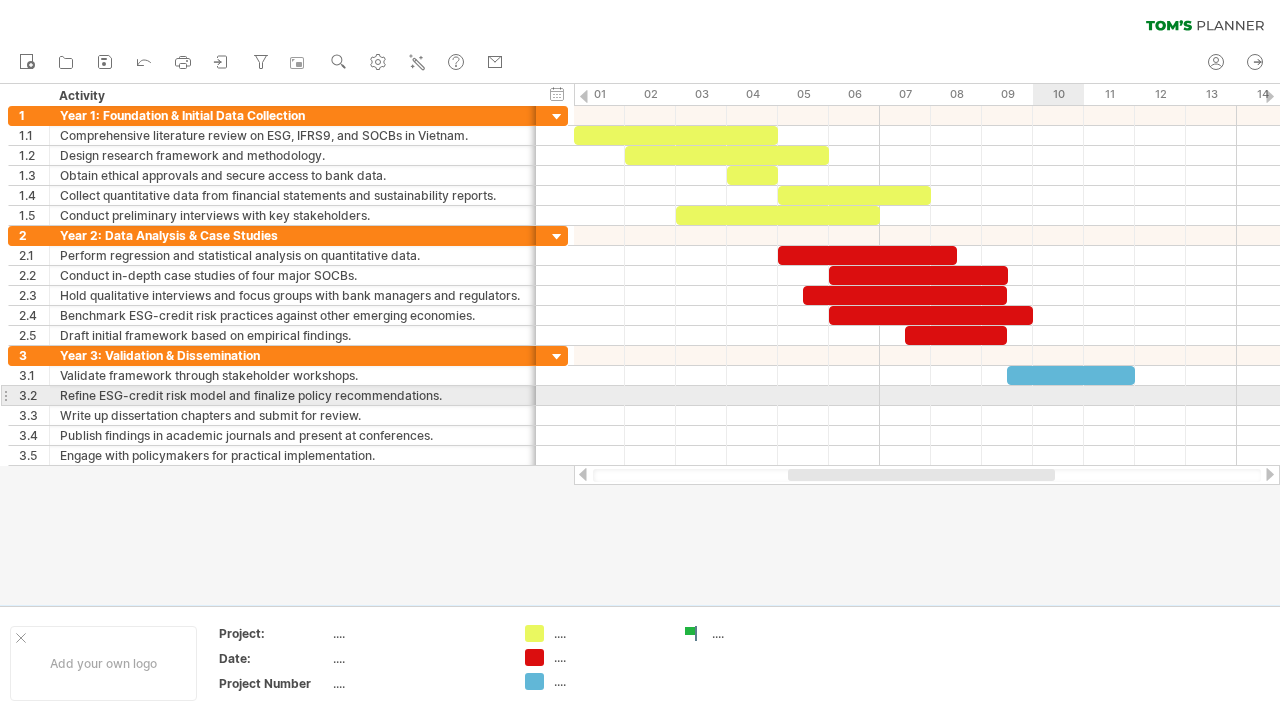 click at bounding box center [927, 396] 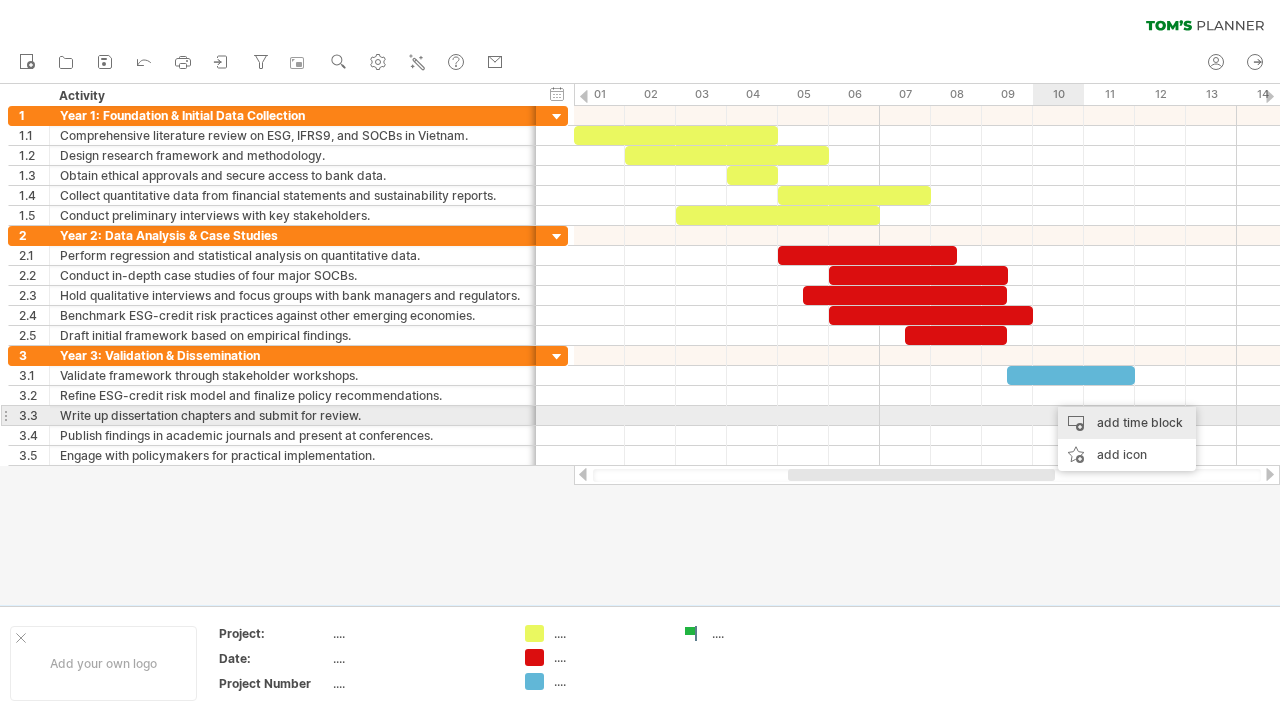 click on "add time block" at bounding box center (1127, 423) 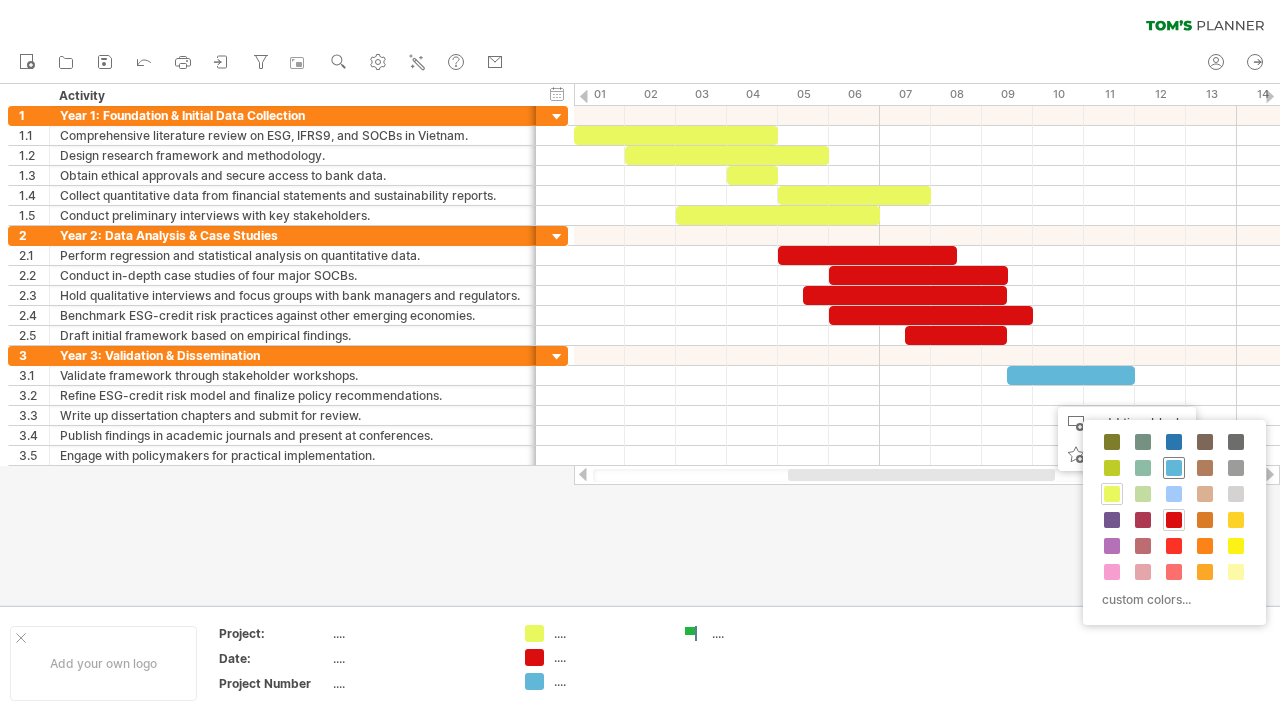 click at bounding box center (1174, 468) 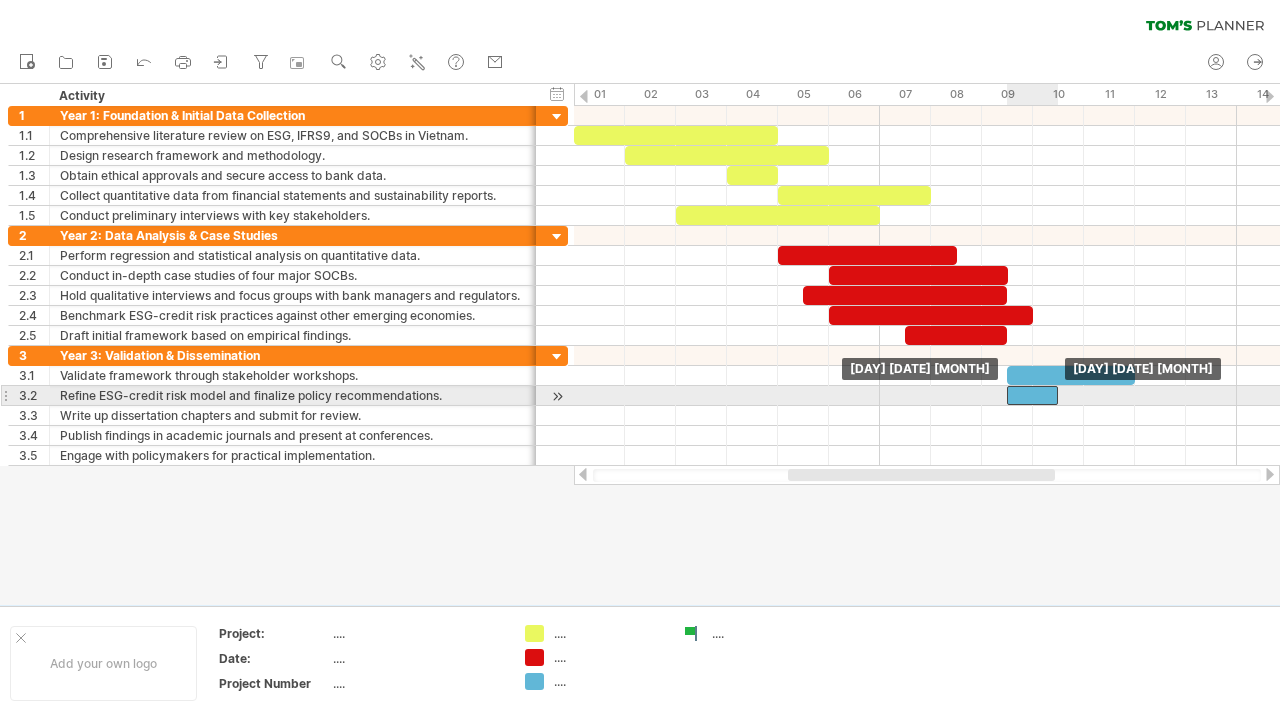 drag, startPoint x: 1077, startPoint y: 398, endPoint x: 1034, endPoint y: 403, distance: 43.289722 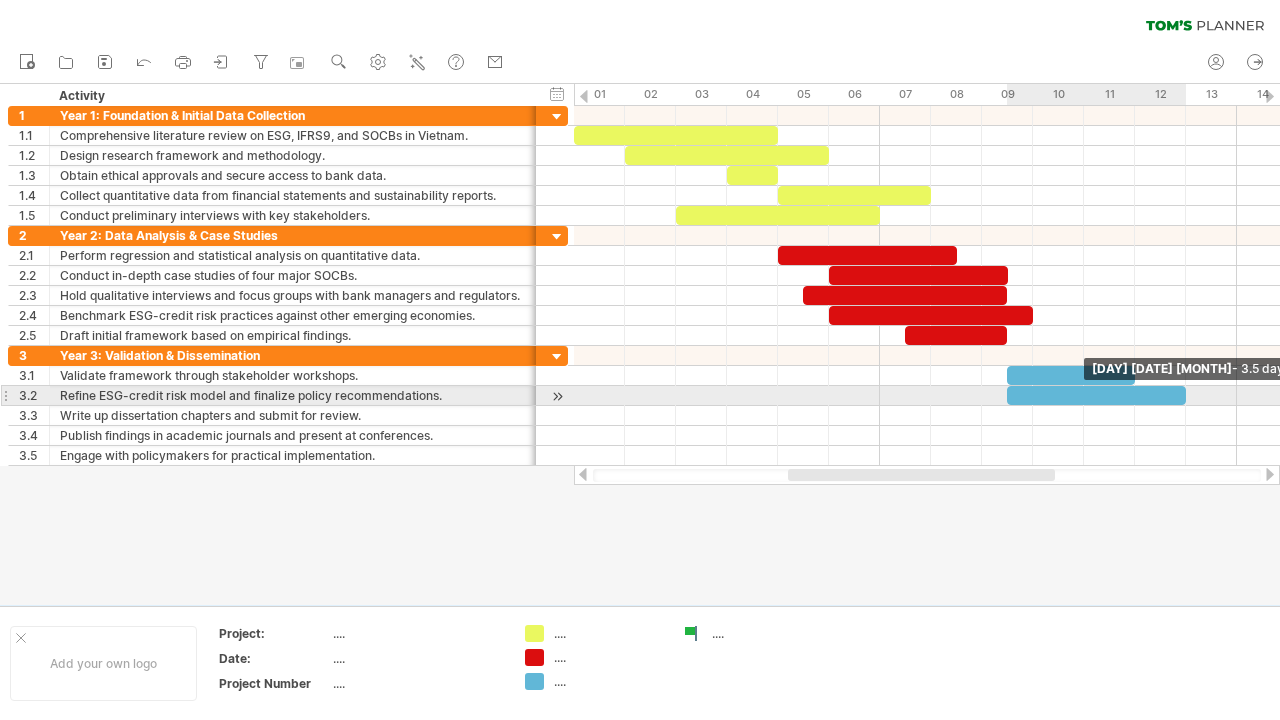 drag, startPoint x: 1056, startPoint y: 392, endPoint x: 1178, endPoint y: 405, distance: 122.69067 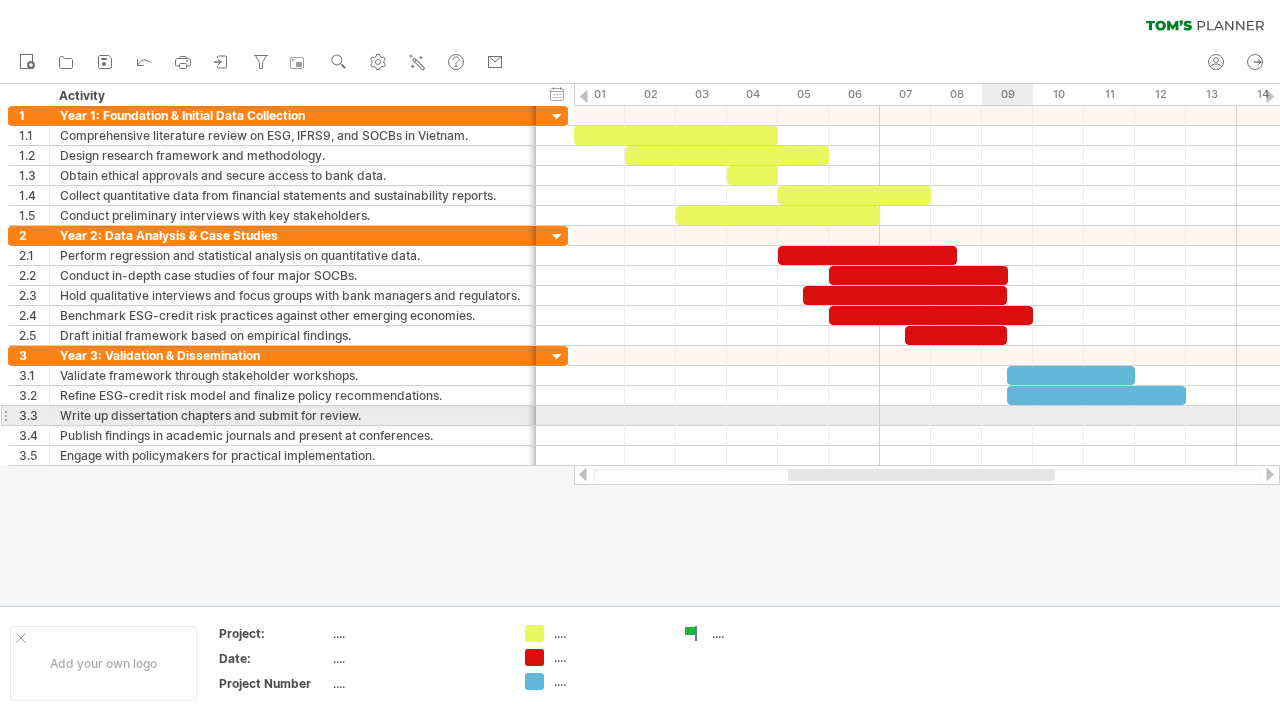 click at bounding box center [927, 416] 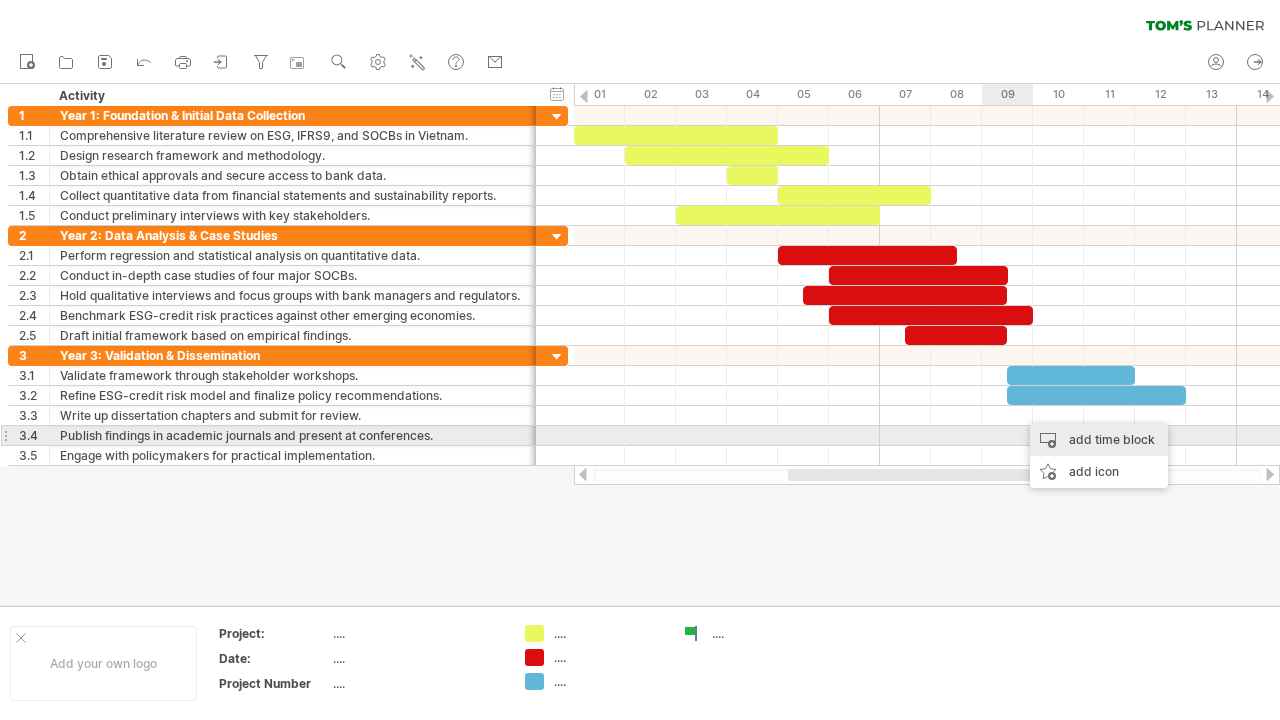 click on "add time block" at bounding box center (1099, 440) 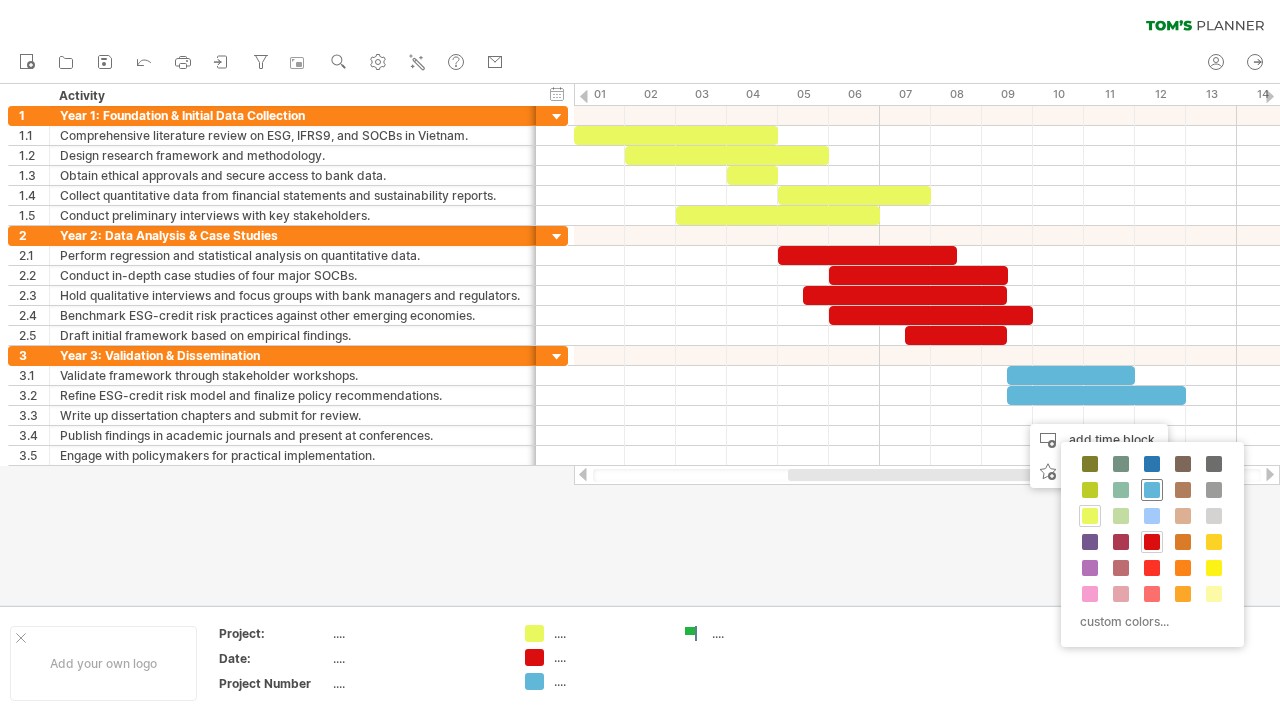 click at bounding box center [1152, 490] 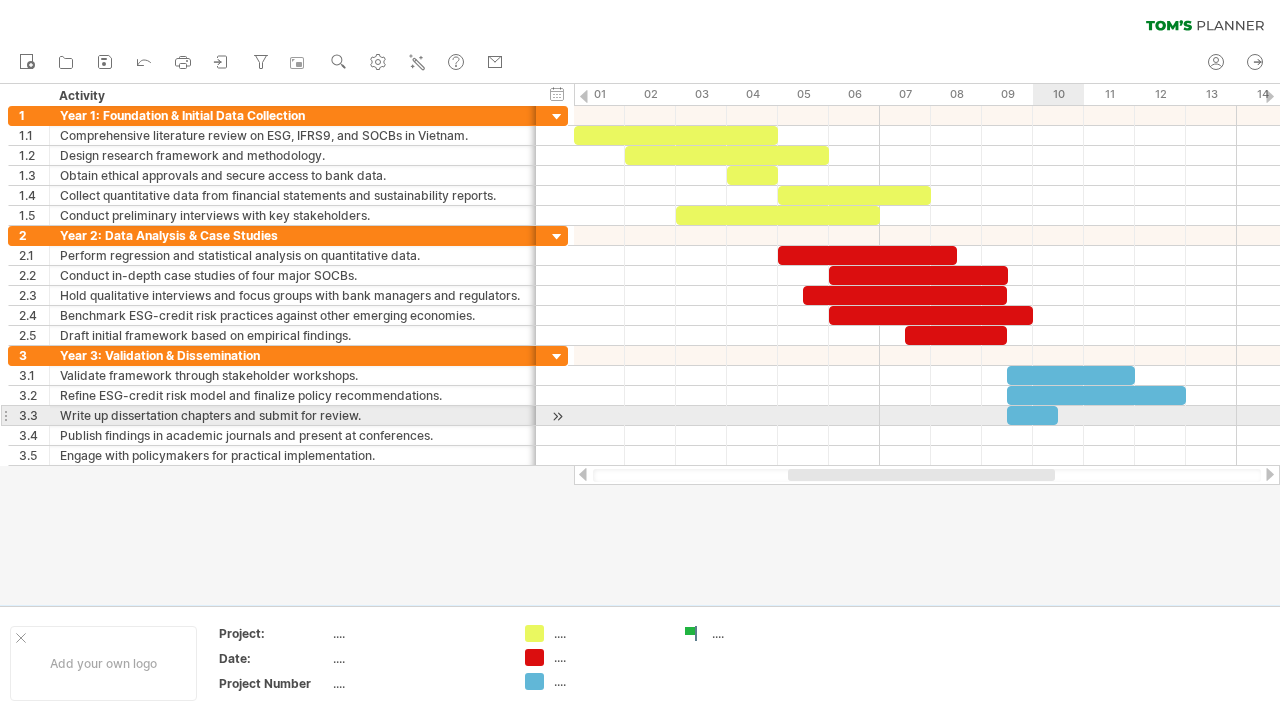 click at bounding box center (1032, 415) 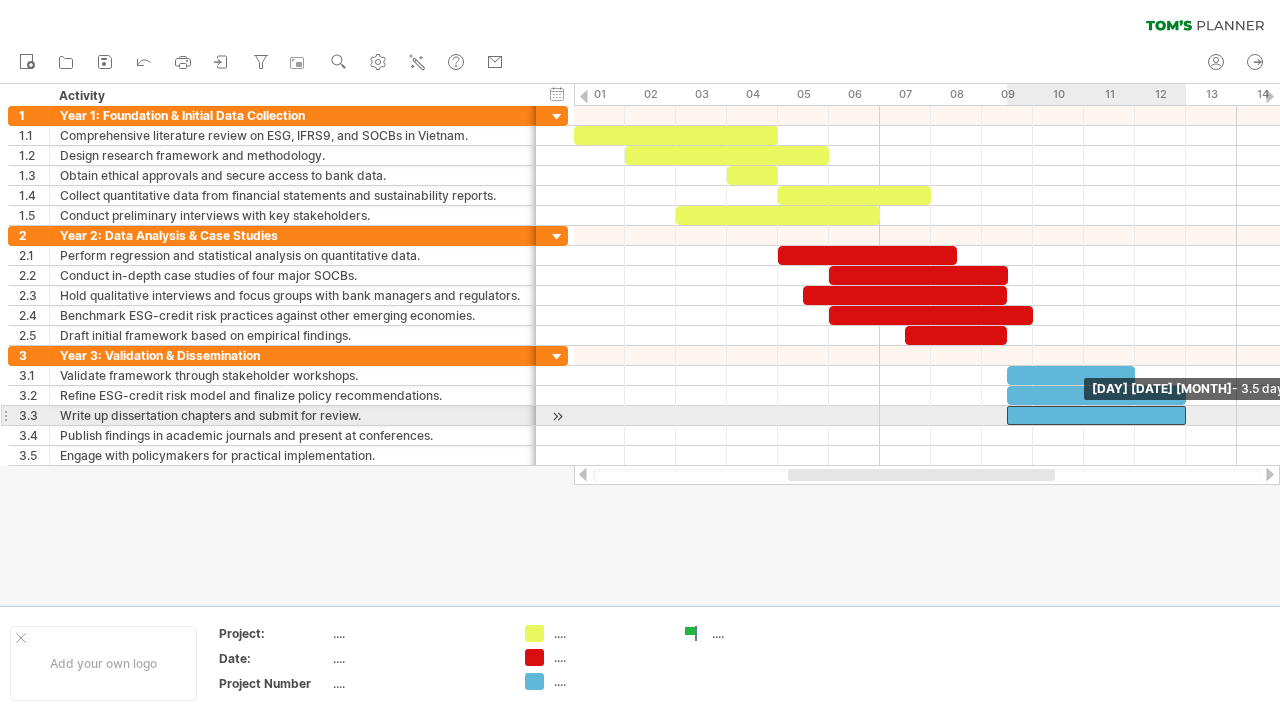 drag, startPoint x: 1056, startPoint y: 412, endPoint x: 1184, endPoint y: 425, distance: 128.65846 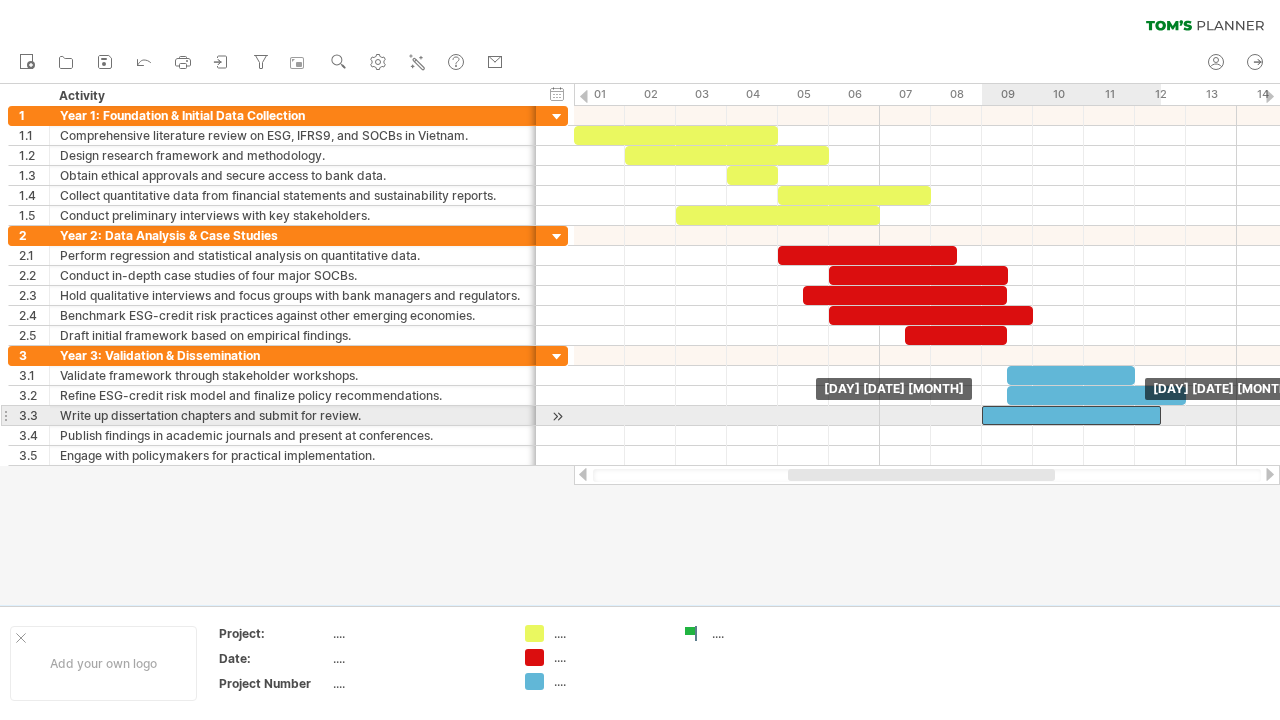 drag, startPoint x: 1043, startPoint y: 414, endPoint x: 1023, endPoint y: 414, distance: 20 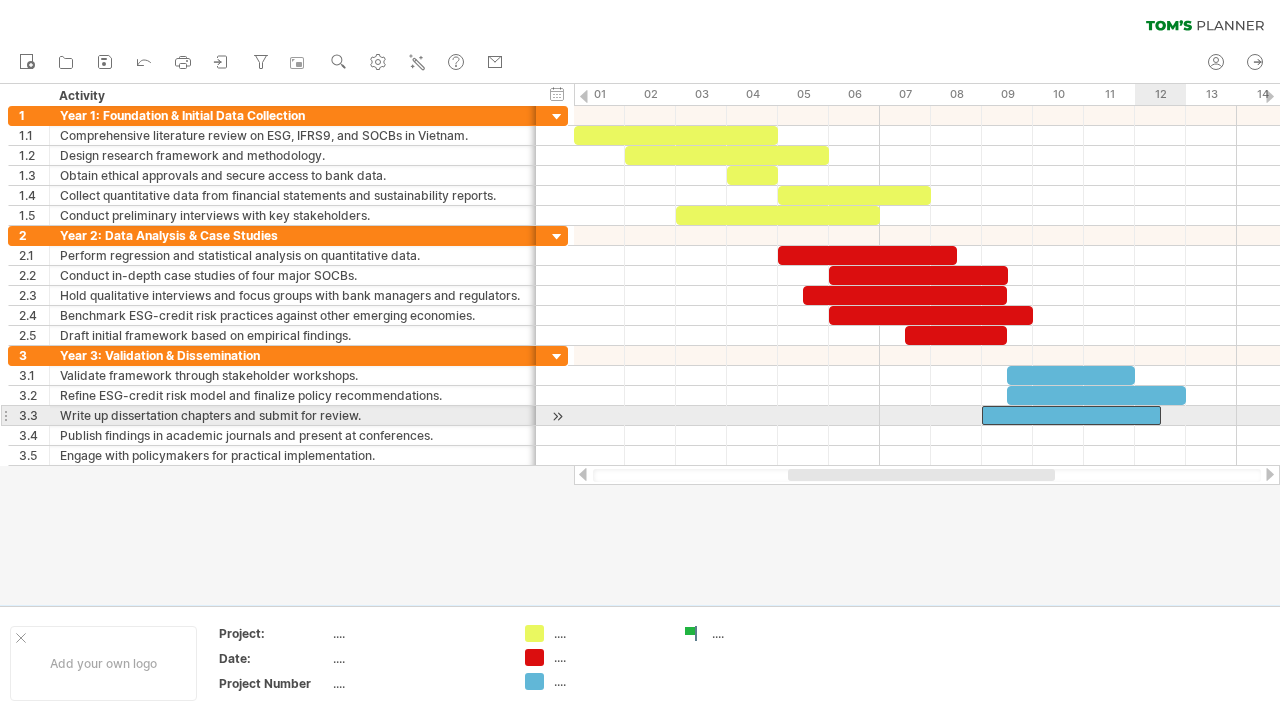 click at bounding box center [1071, 415] 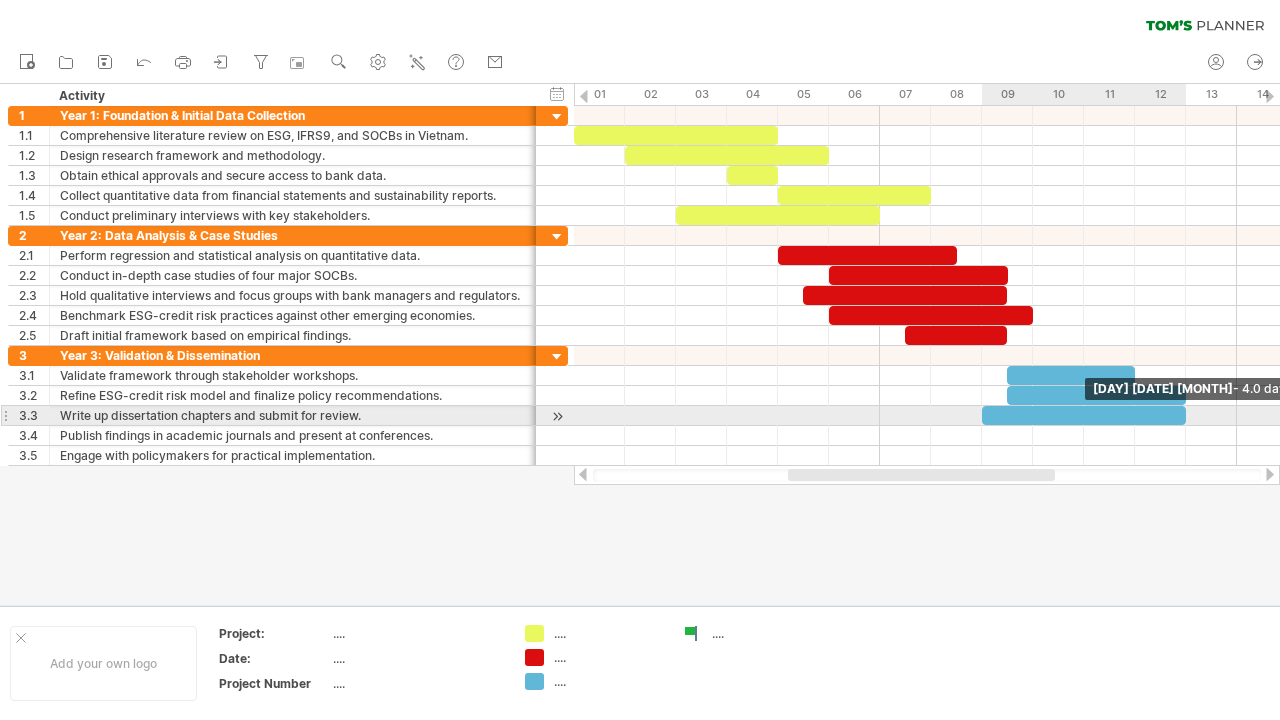 drag, startPoint x: 1161, startPoint y: 412, endPoint x: 1180, endPoint y: 412, distance: 19 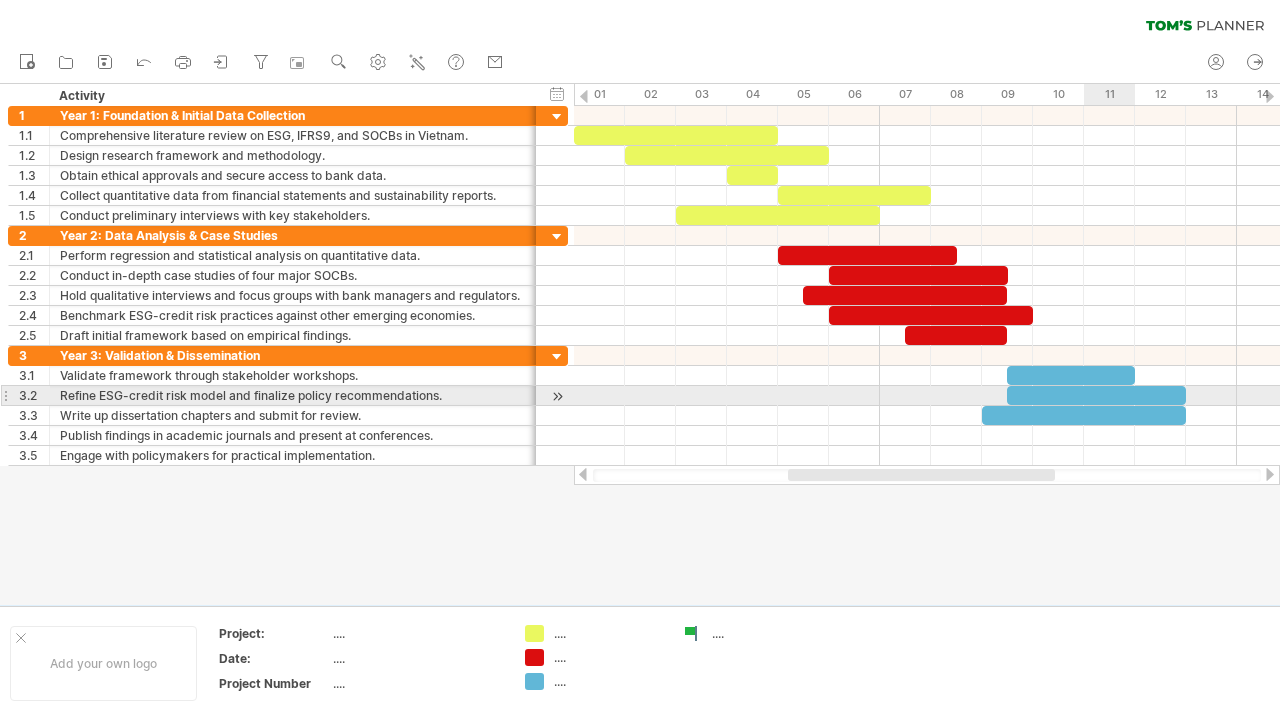 click at bounding box center (1096, 395) 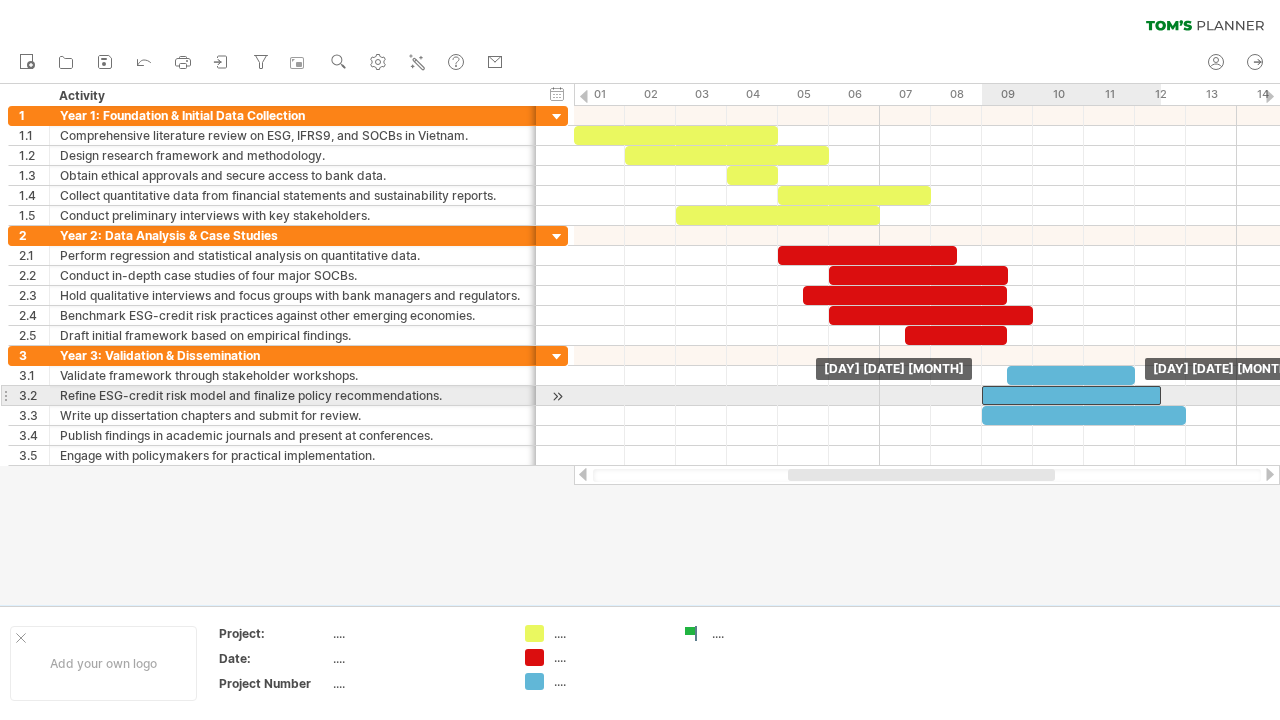 drag, startPoint x: 1099, startPoint y: 391, endPoint x: 1072, endPoint y: 395, distance: 27.294687 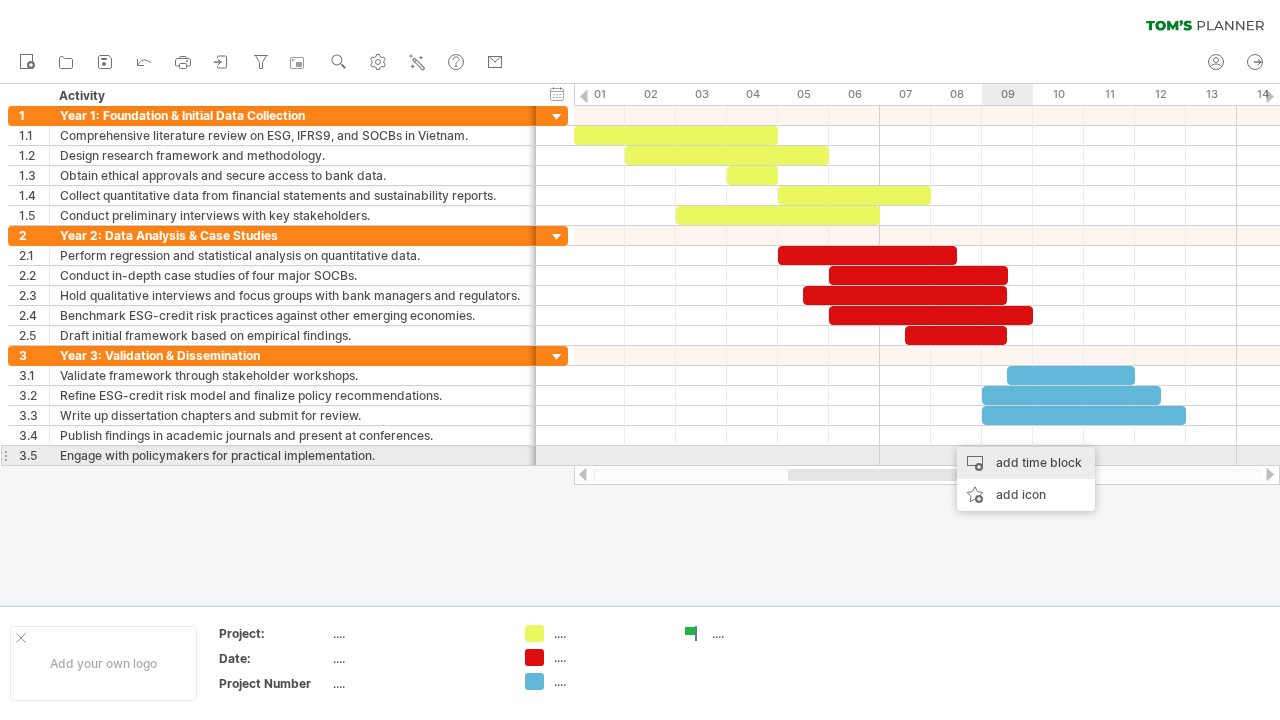 click on "add time block" at bounding box center [1026, 463] 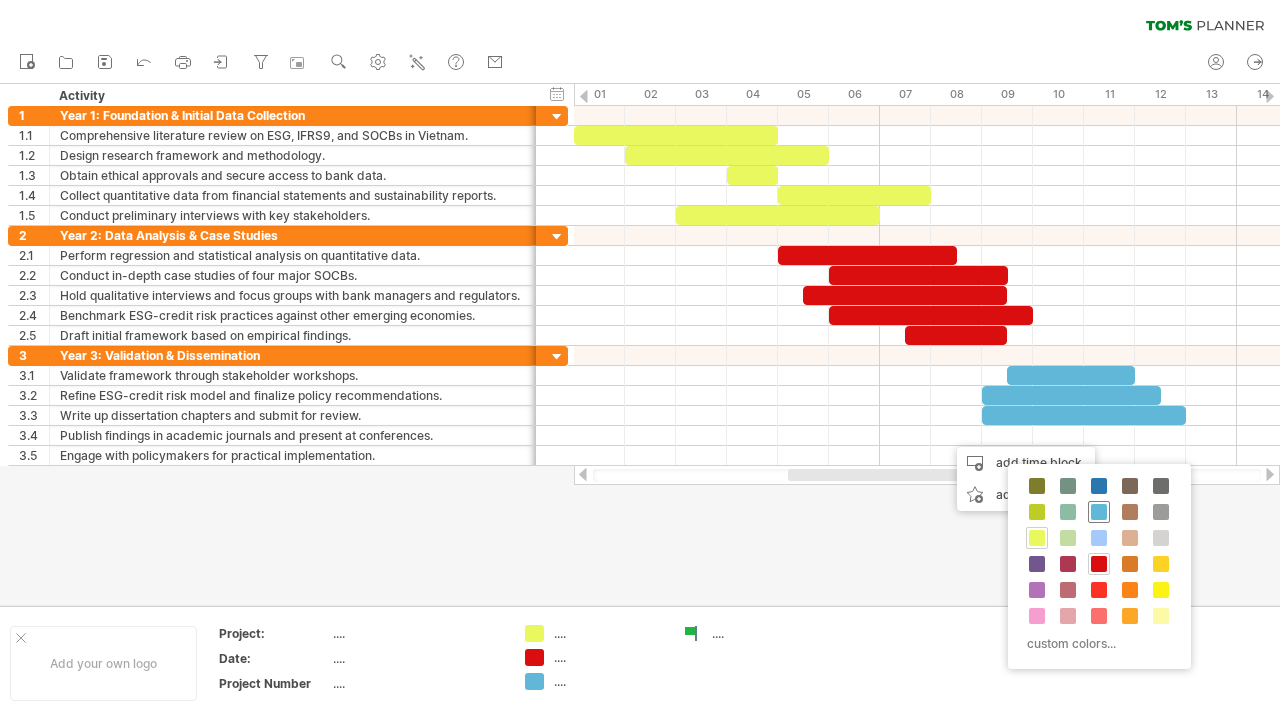 click at bounding box center (1099, 512) 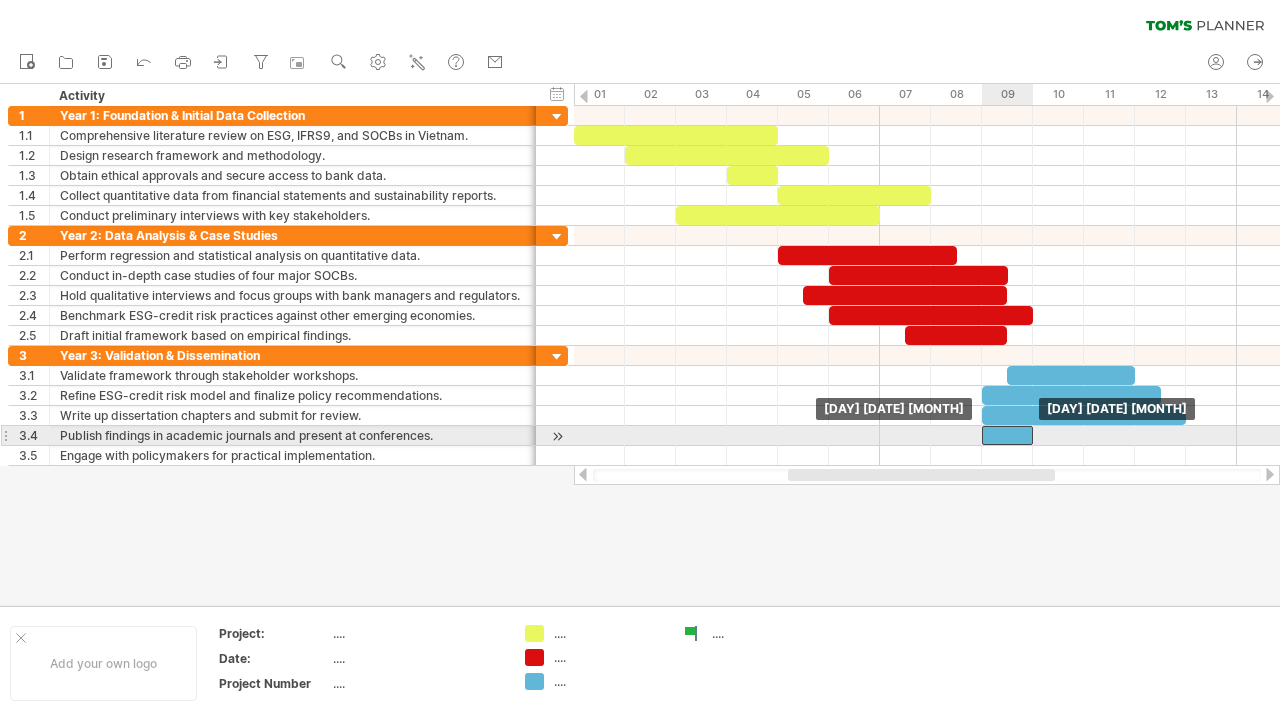 drag, startPoint x: 973, startPoint y: 430, endPoint x: 998, endPoint y: 430, distance: 25 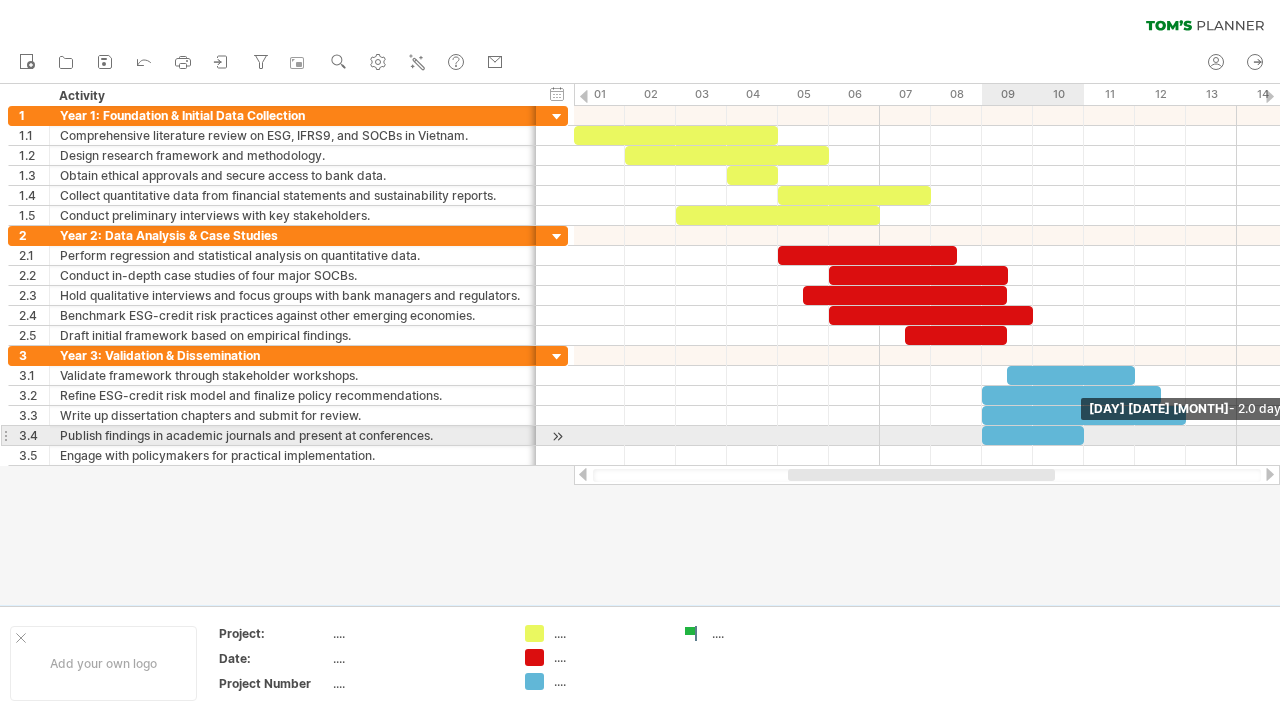 drag, startPoint x: 1031, startPoint y: 434, endPoint x: 1081, endPoint y: 435, distance: 50.01 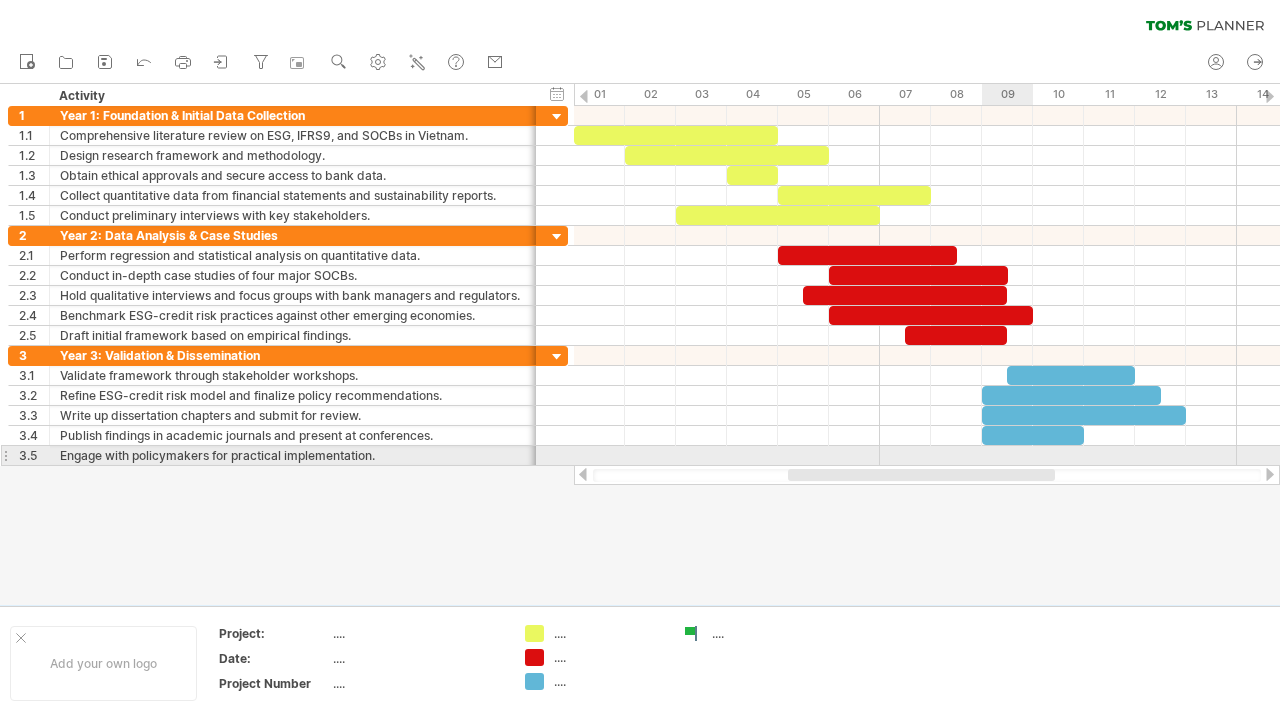 click at bounding box center [927, 456] 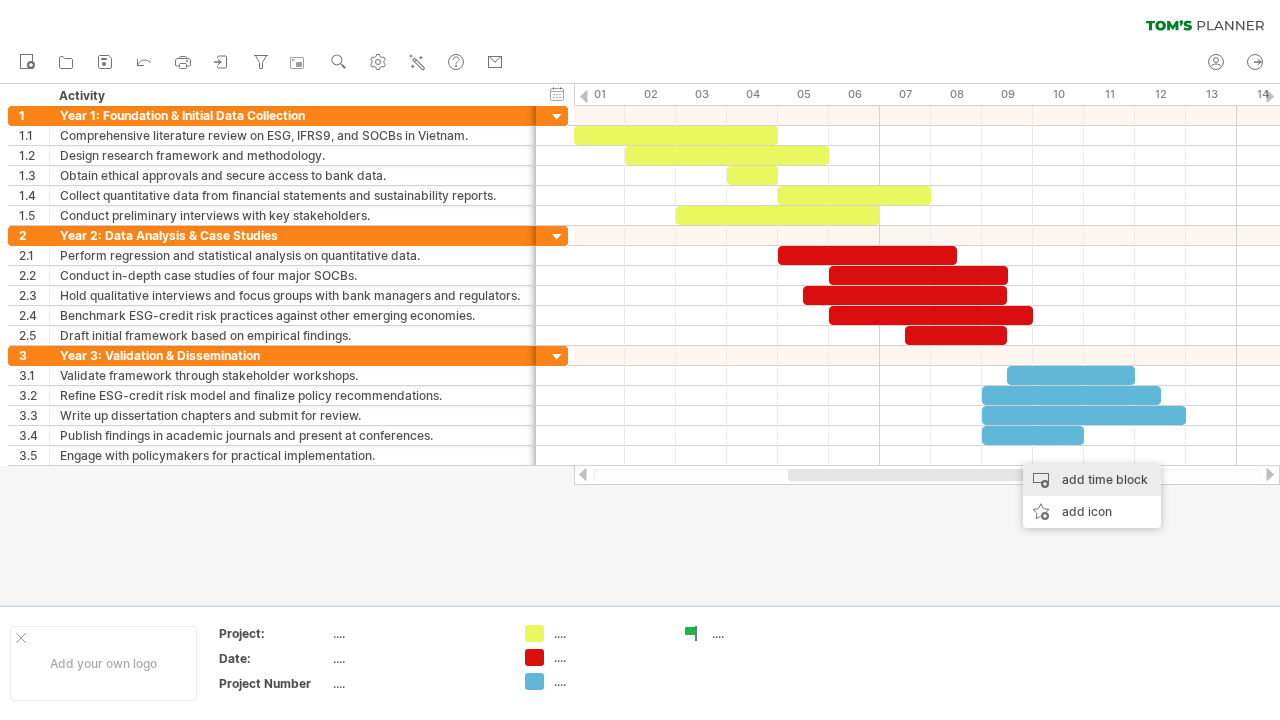 click on "add time block" at bounding box center (1092, 480) 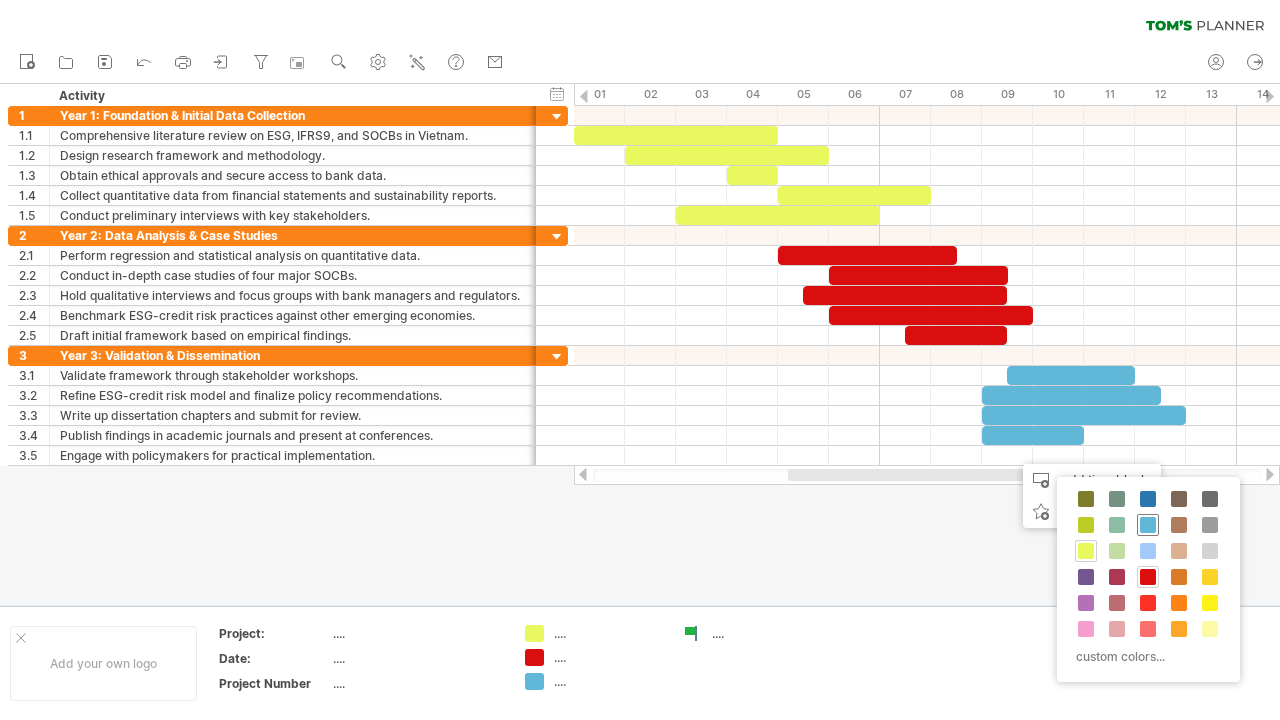 click at bounding box center [1148, 525] 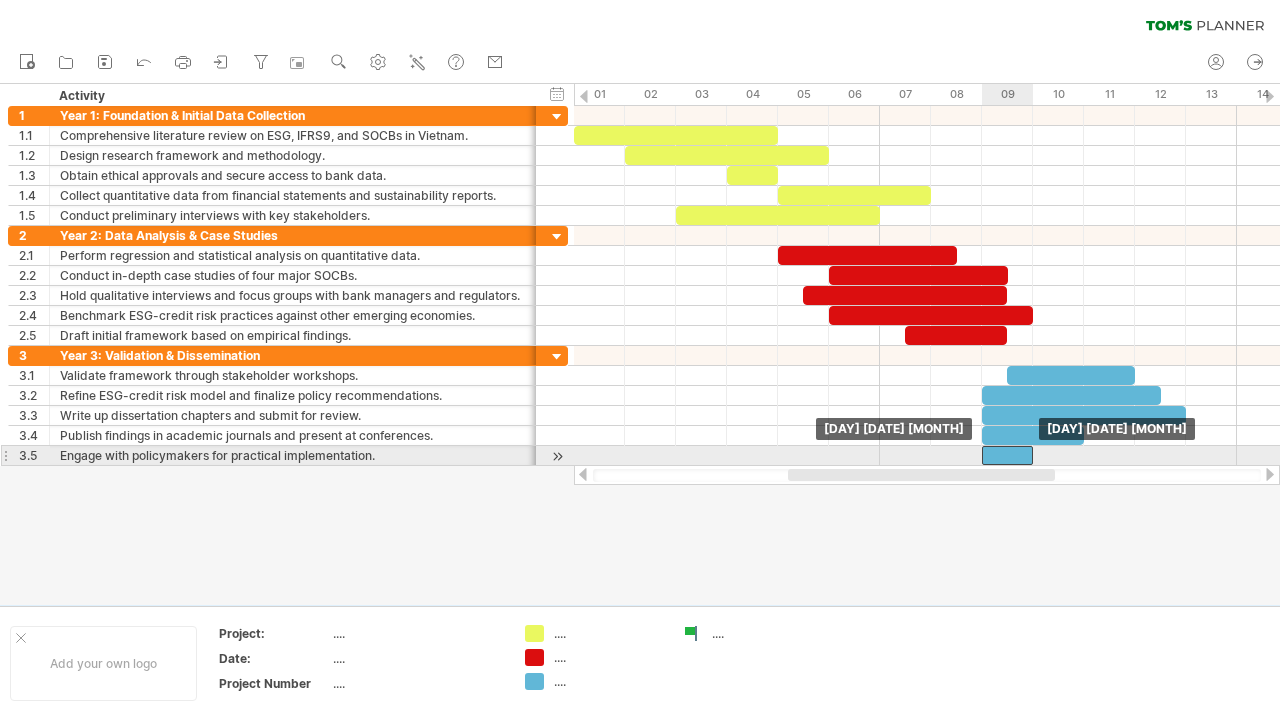 drag, startPoint x: 1023, startPoint y: 454, endPoint x: 1004, endPoint y: 454, distance: 19 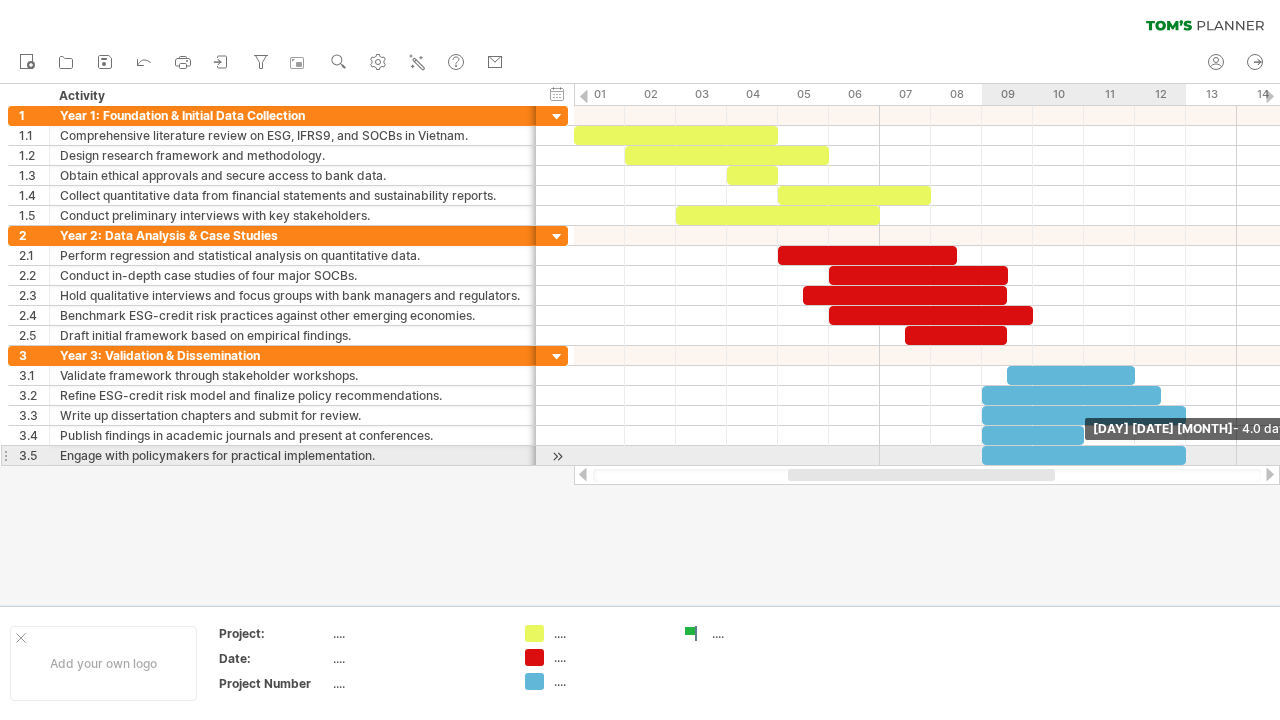 drag, startPoint x: 1033, startPoint y: 451, endPoint x: 1176, endPoint y: 461, distance: 143.34923 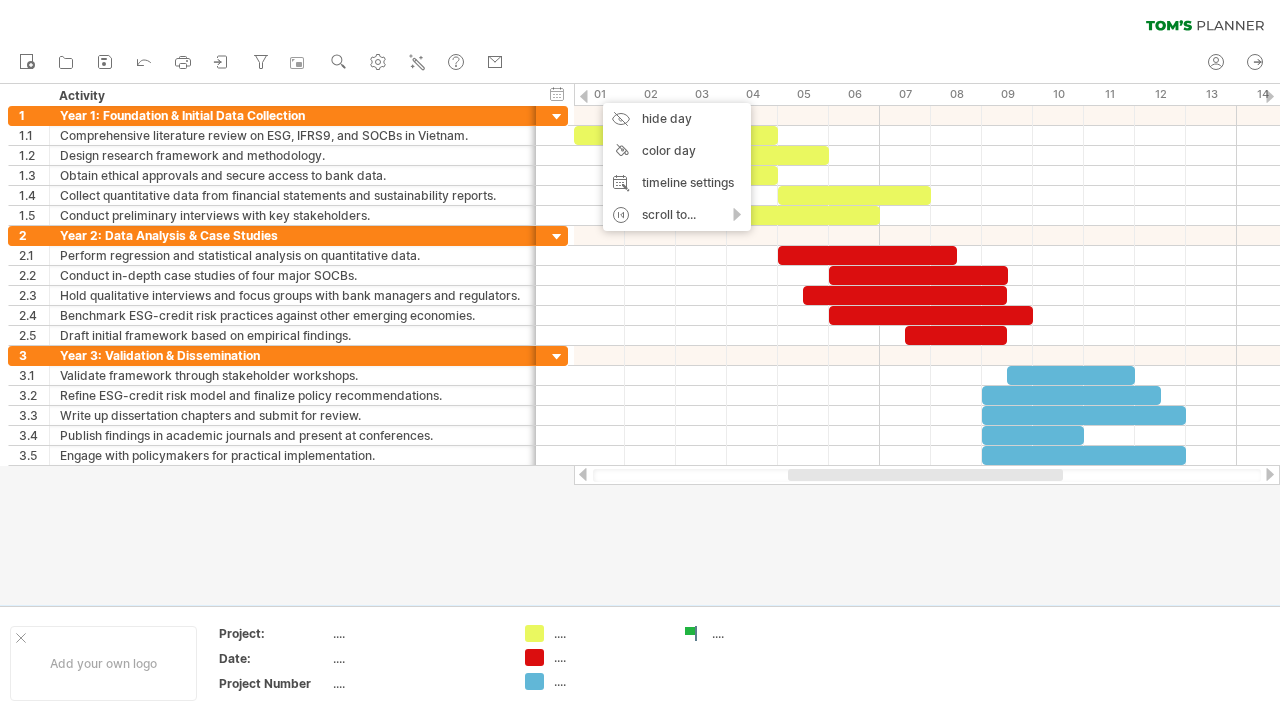 click on "new" at bounding box center (640, 63) 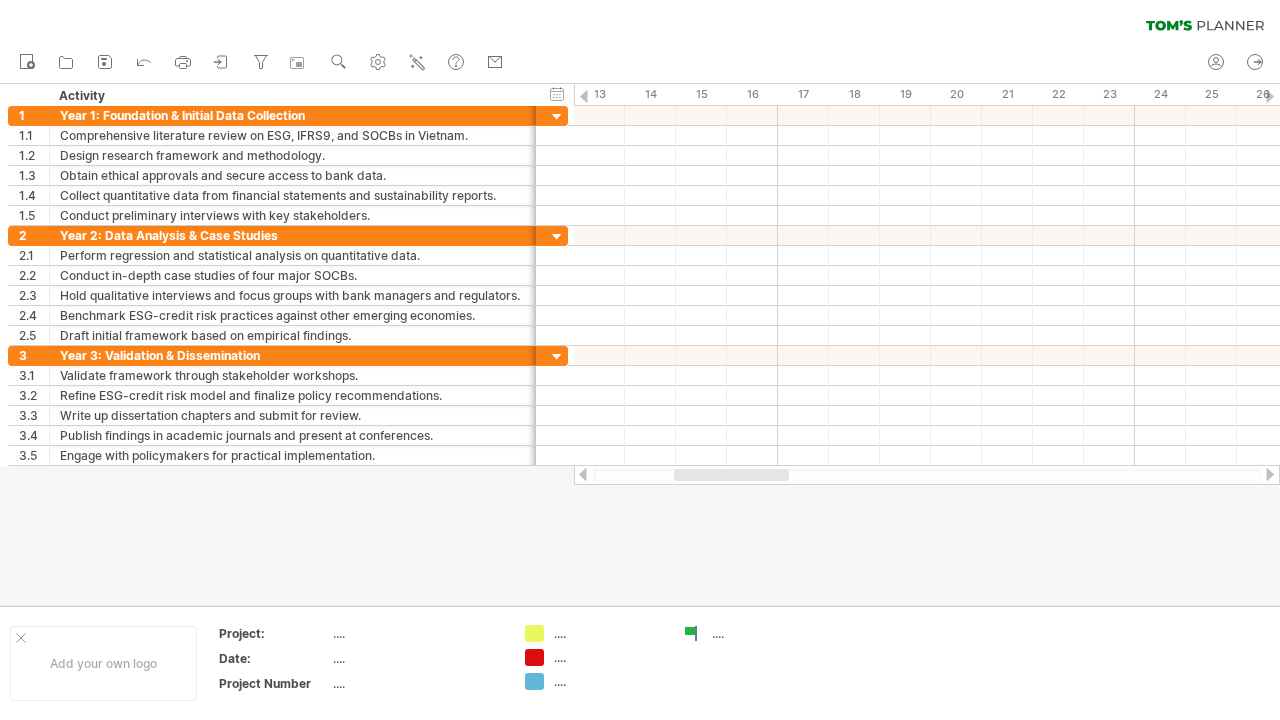 click at bounding box center [640, 344] 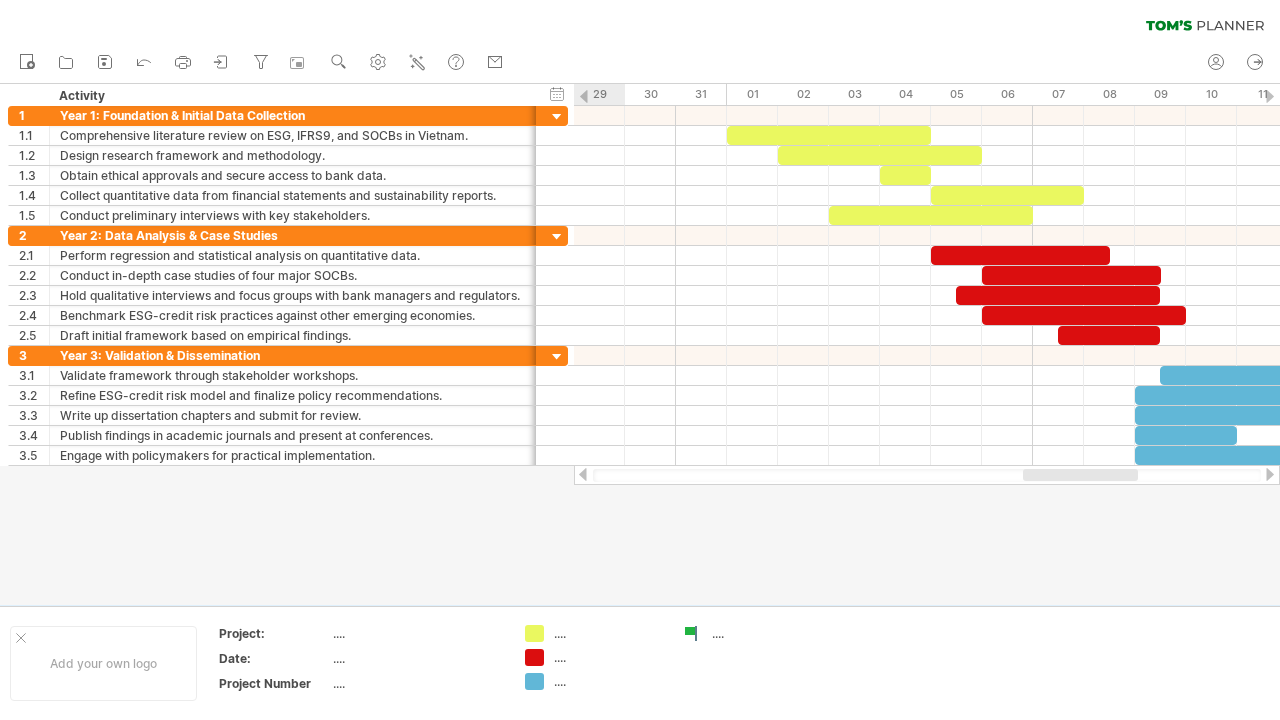 drag, startPoint x: 791, startPoint y: 471, endPoint x: 1108, endPoint y: 469, distance: 317.00632 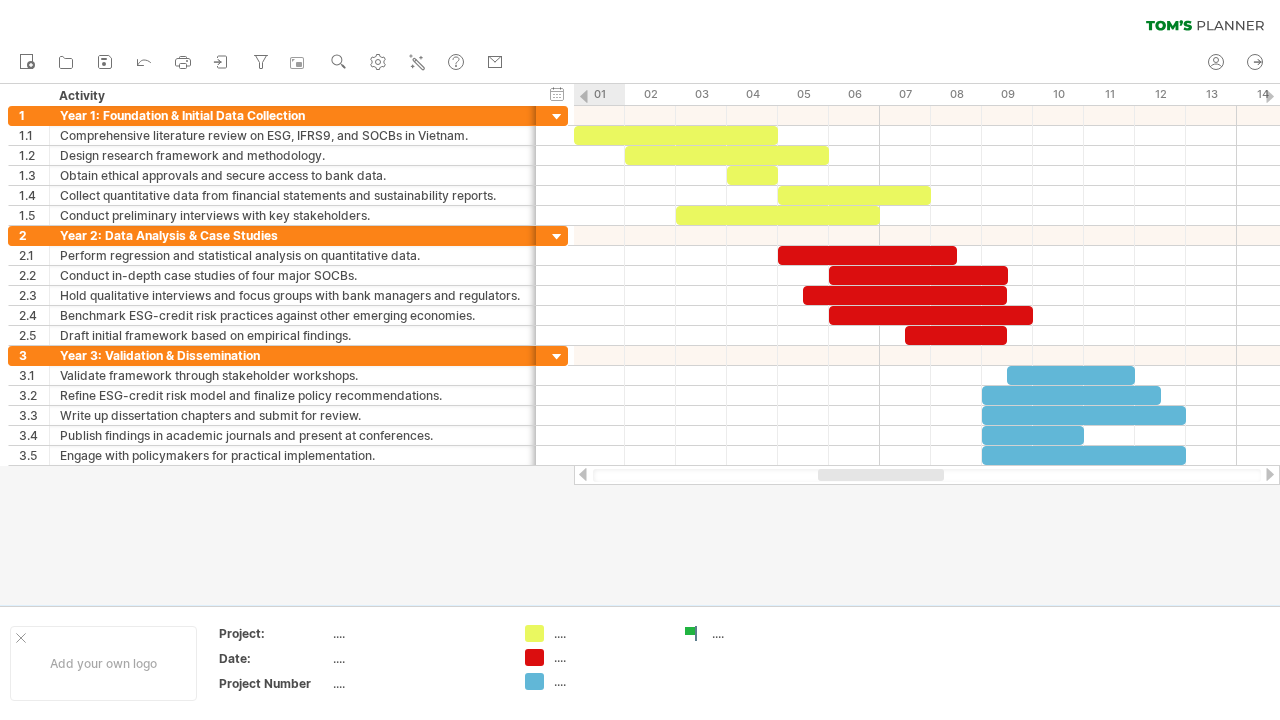 drag, startPoint x: 823, startPoint y: 475, endPoint x: 869, endPoint y: 474, distance: 46.010868 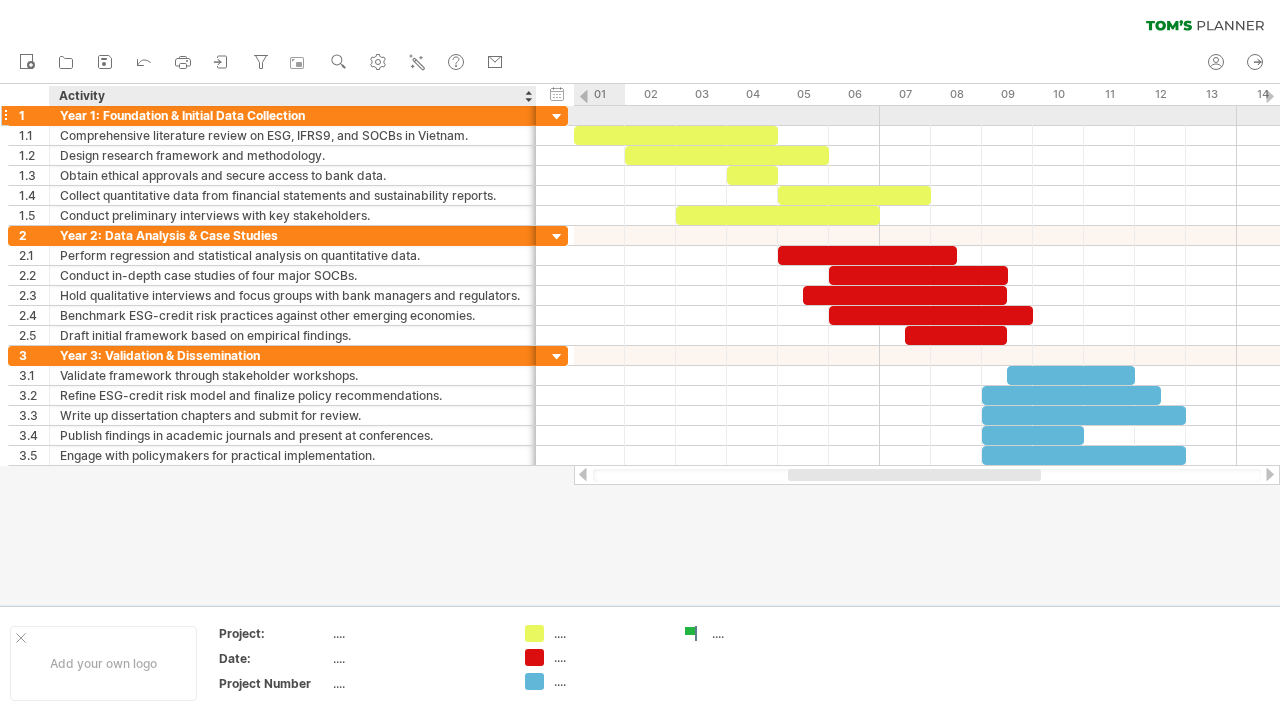 click at bounding box center (557, 117) 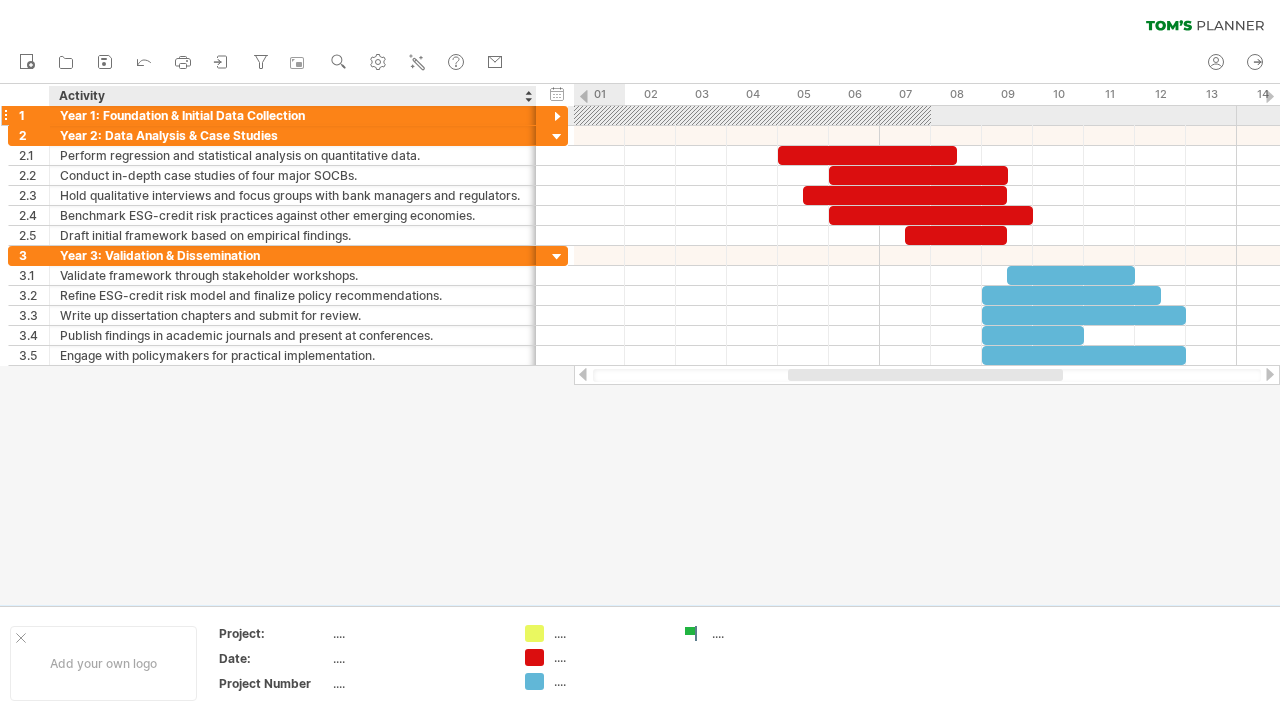 click at bounding box center (557, 117) 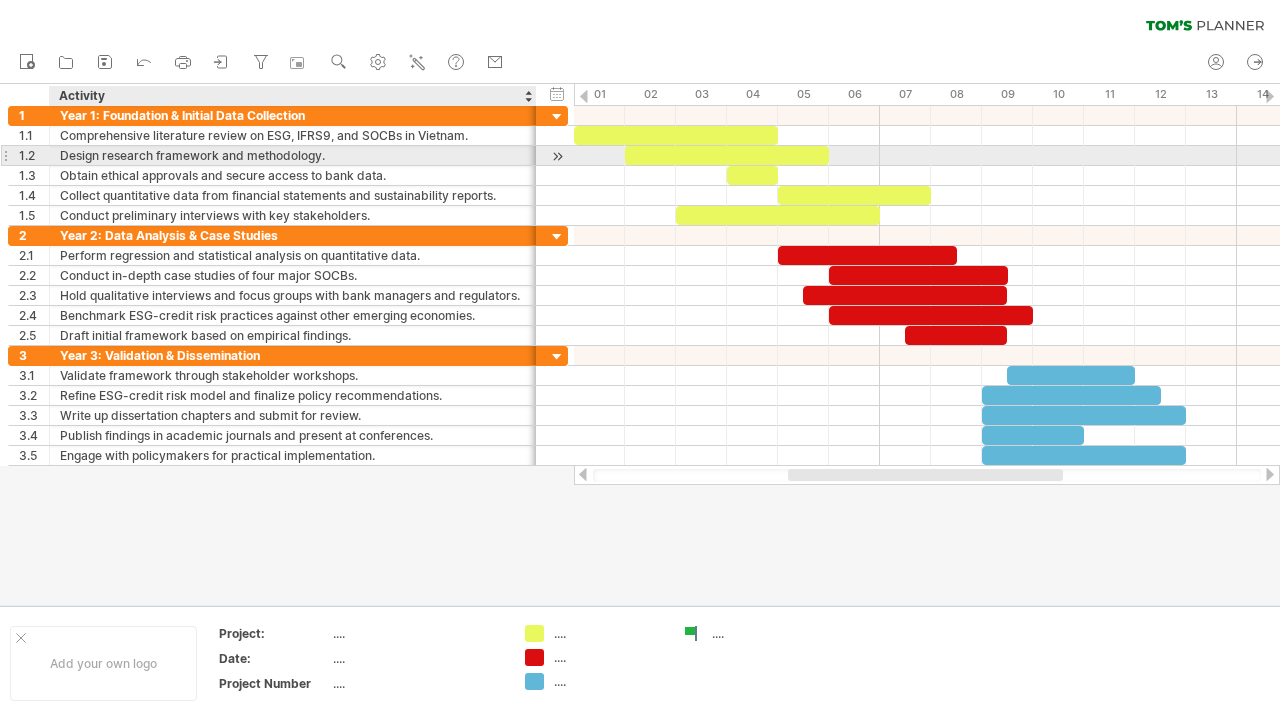 click at bounding box center [557, 156] 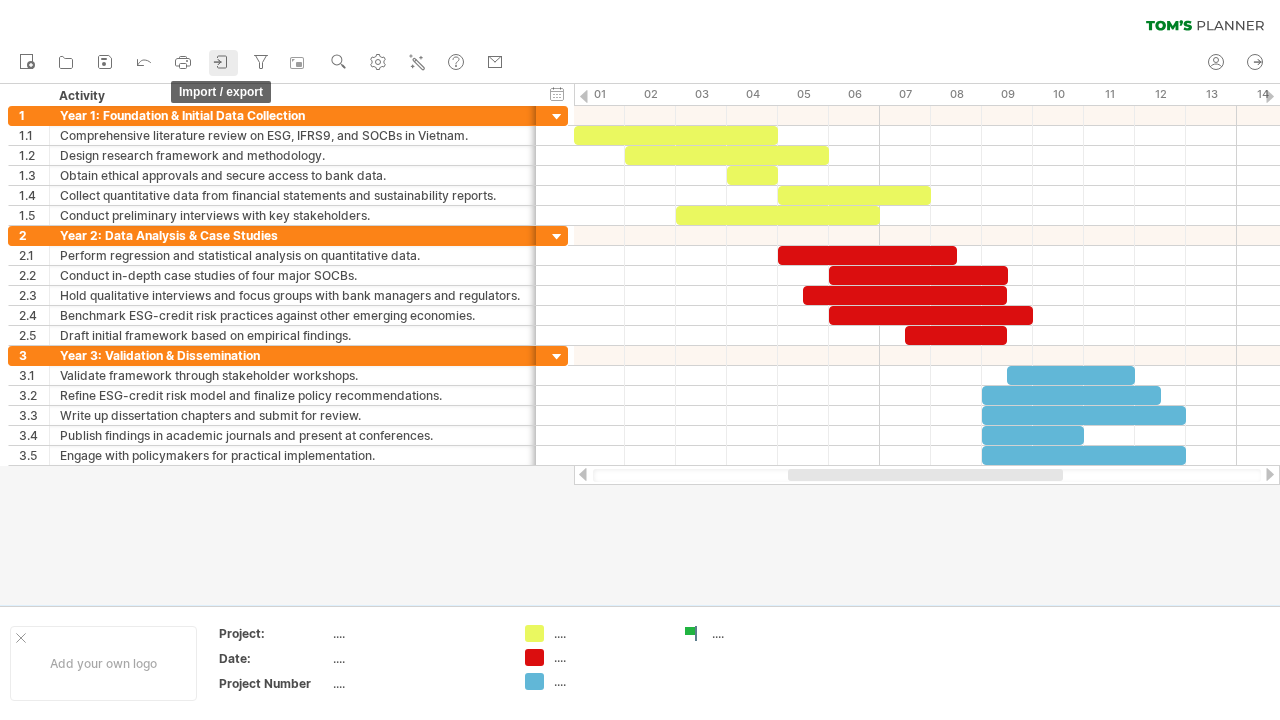click 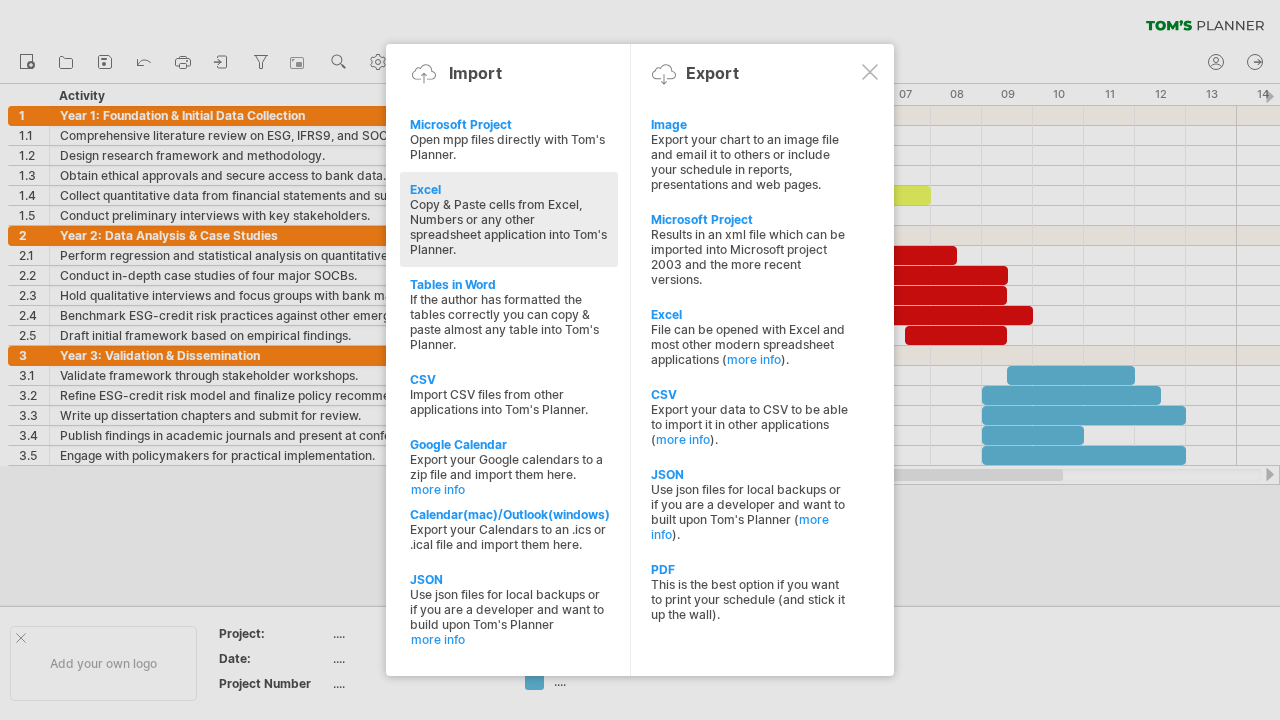 click on "Copy & Paste cells from Excel, Numbers or any other spreadsheet application into Tom's Planner." at bounding box center (509, 227) 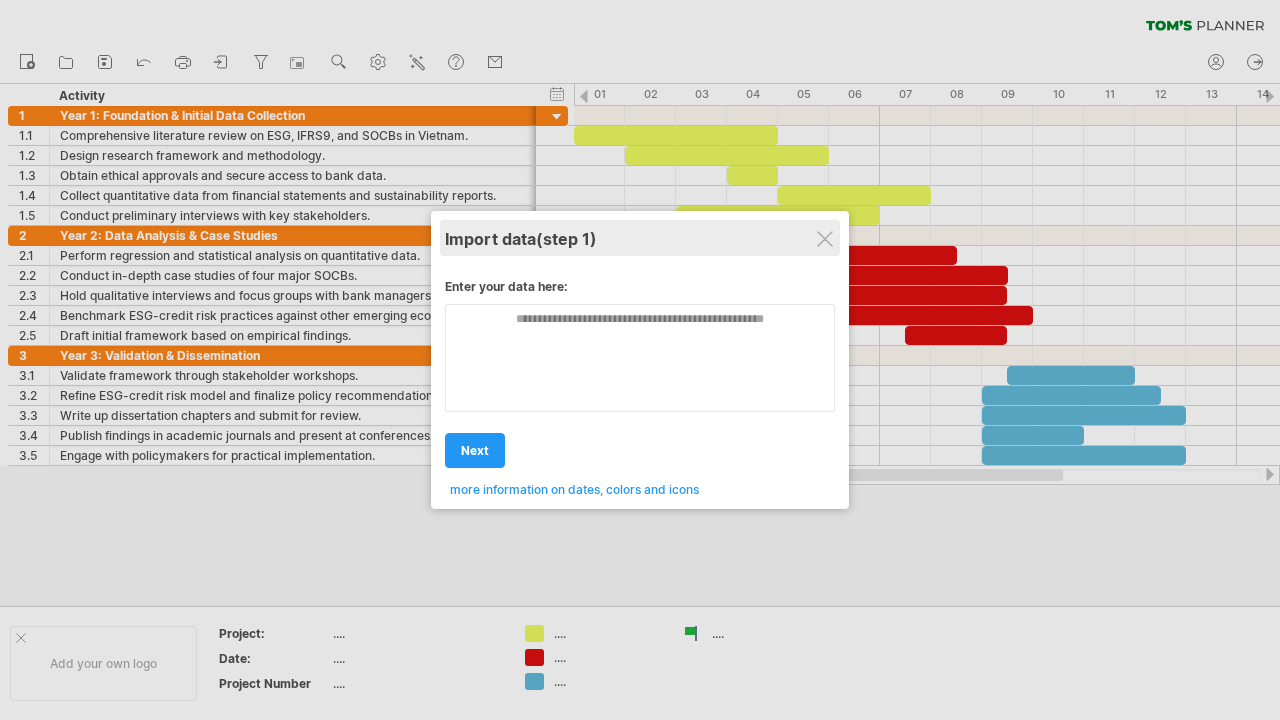 click on "Import data  (step 1)" at bounding box center (640, 238) 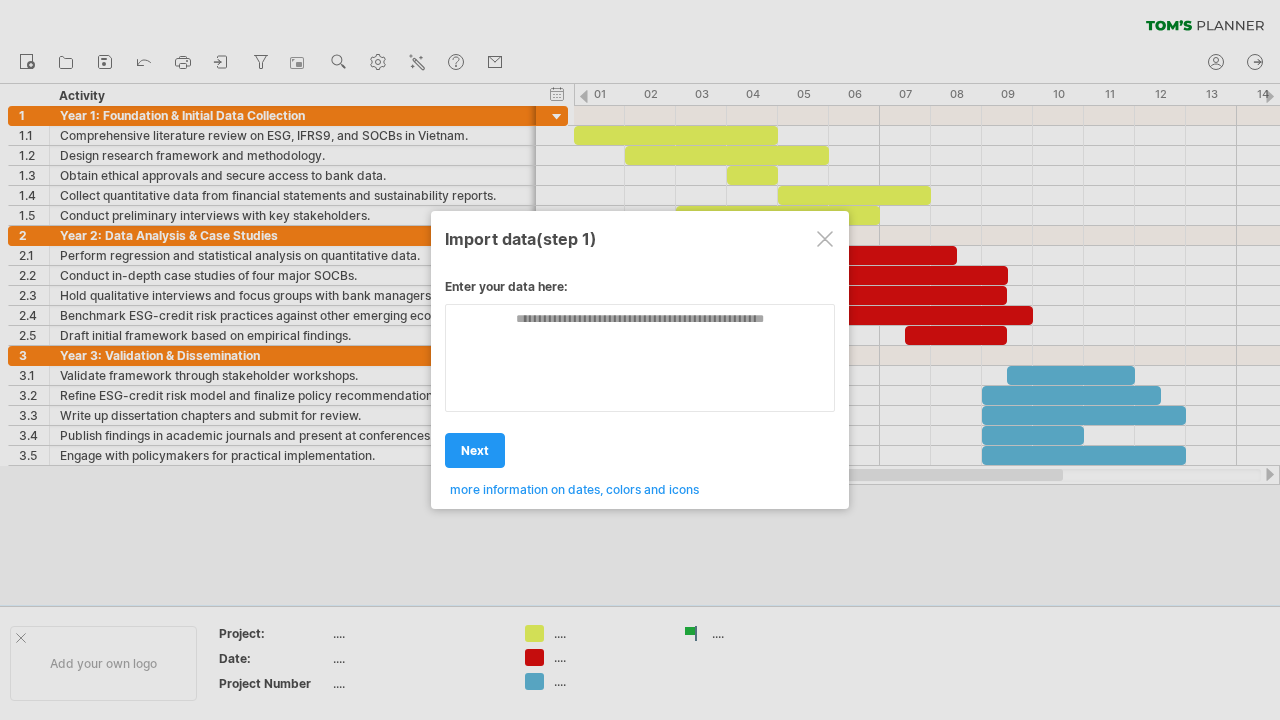 click at bounding box center [825, 239] 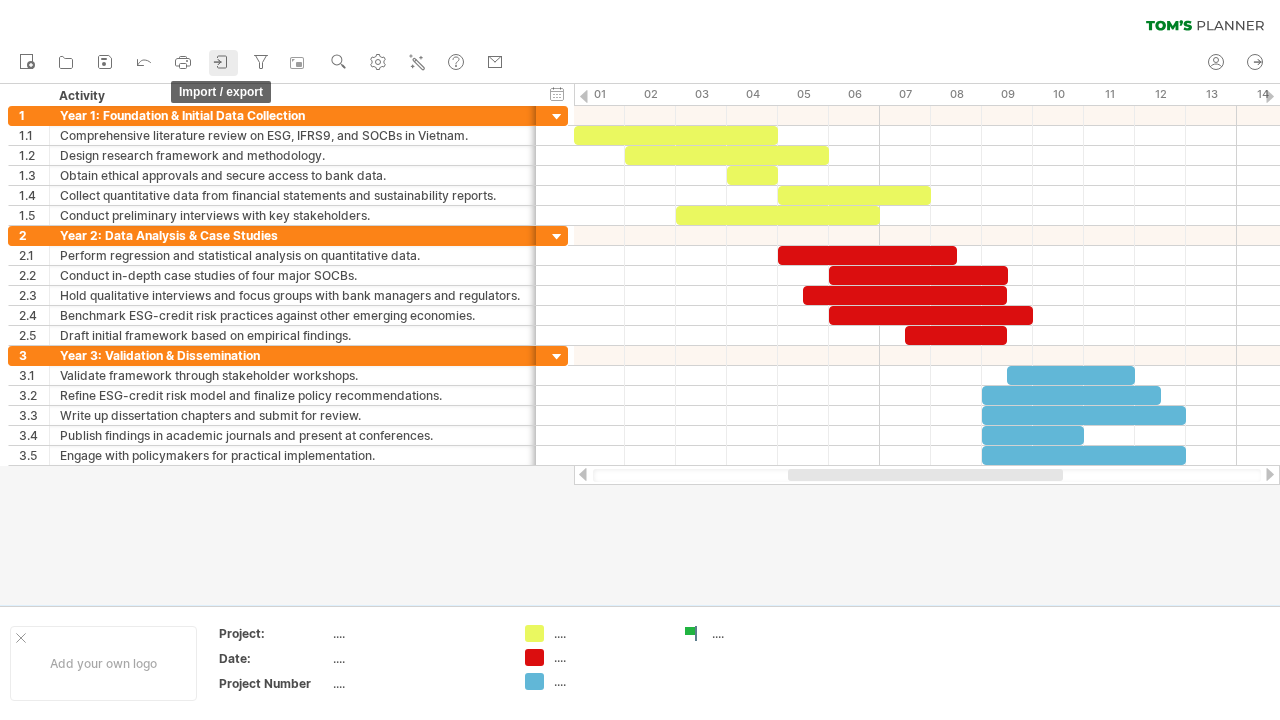 click 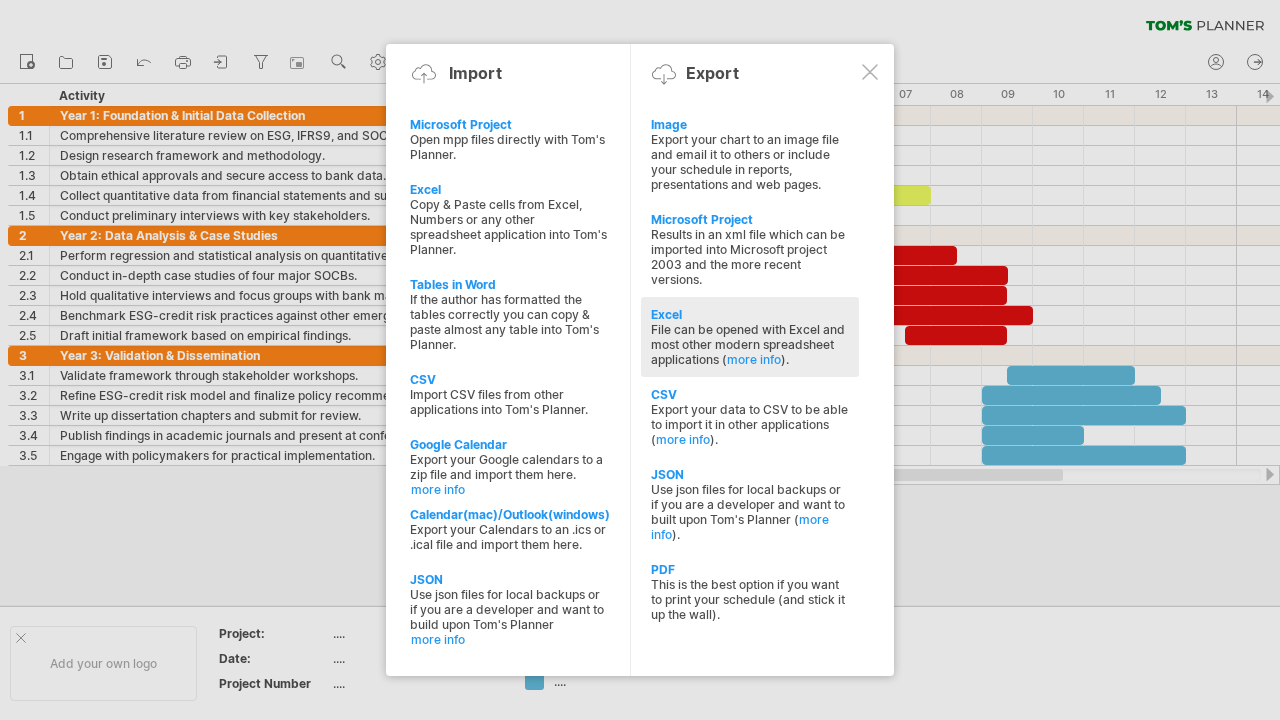 click on "File can be opened with Excel and most other modern spreadsheet applications
( more info )." at bounding box center [750, 344] 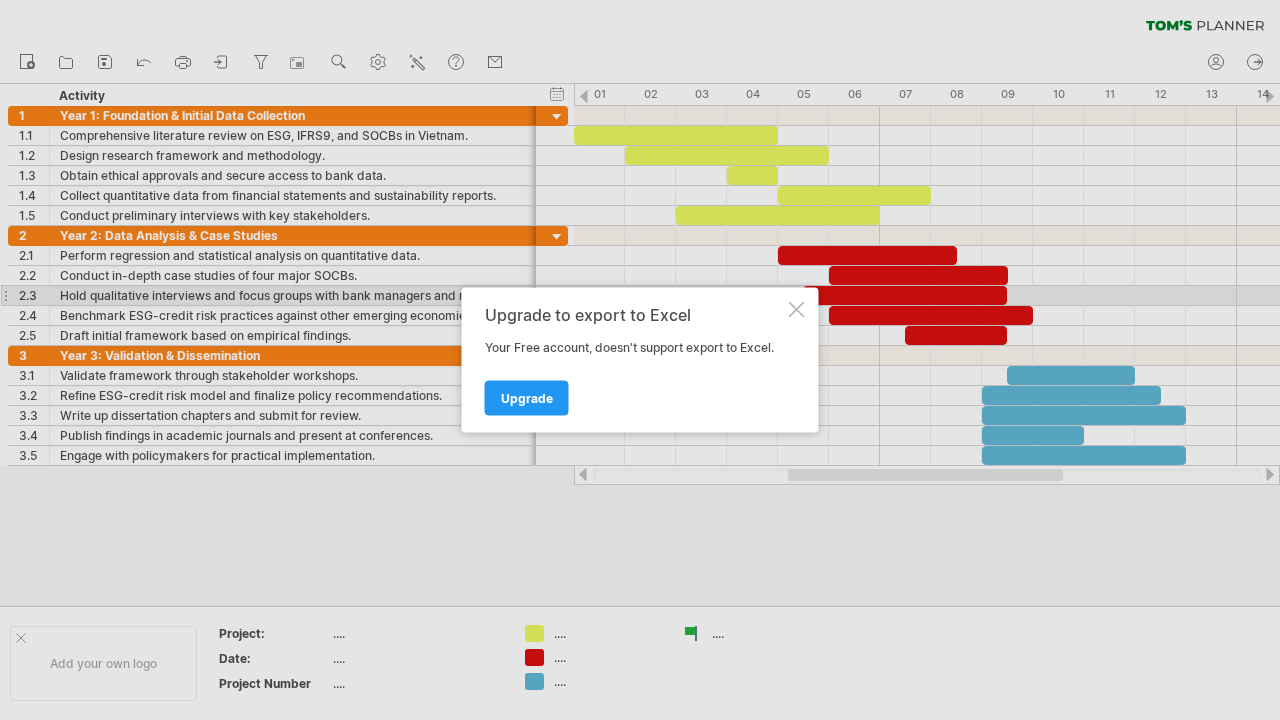 click at bounding box center (797, 310) 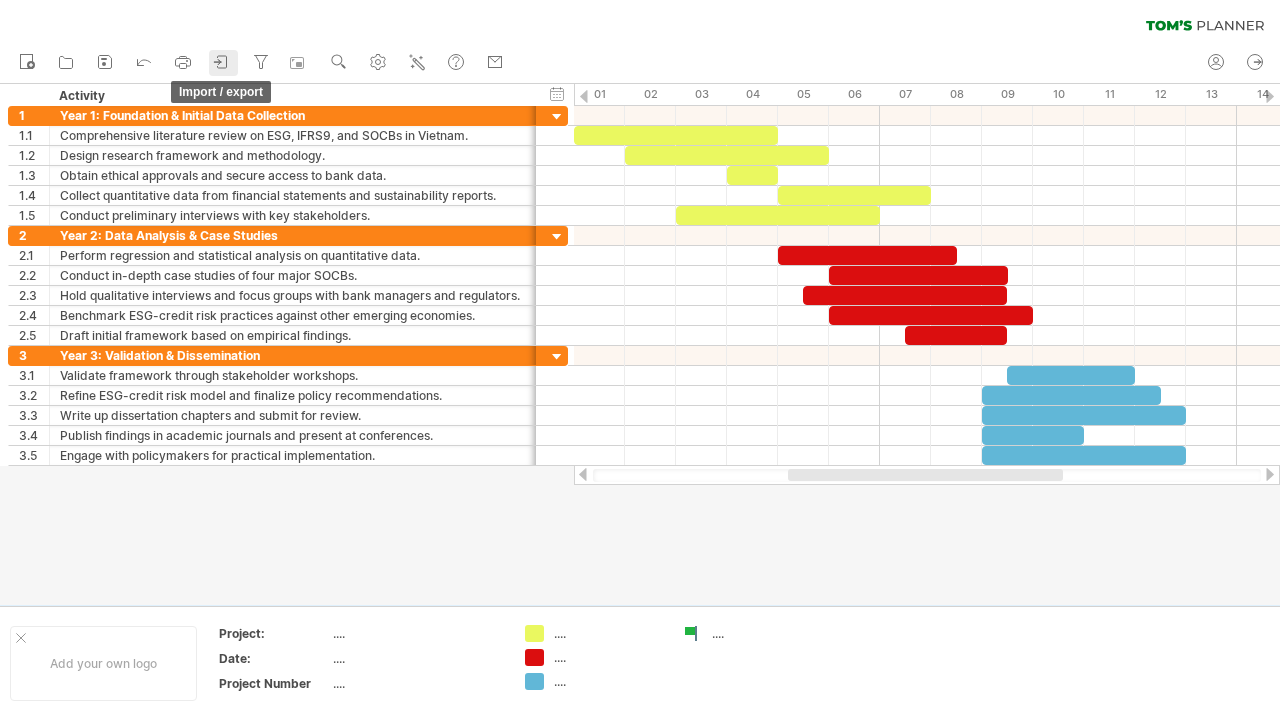 click 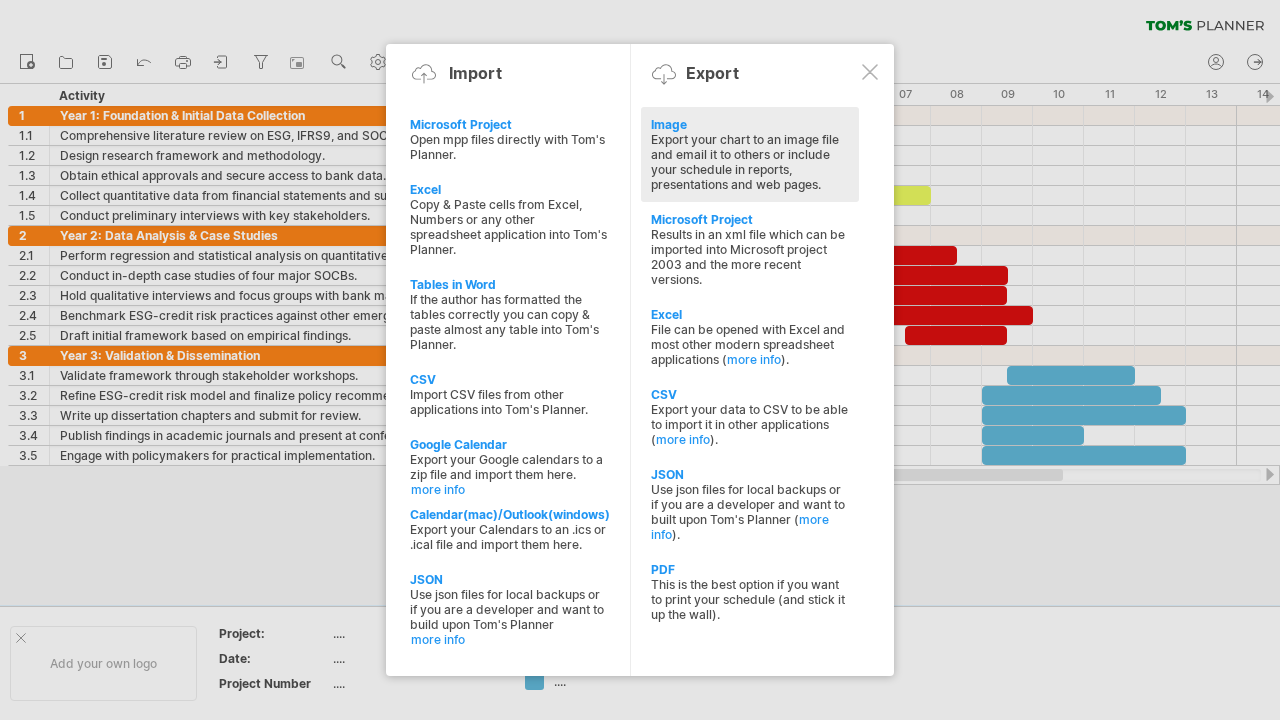 click on "Image" at bounding box center (750, 124) 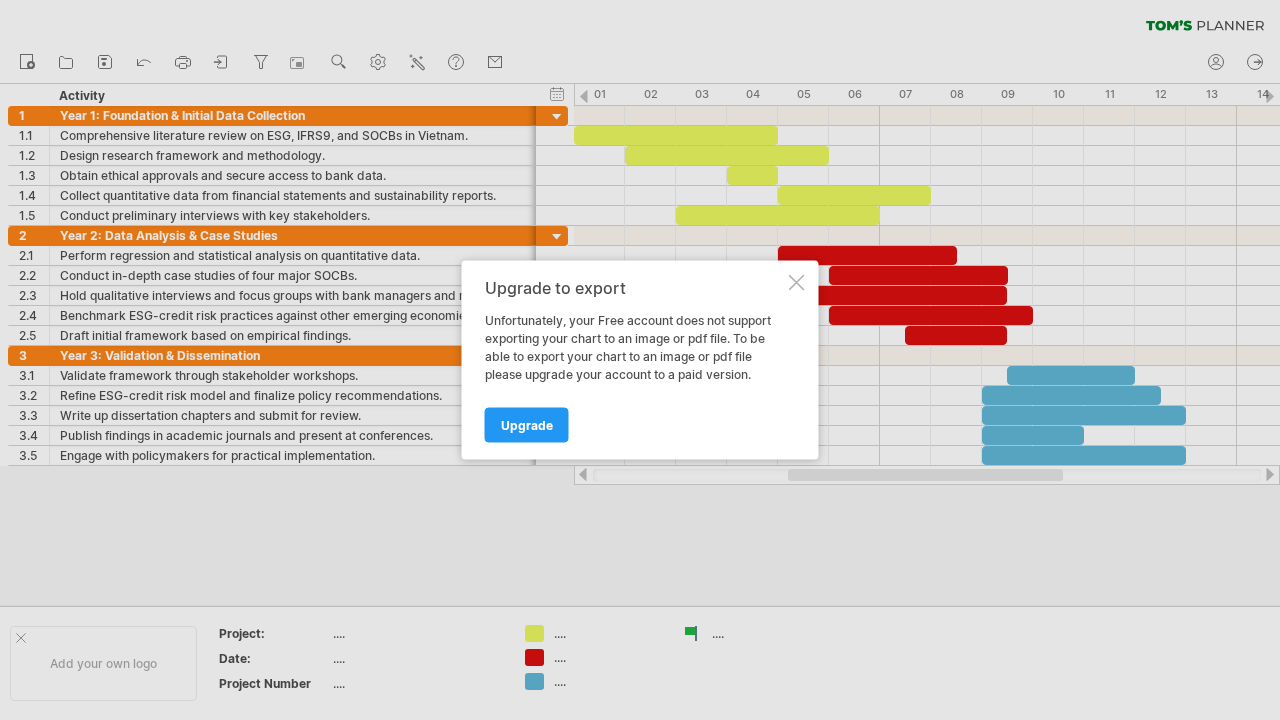 click at bounding box center [797, 283] 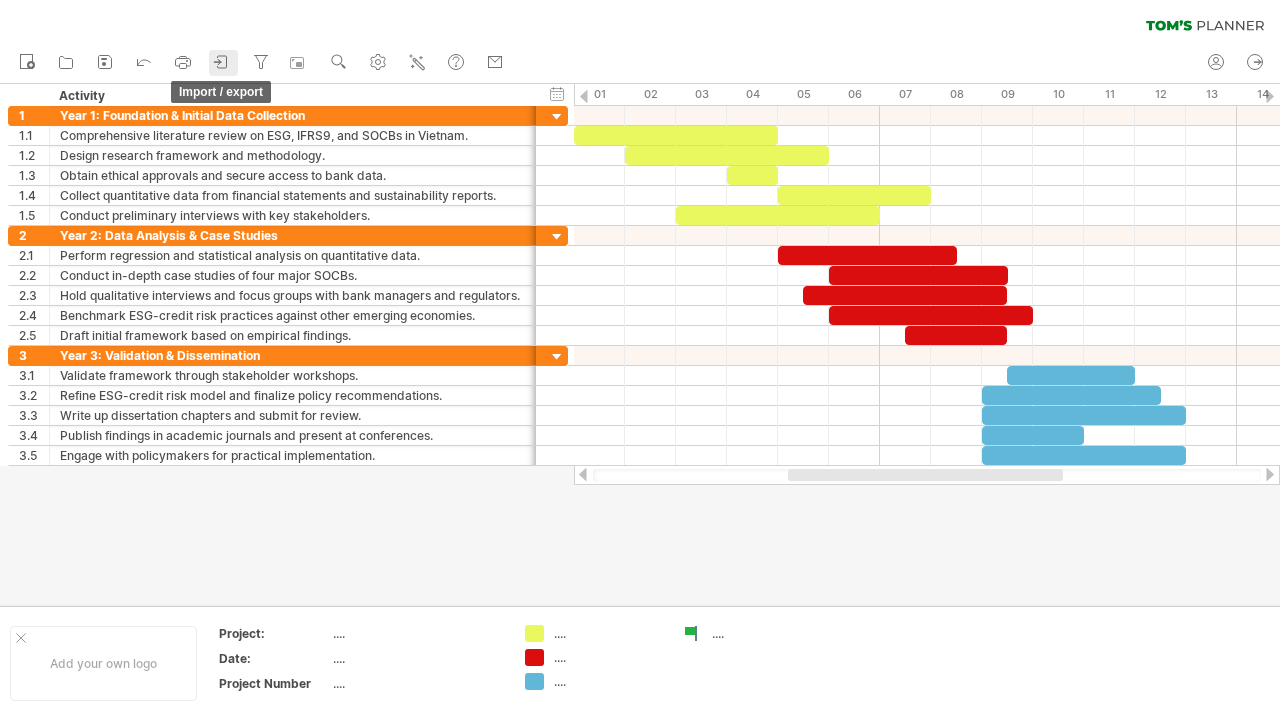 click 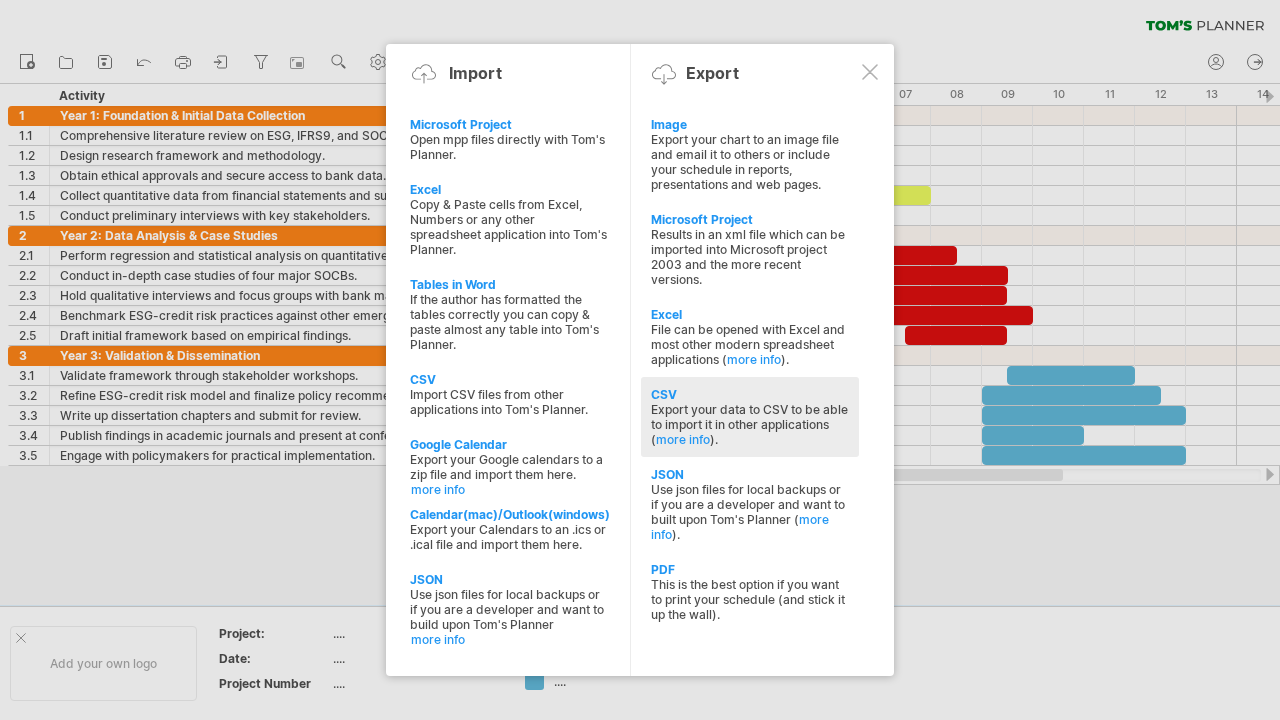 click on "CSV" at bounding box center [750, 394] 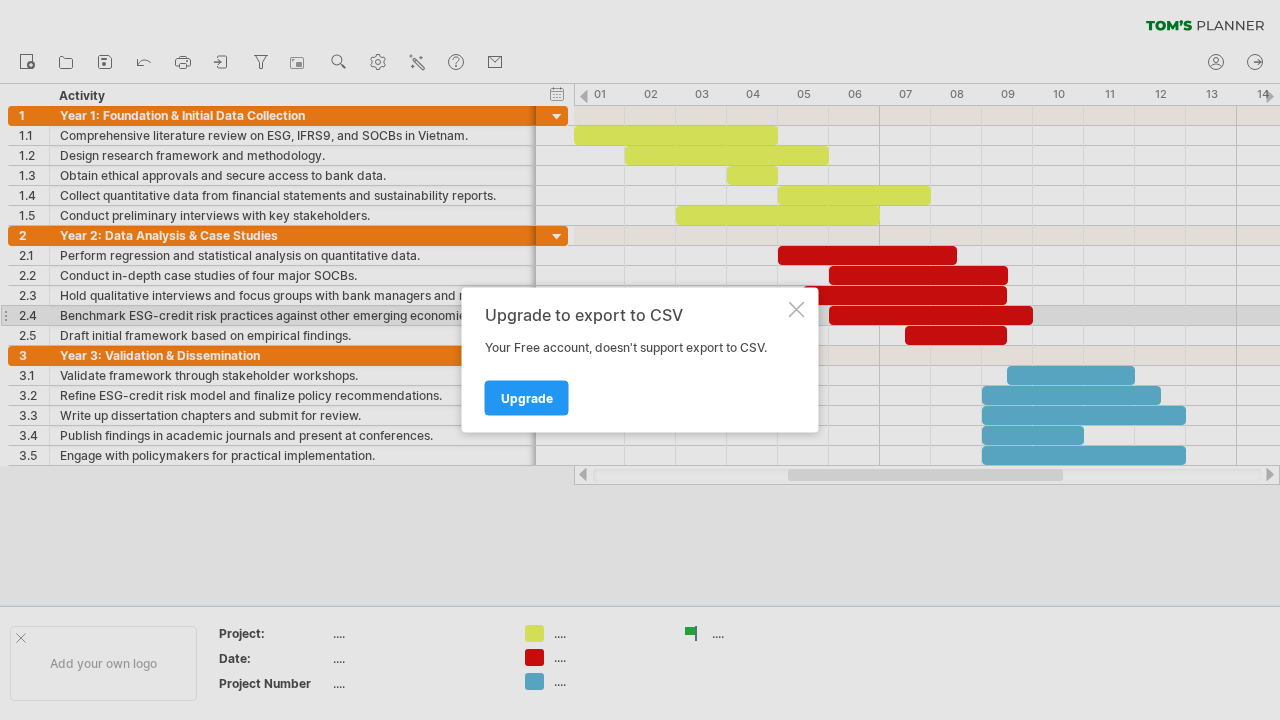 click at bounding box center (797, 310) 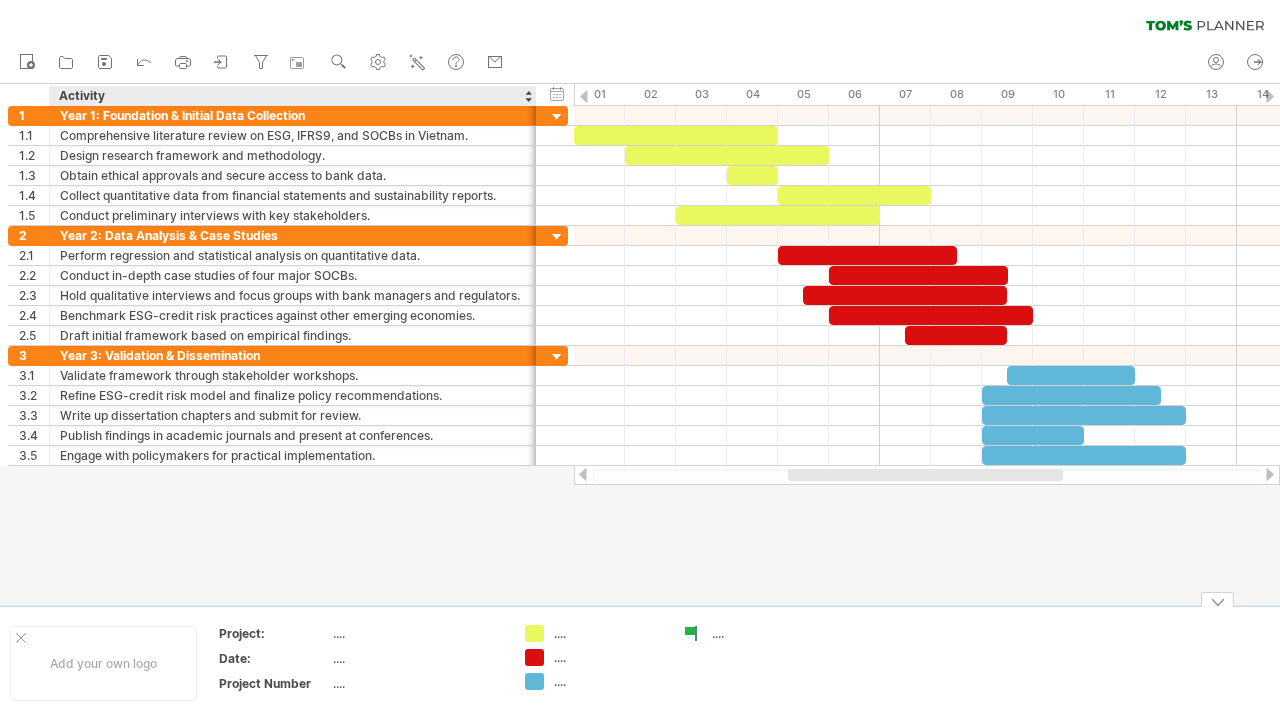 scroll, scrollTop: 0, scrollLeft: 0, axis: both 